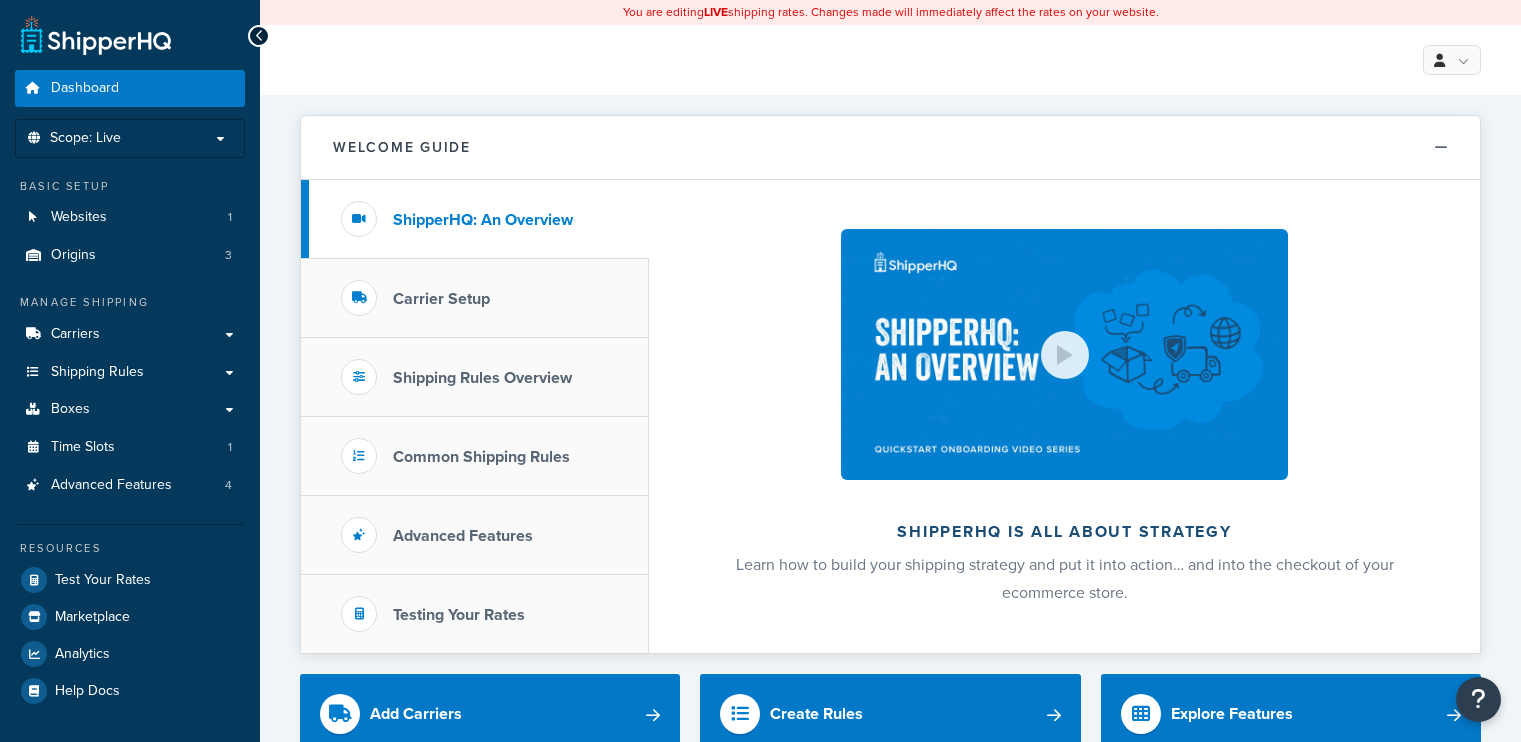 scroll, scrollTop: 0, scrollLeft: 0, axis: both 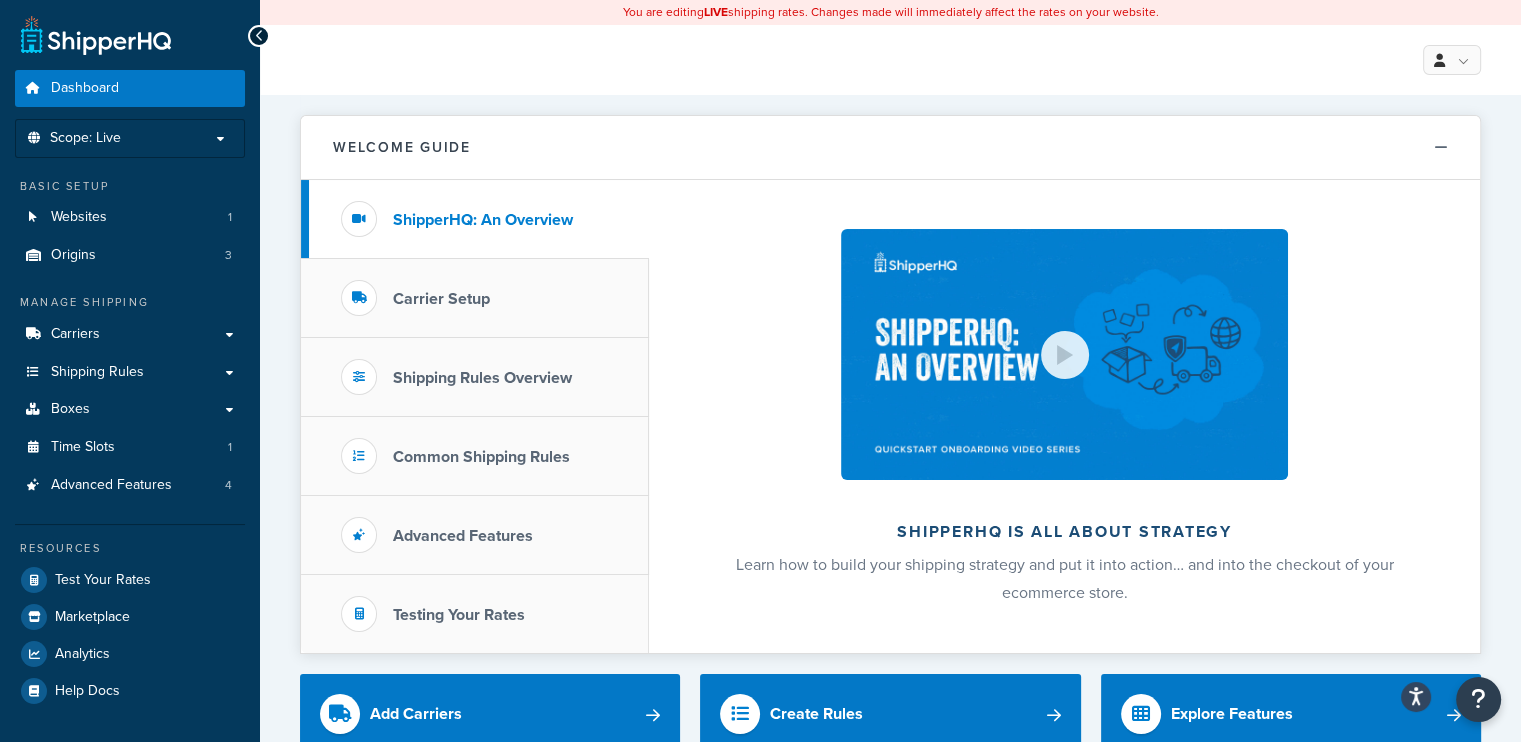 click on "My Profile   Billing   Global Settings   Contact Us   Logout" at bounding box center (890, 60) 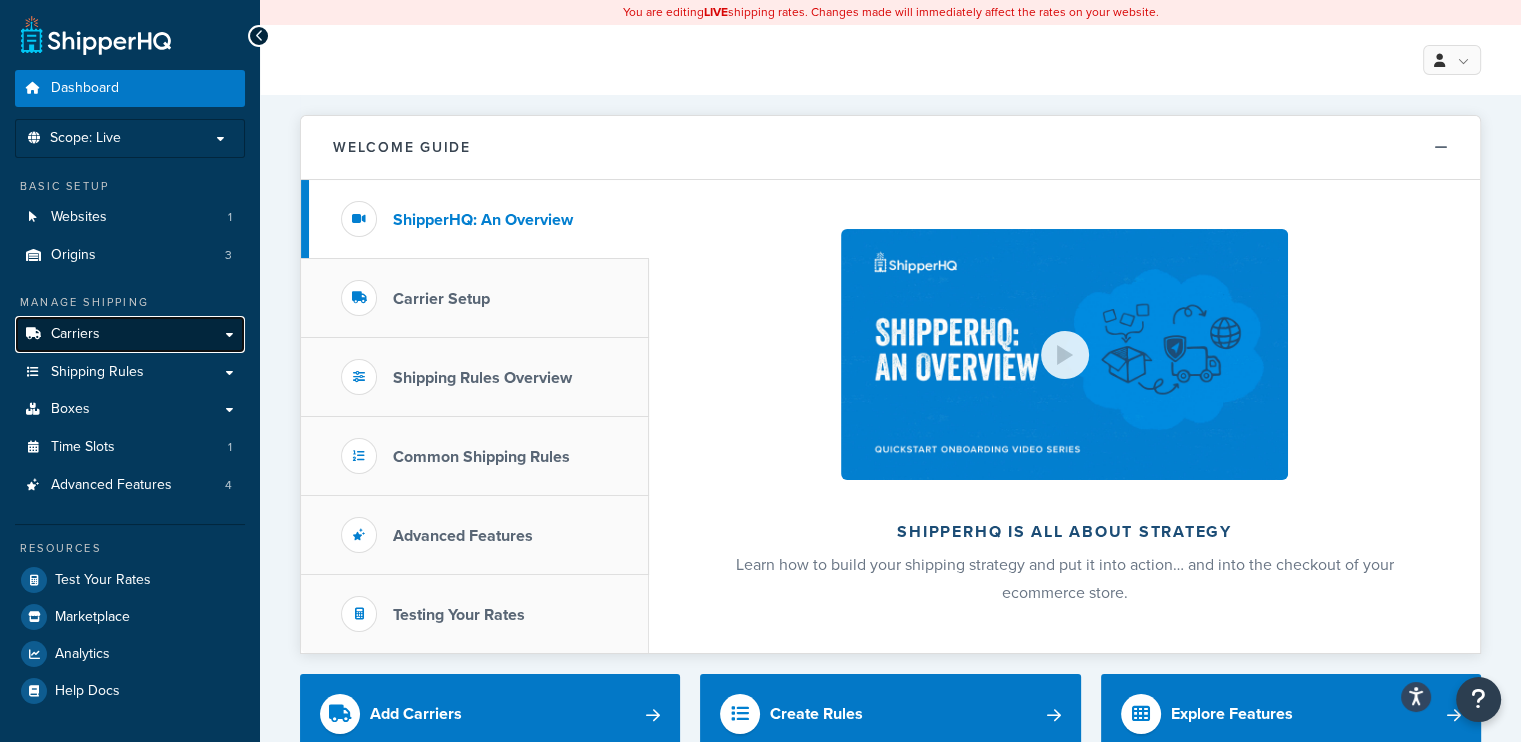 click on "Carriers" at bounding box center (75, 334) 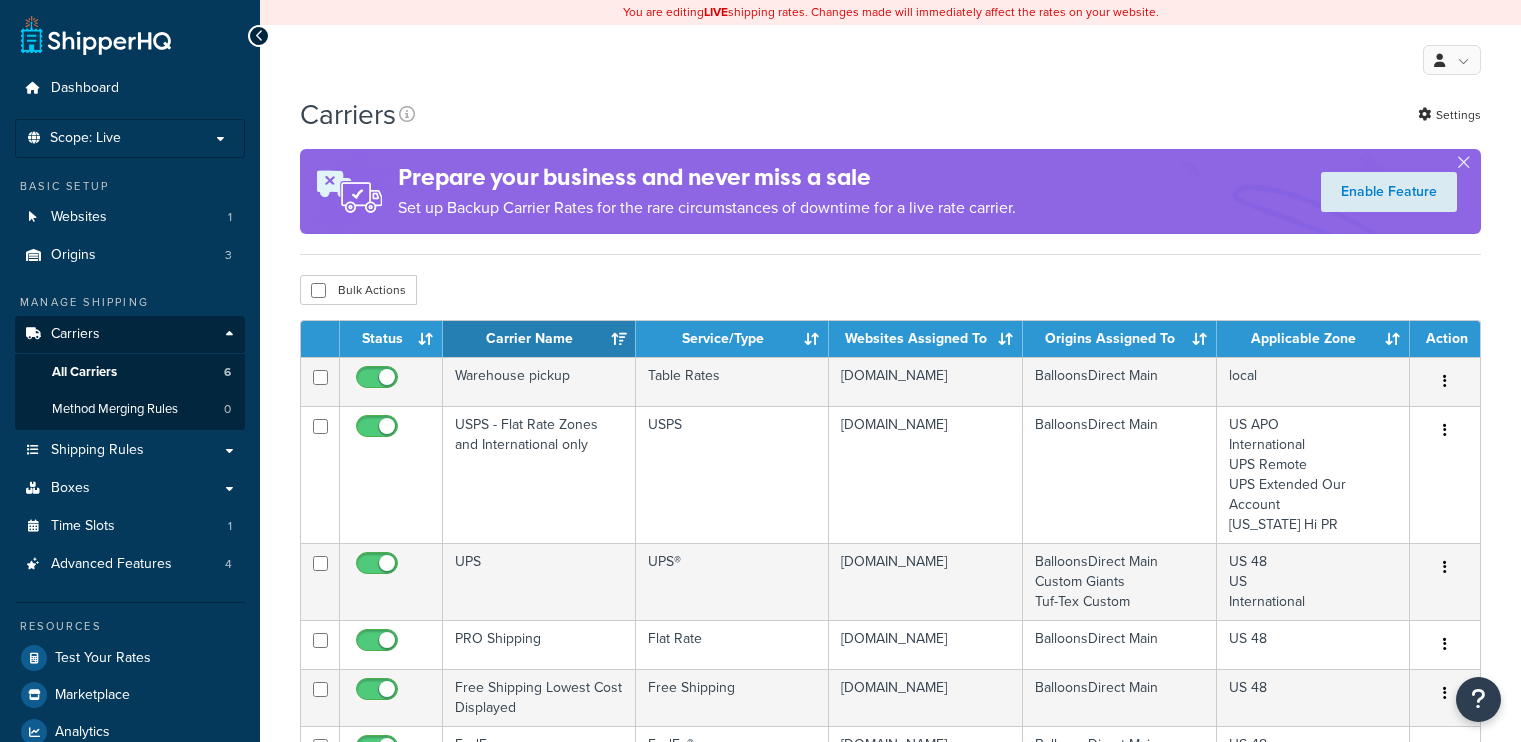 scroll, scrollTop: 0, scrollLeft: 0, axis: both 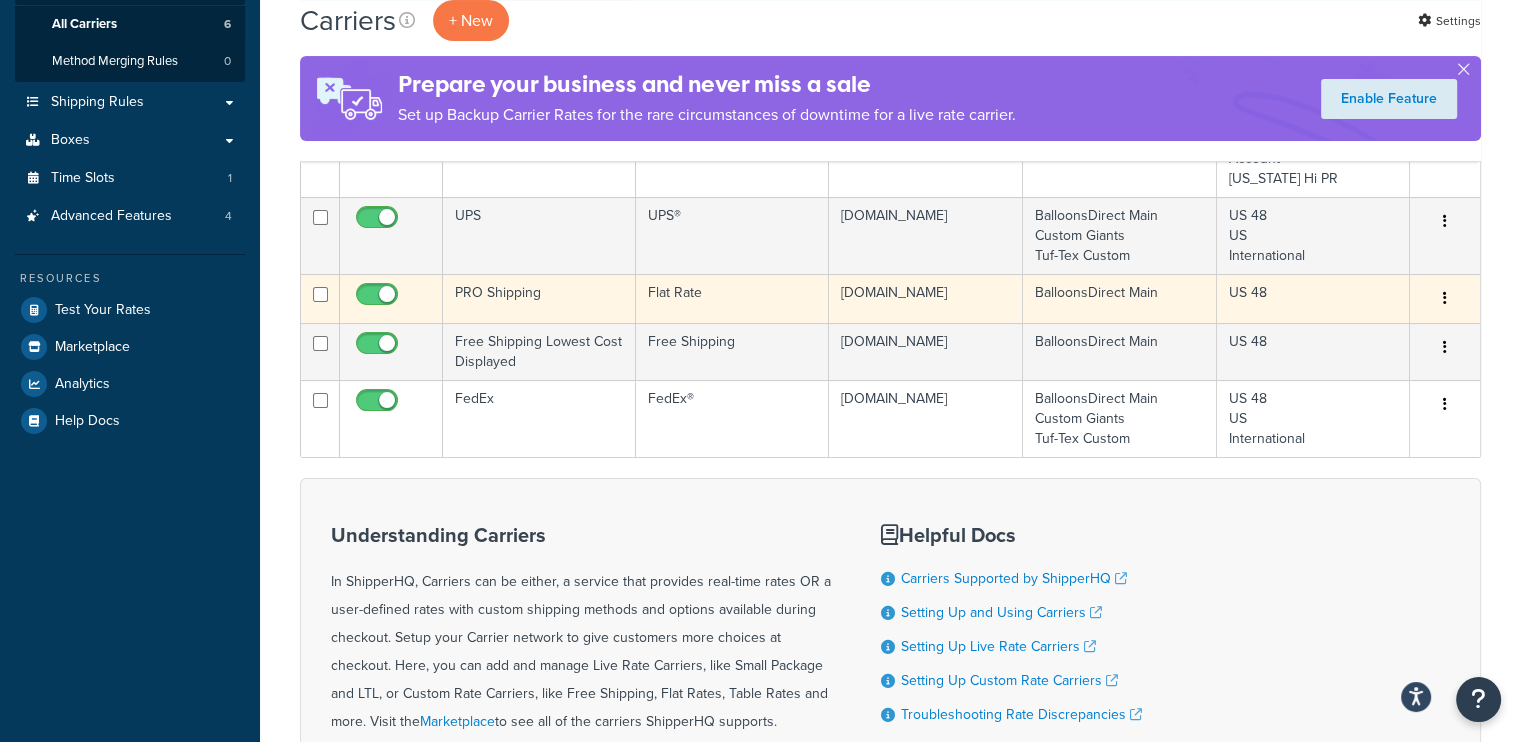 click at bounding box center [1445, 298] 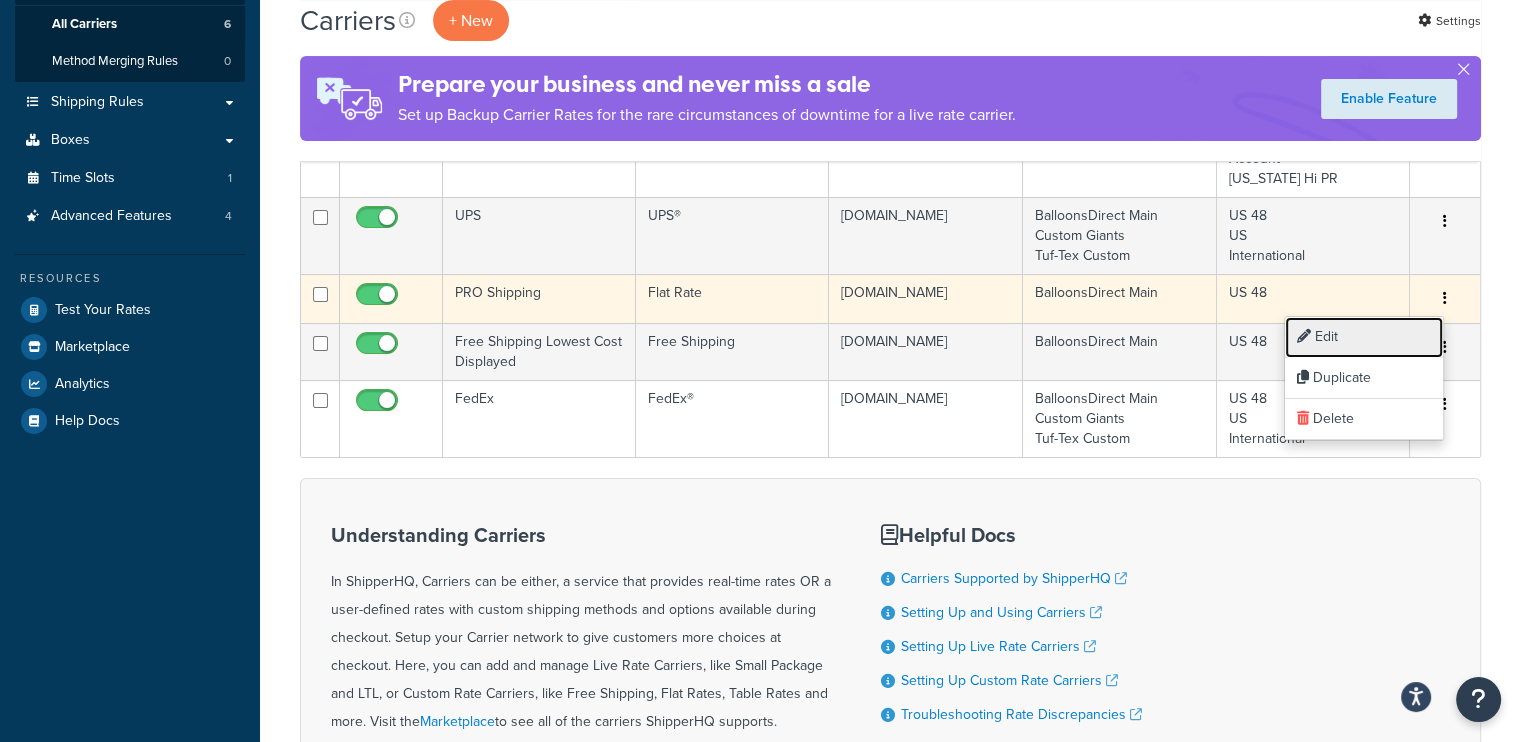 click on "Edit" at bounding box center (1364, 337) 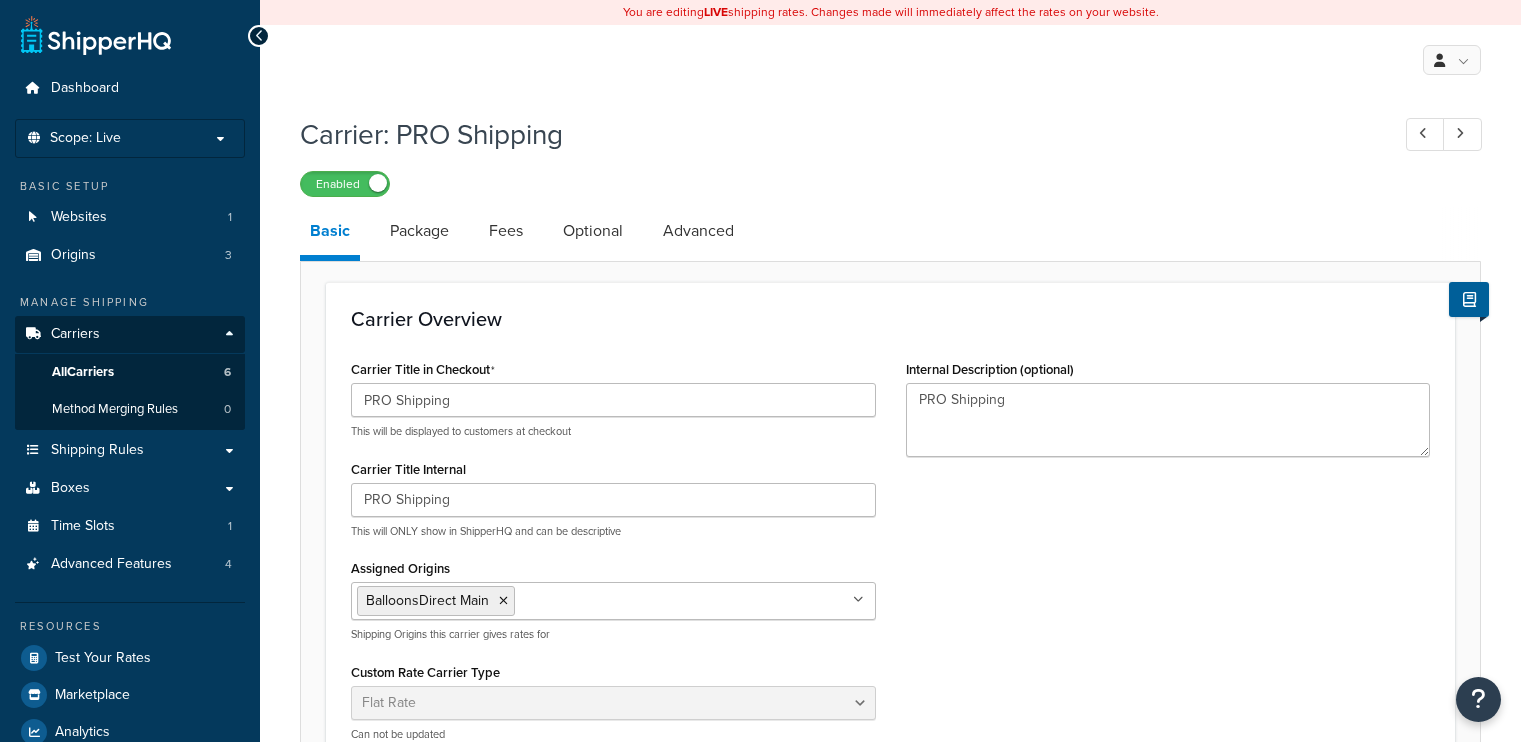 select on "flat" 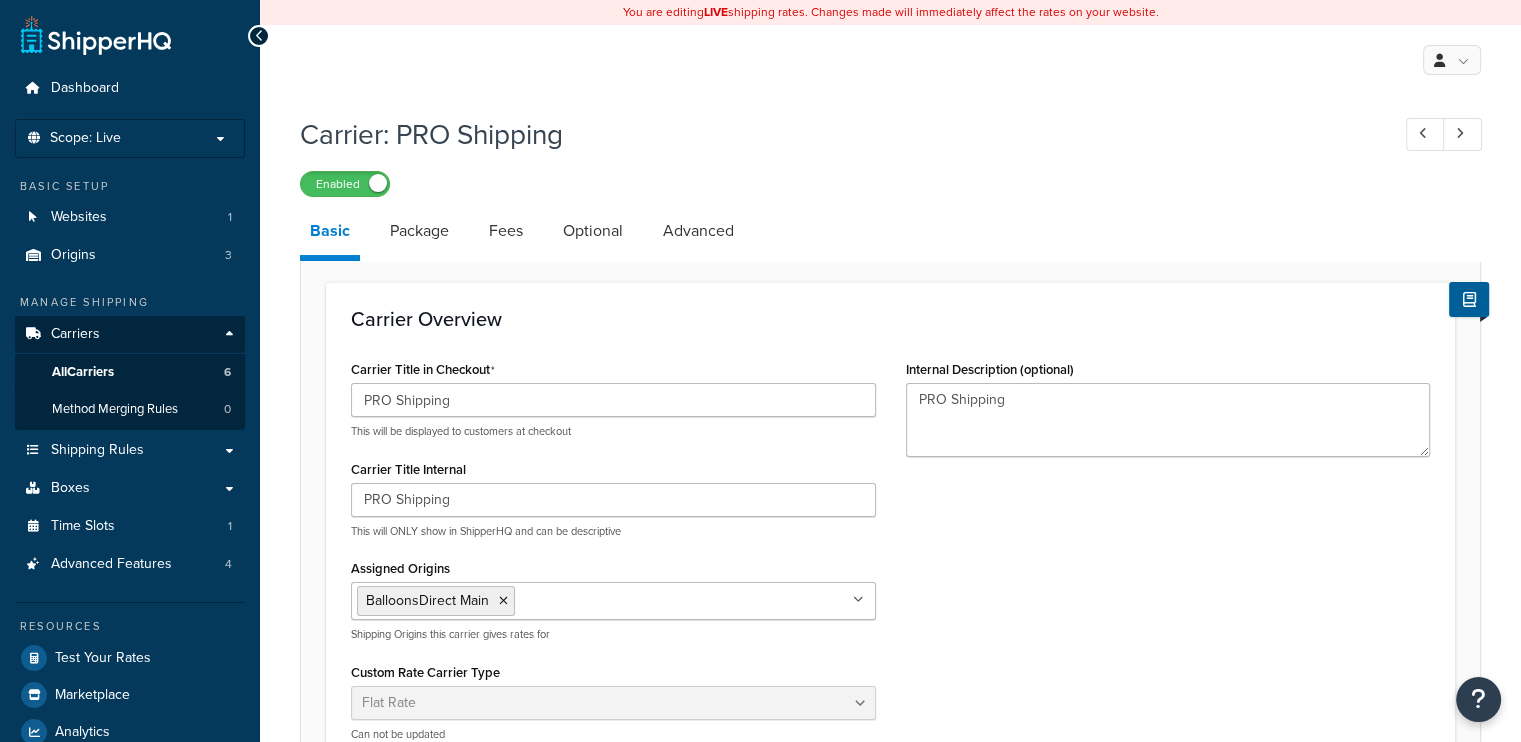 scroll, scrollTop: 0, scrollLeft: 0, axis: both 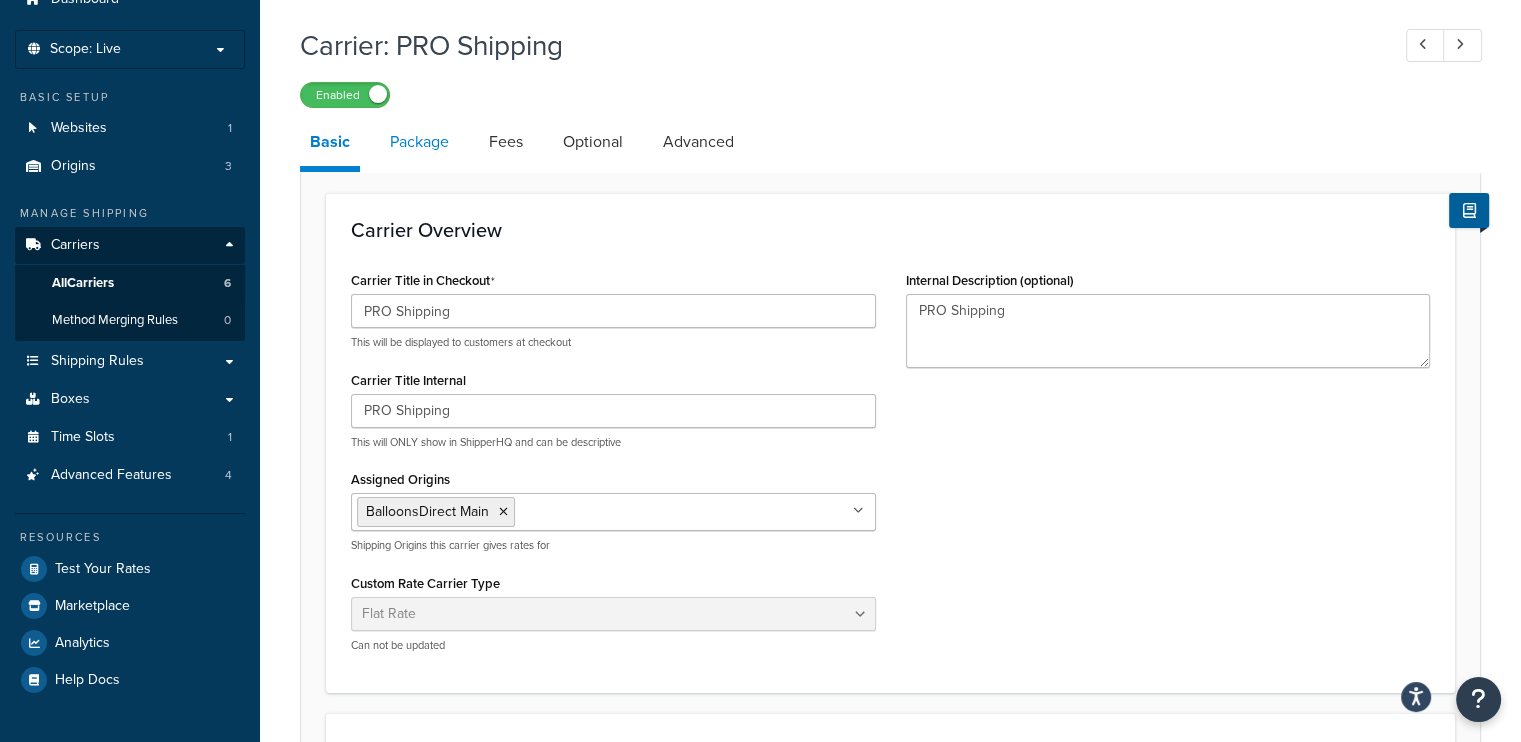 click on "Package" at bounding box center [419, 142] 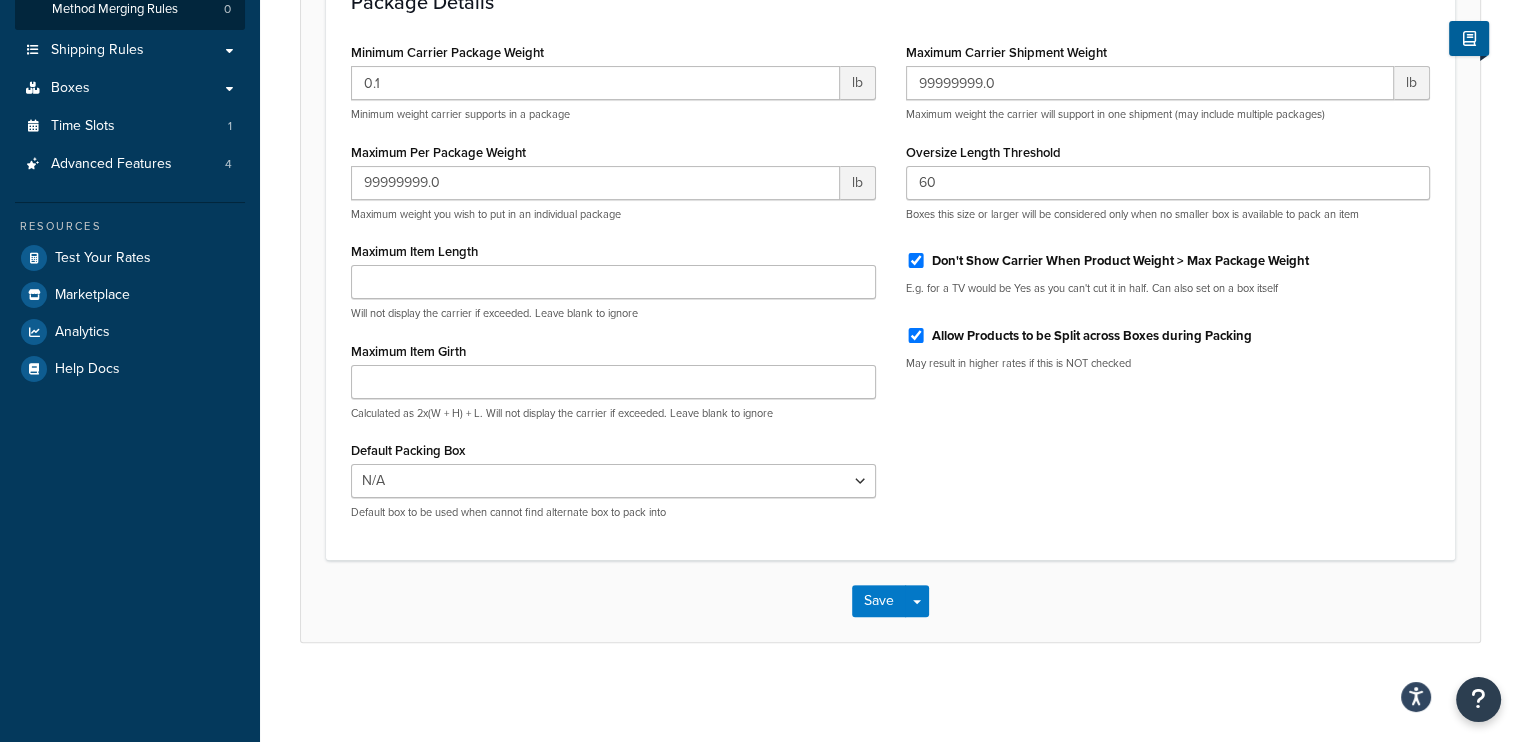 scroll, scrollTop: 0, scrollLeft: 0, axis: both 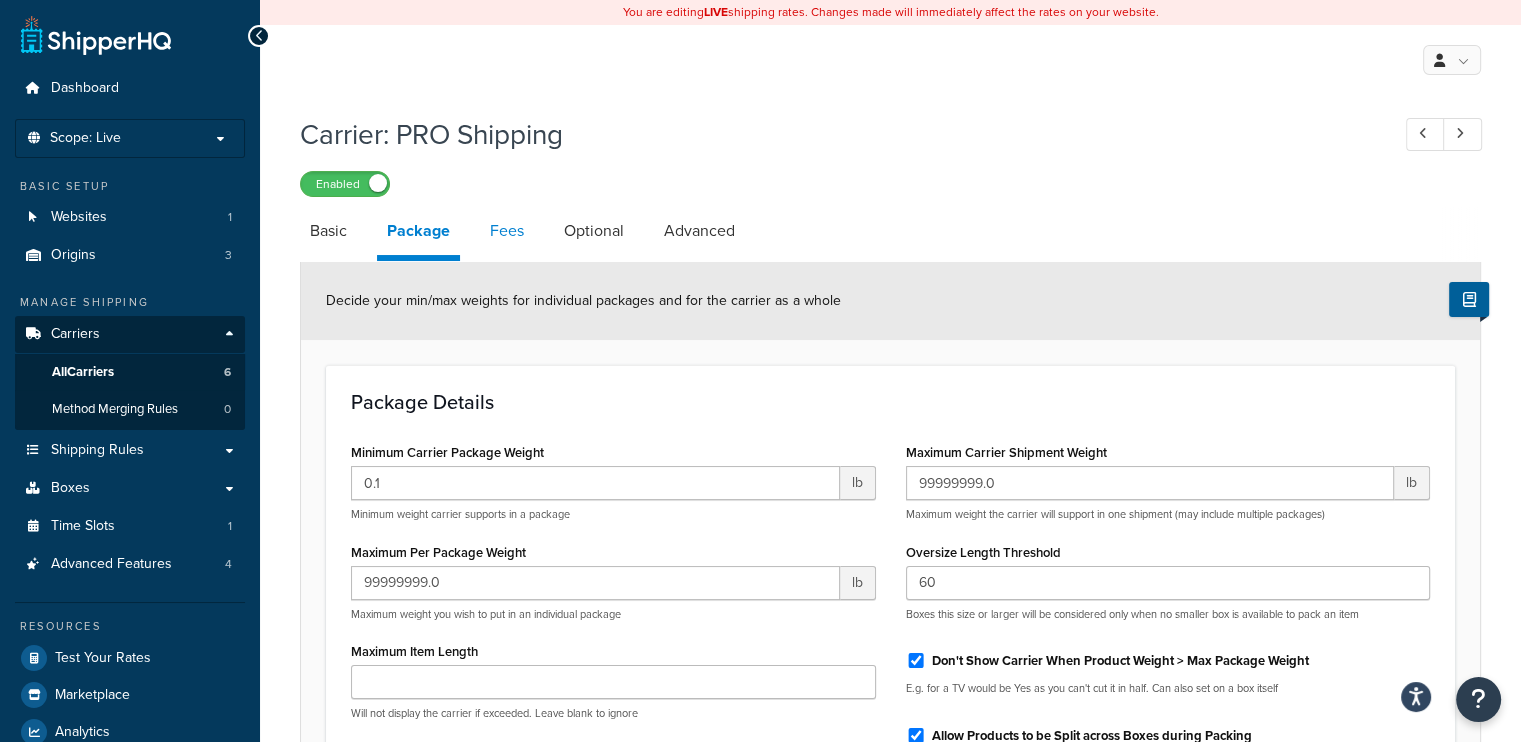 click on "Fees" at bounding box center (507, 231) 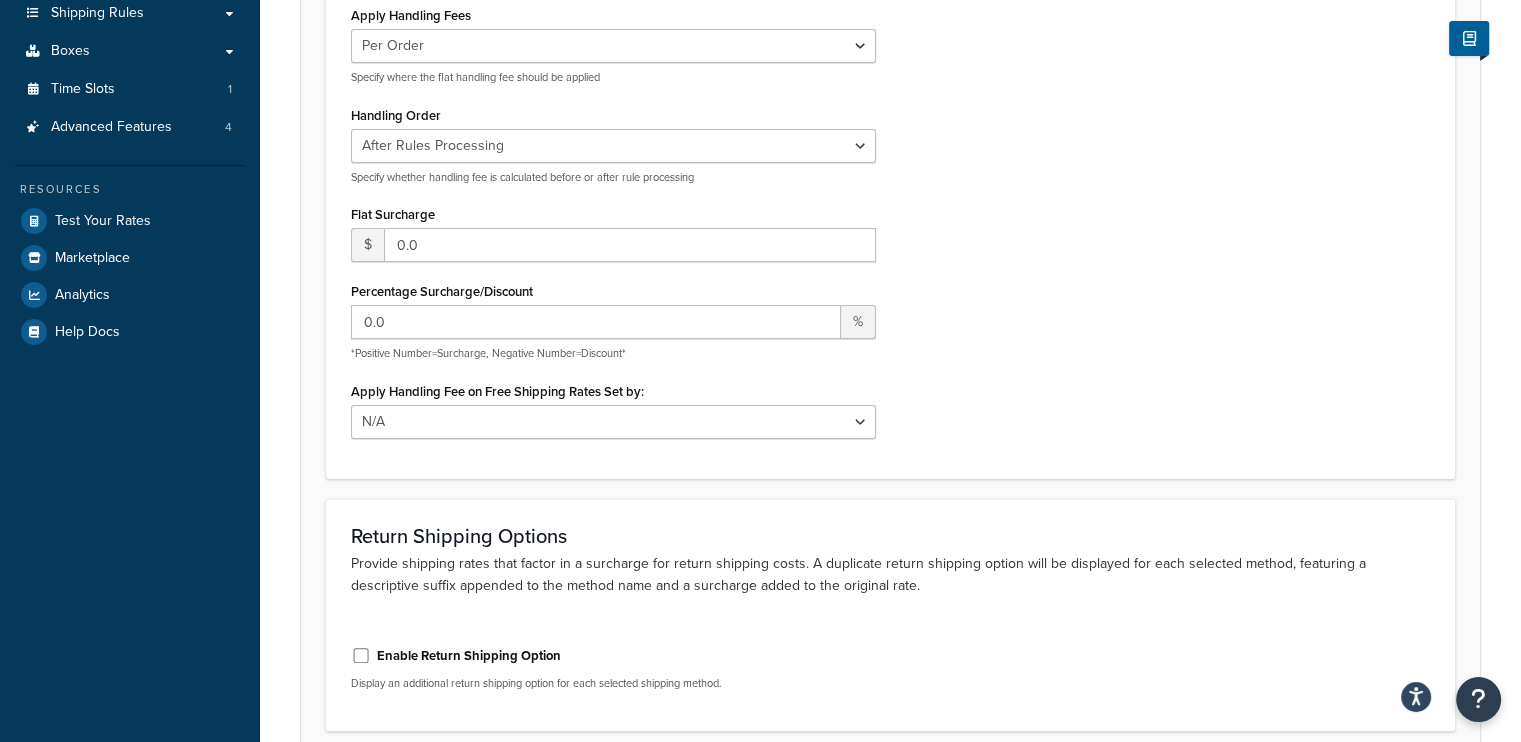 scroll, scrollTop: 208, scrollLeft: 0, axis: vertical 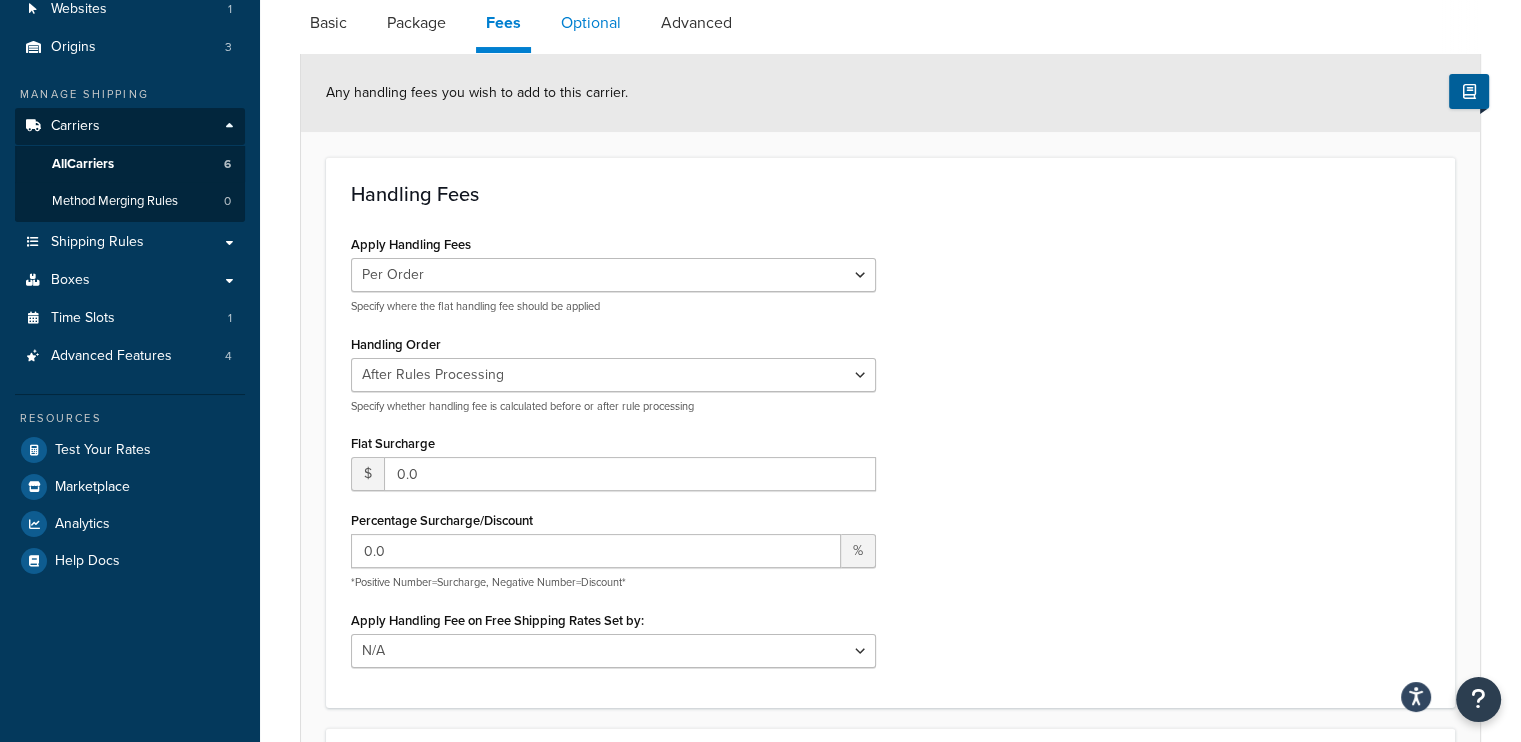click on "Optional" at bounding box center (591, 23) 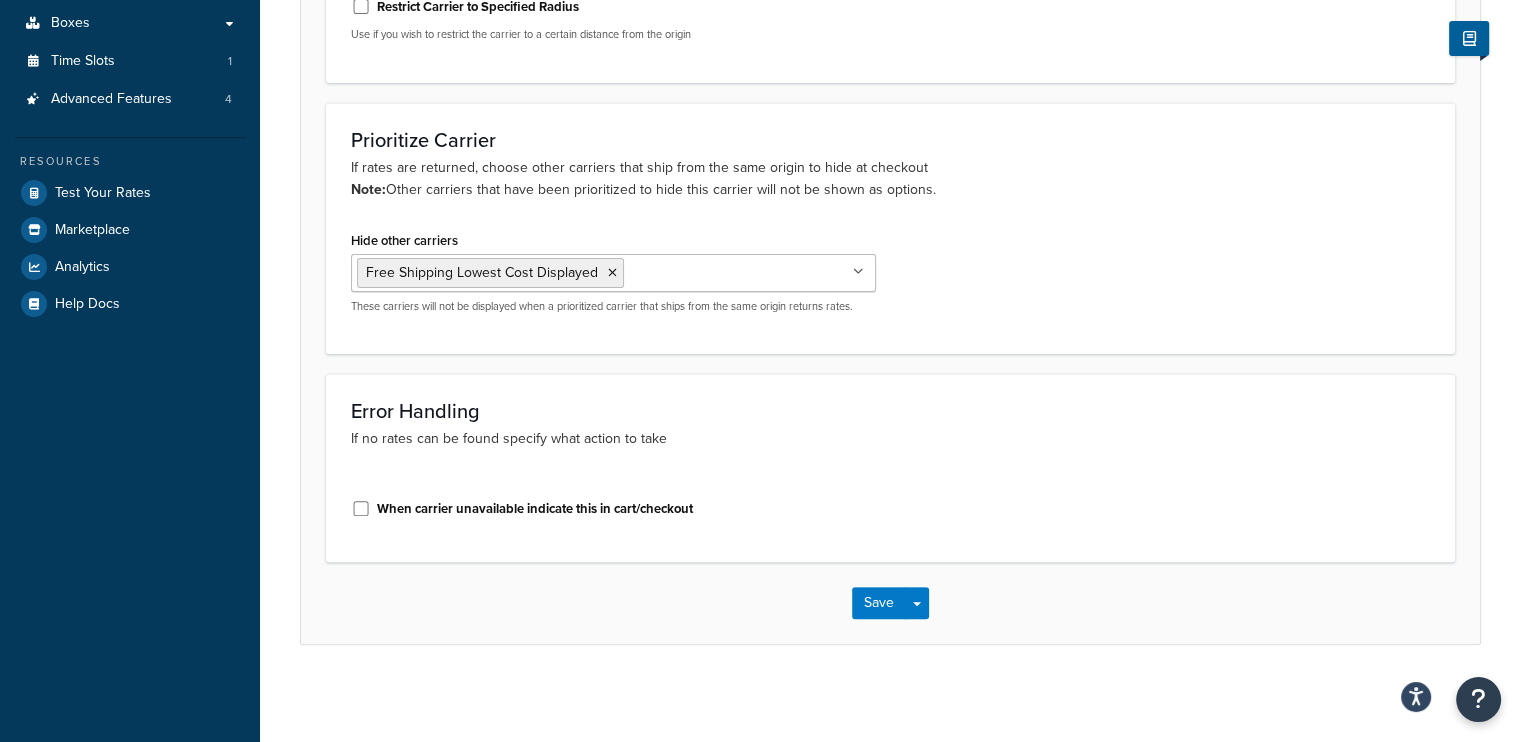 scroll, scrollTop: 0, scrollLeft: 0, axis: both 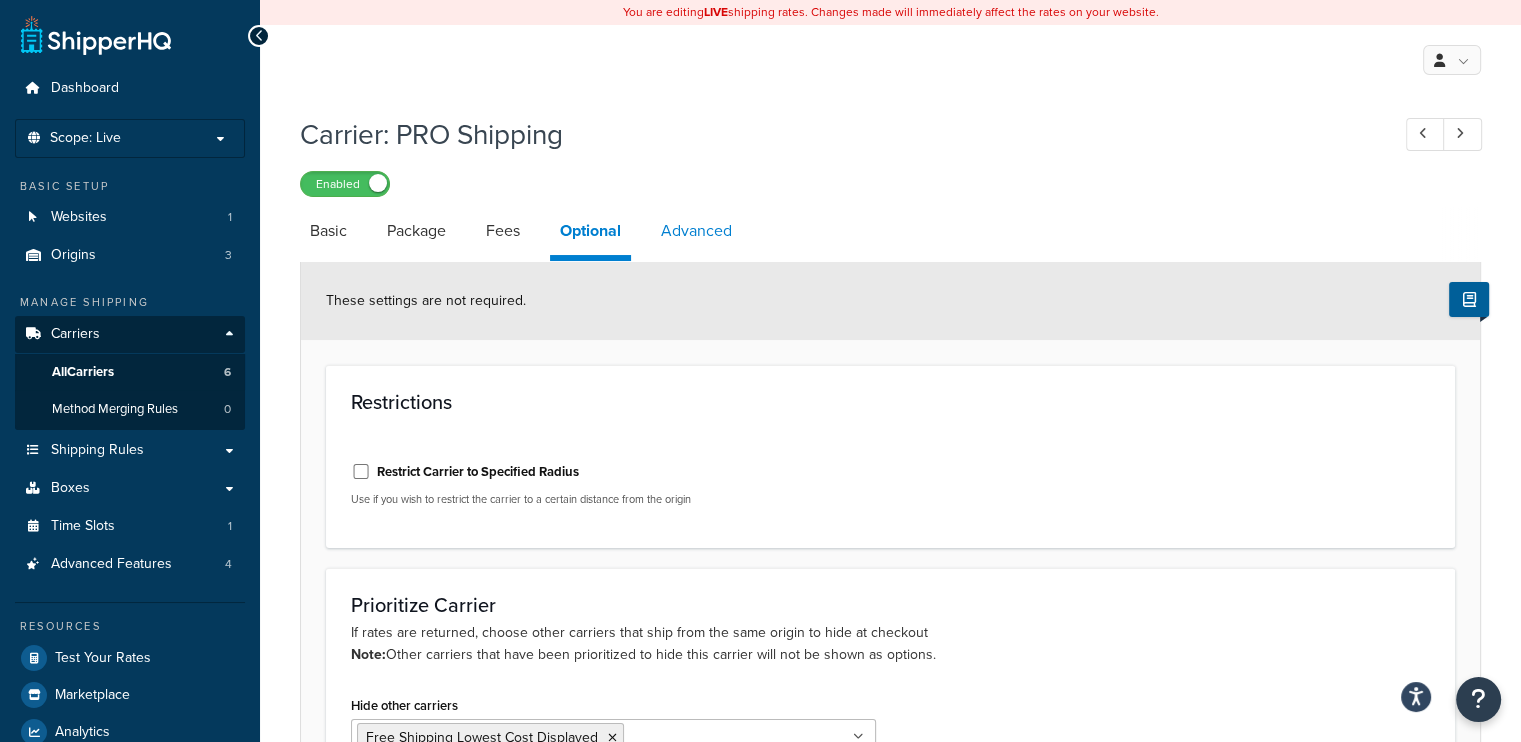 click on "Advanced" at bounding box center (696, 231) 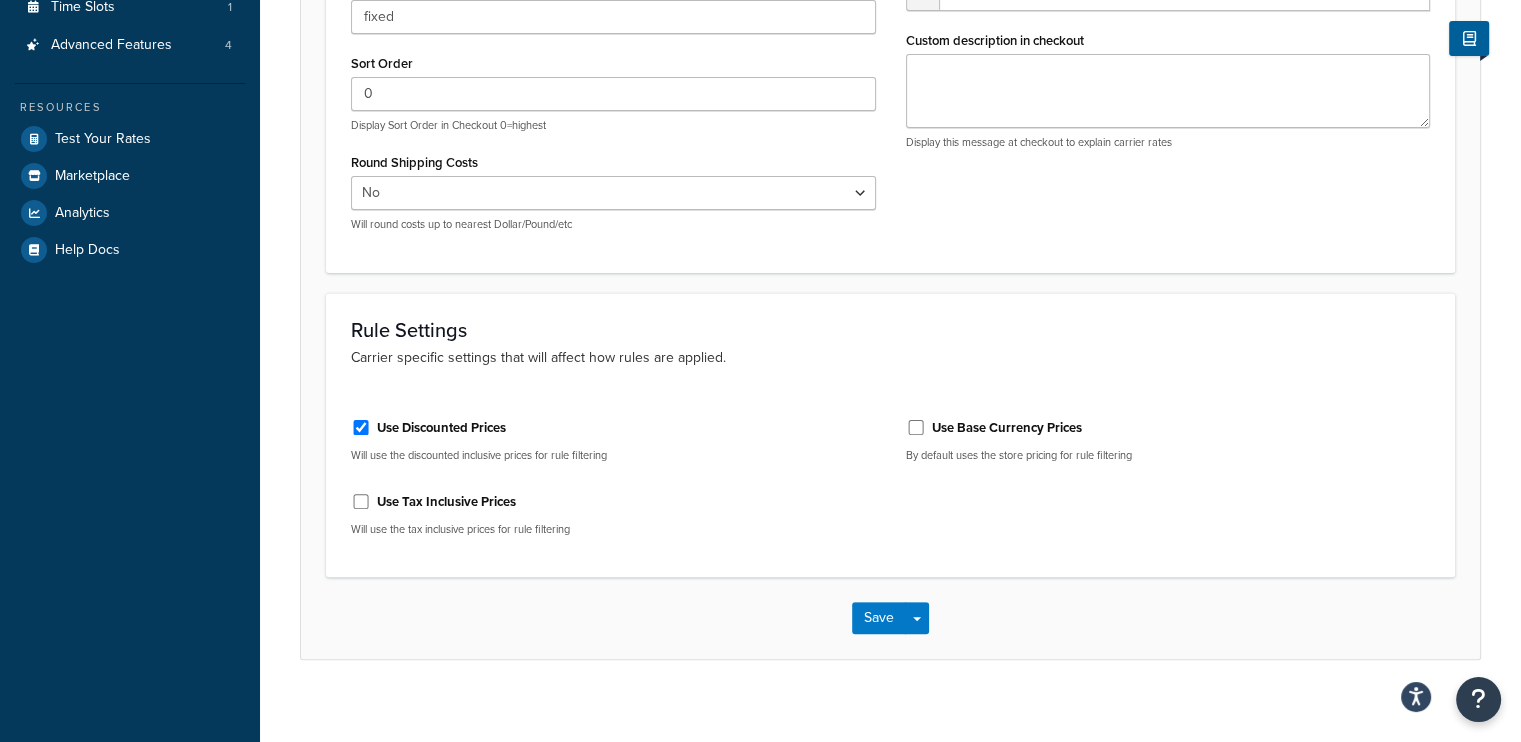 scroll, scrollTop: 520, scrollLeft: 0, axis: vertical 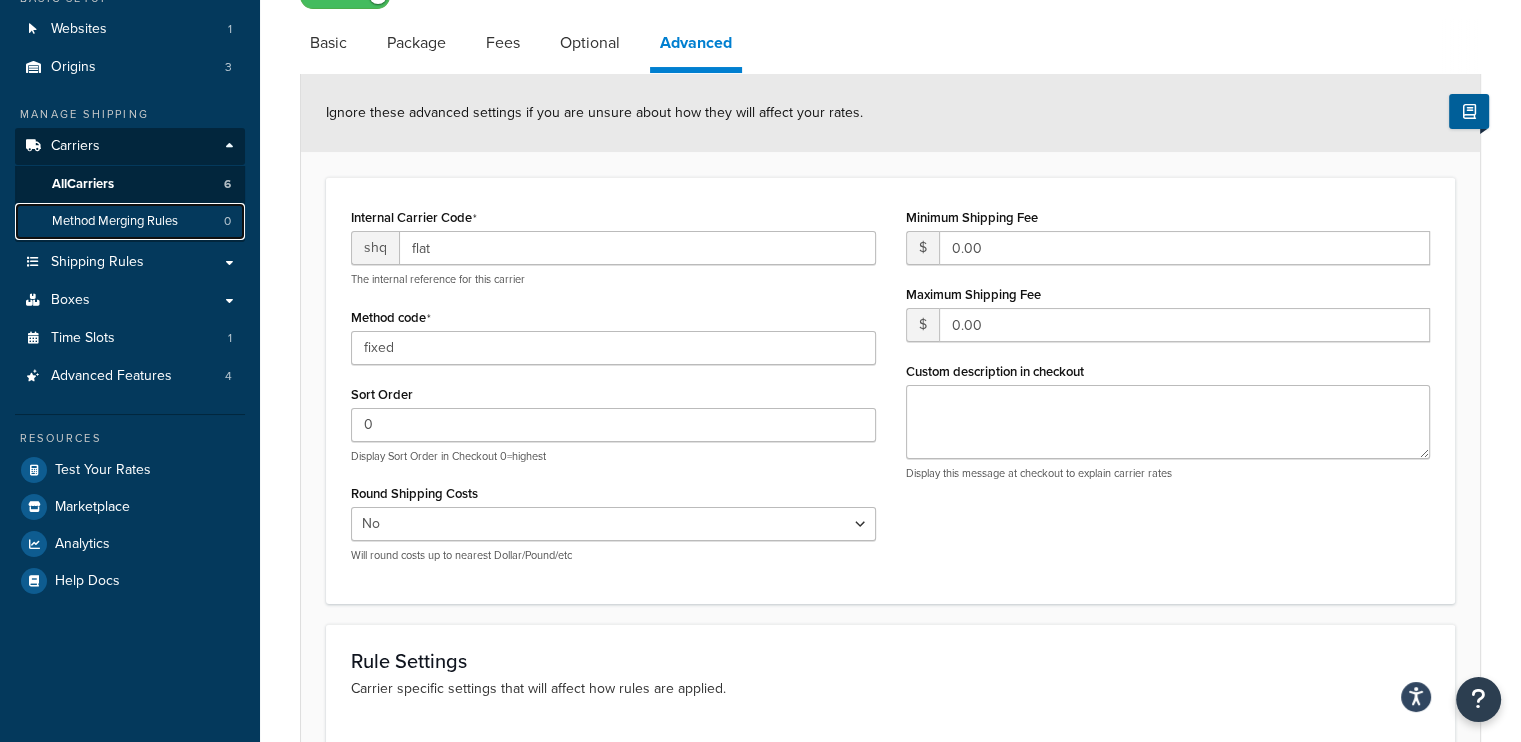 click on "Method Merging Rules" at bounding box center (115, 221) 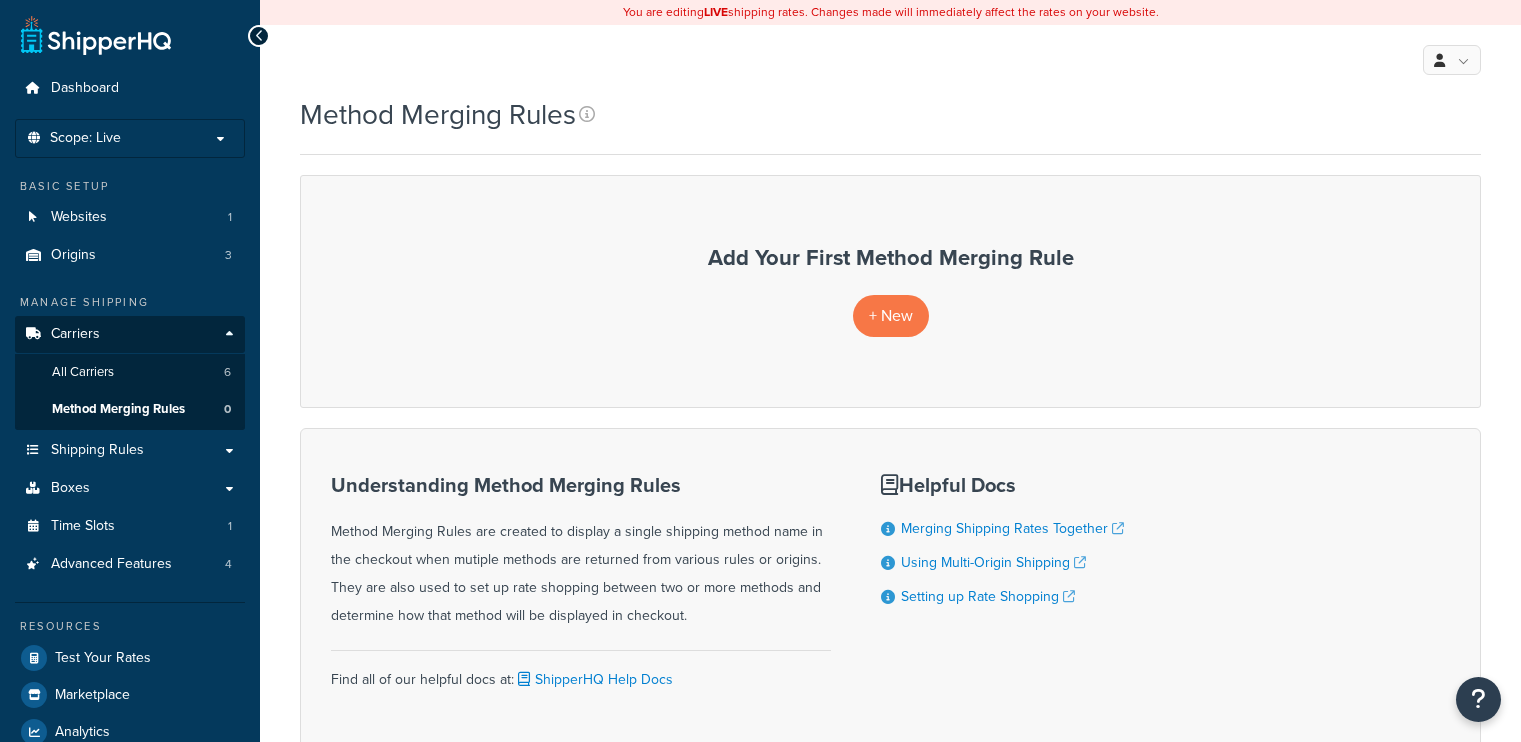 scroll, scrollTop: 0, scrollLeft: 0, axis: both 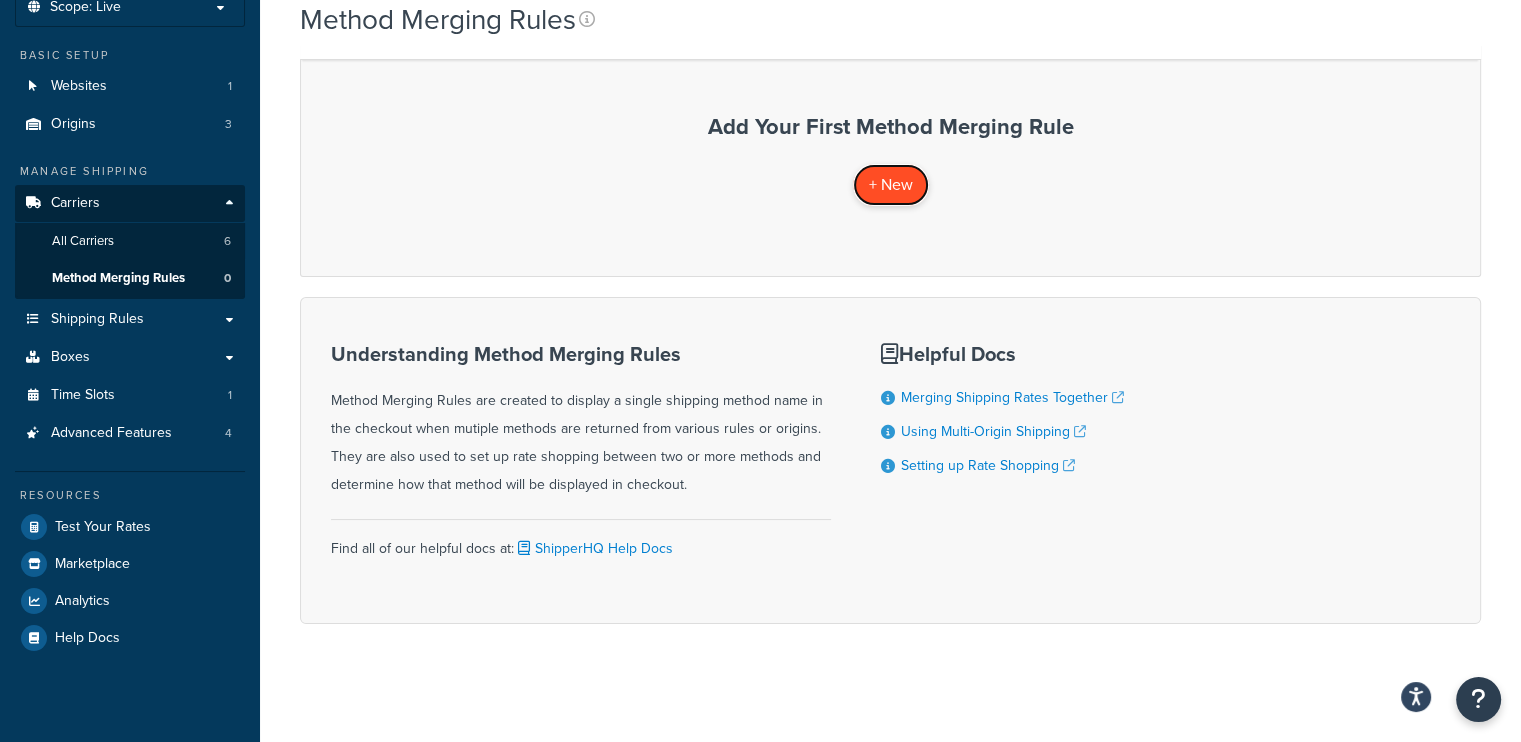 click on "+ New" at bounding box center (891, 184) 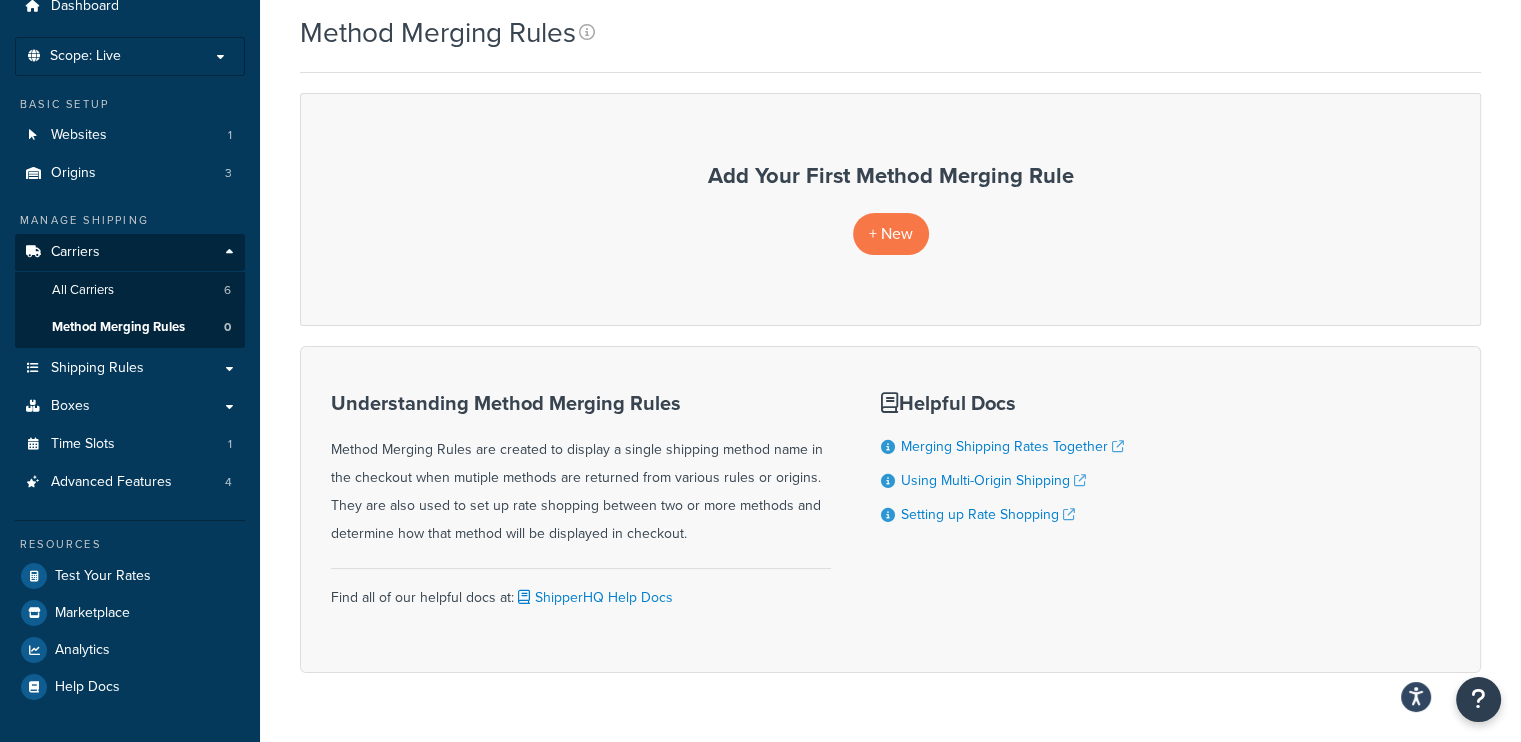 scroll, scrollTop: 0, scrollLeft: 0, axis: both 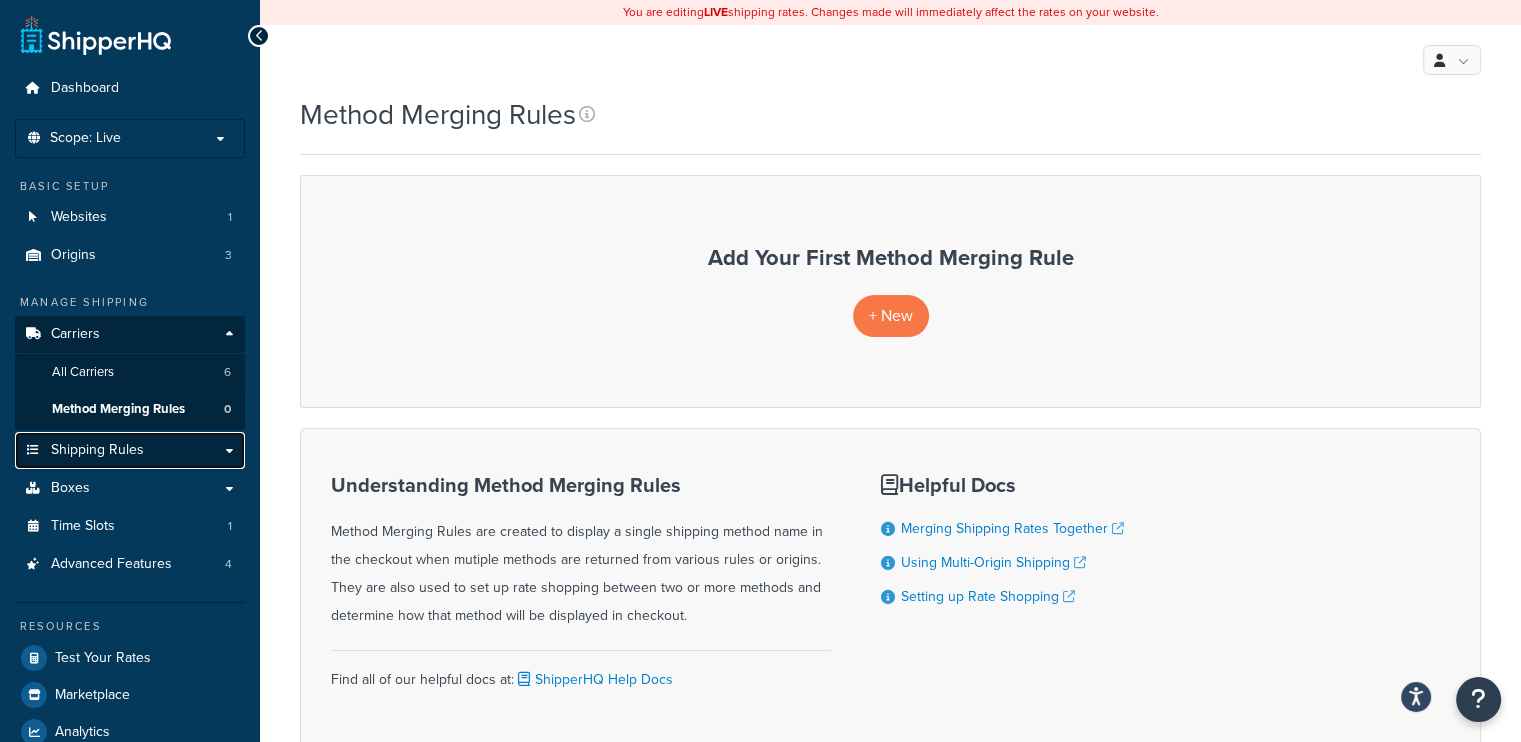 click on "Shipping Rules" at bounding box center [97, 450] 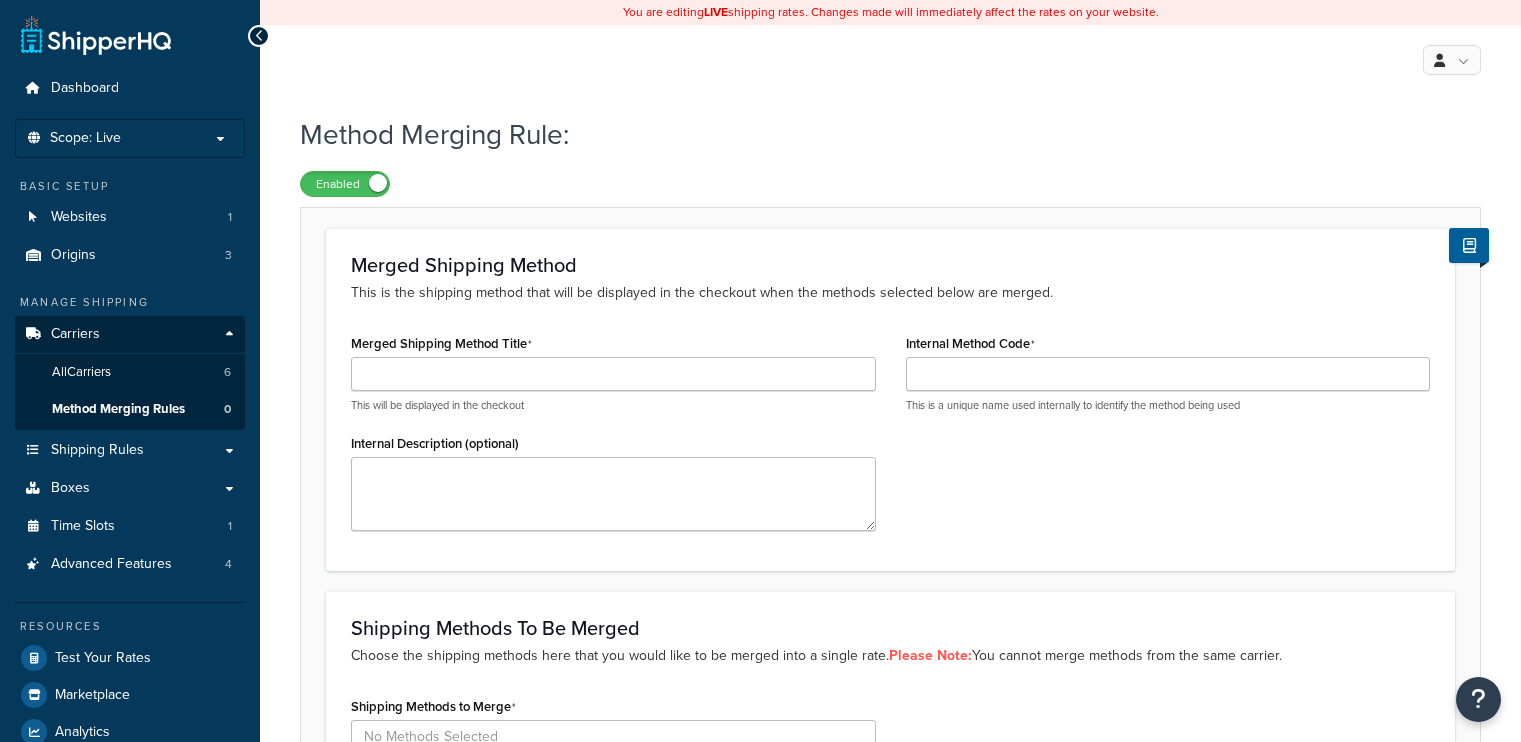 scroll, scrollTop: 0, scrollLeft: 0, axis: both 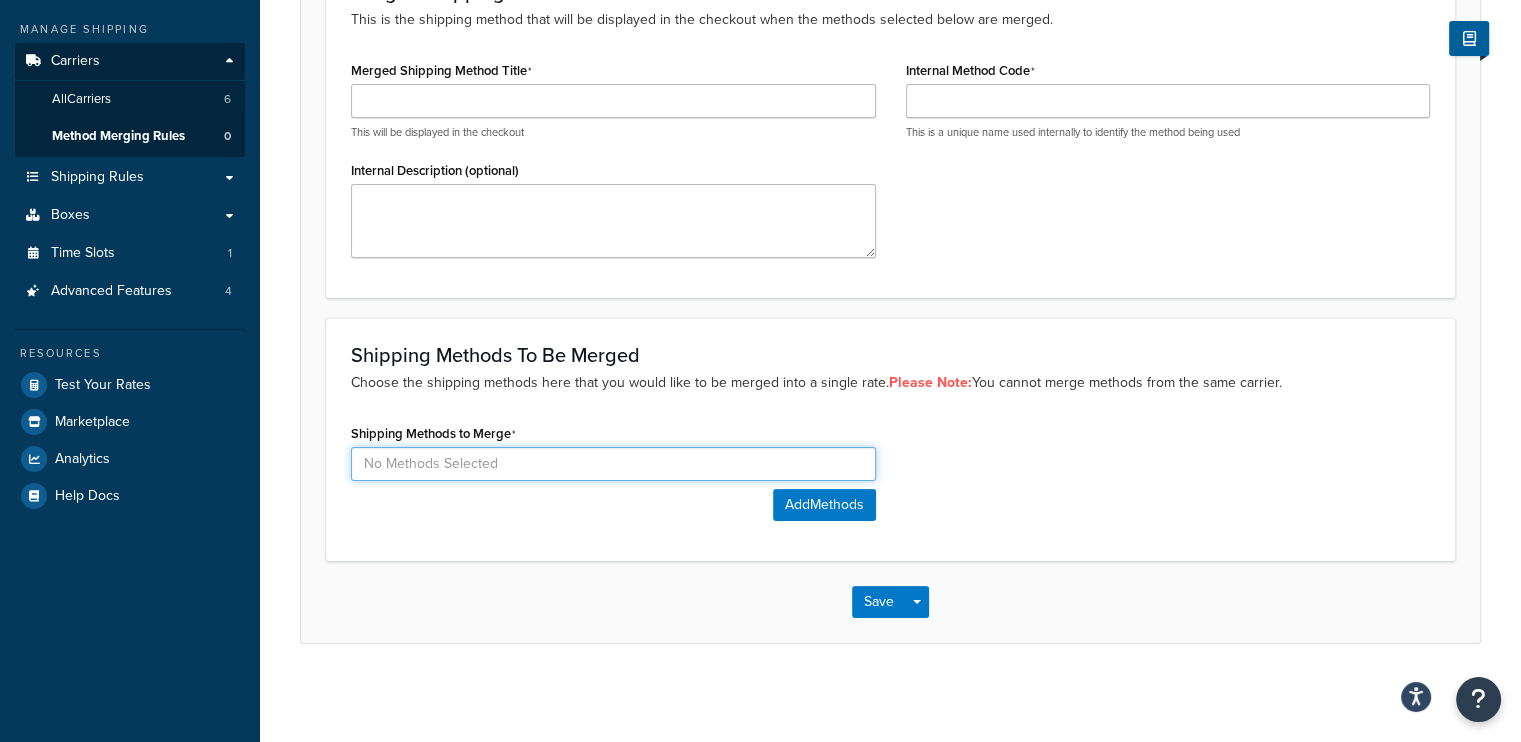 click at bounding box center (613, 464) 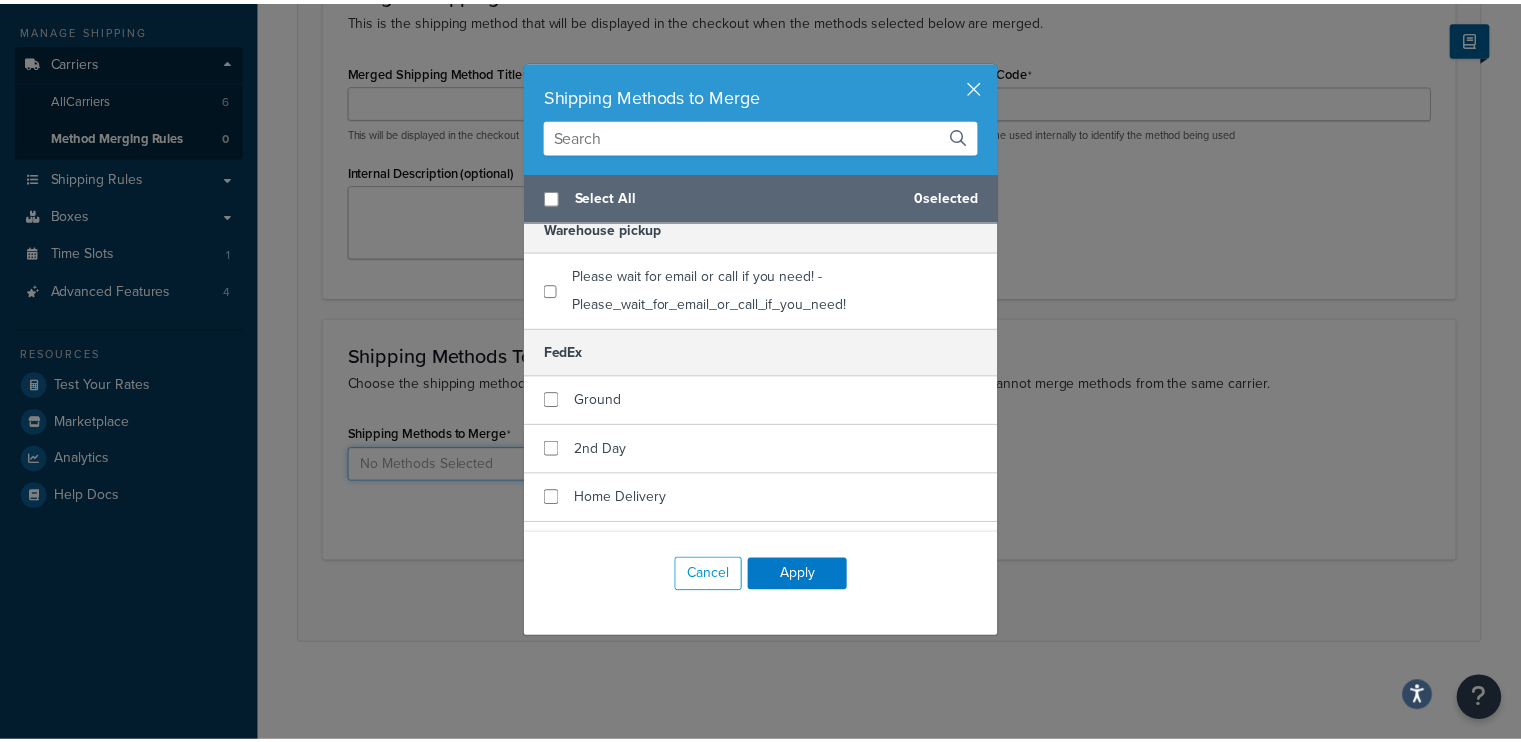 scroll, scrollTop: 0, scrollLeft: 0, axis: both 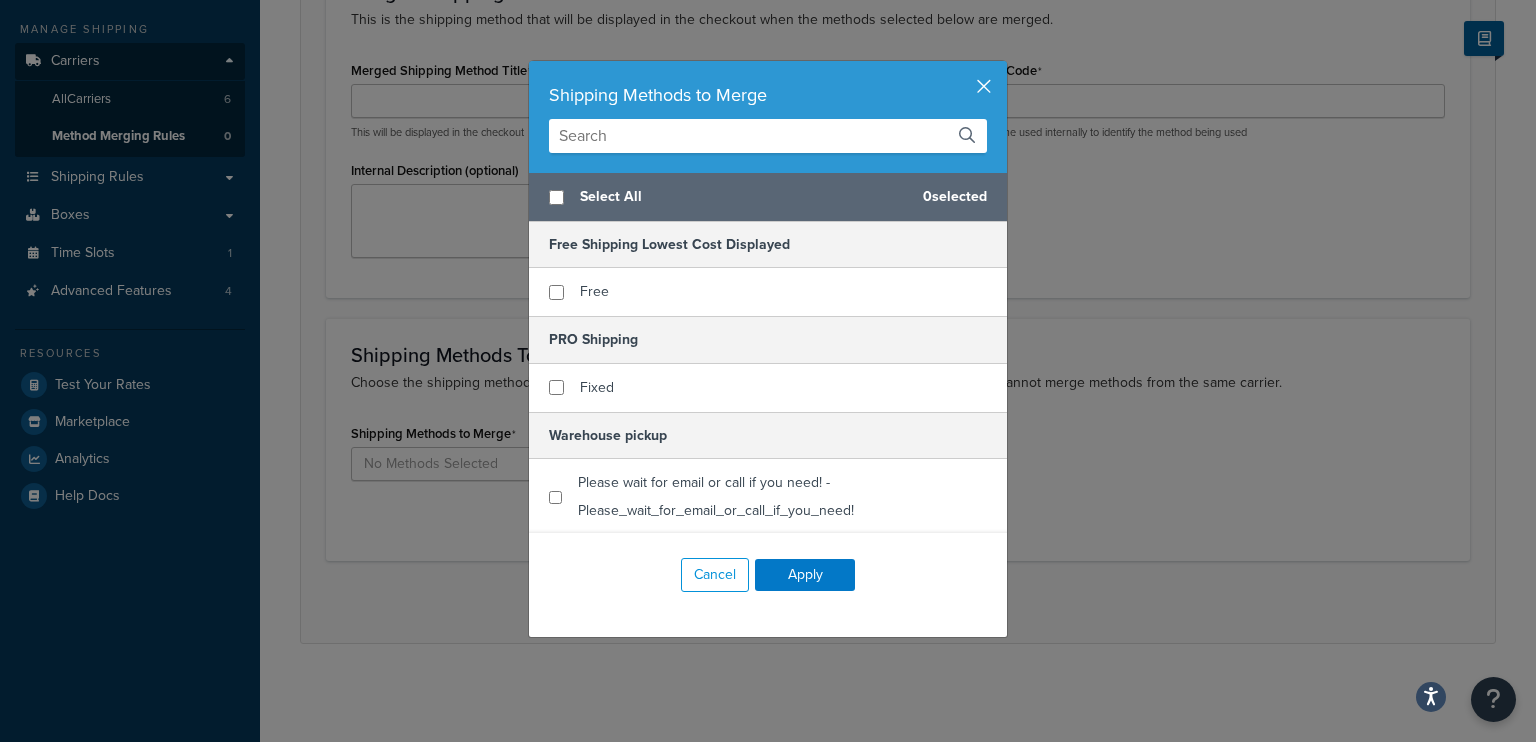 click at bounding box center [1004, 63] 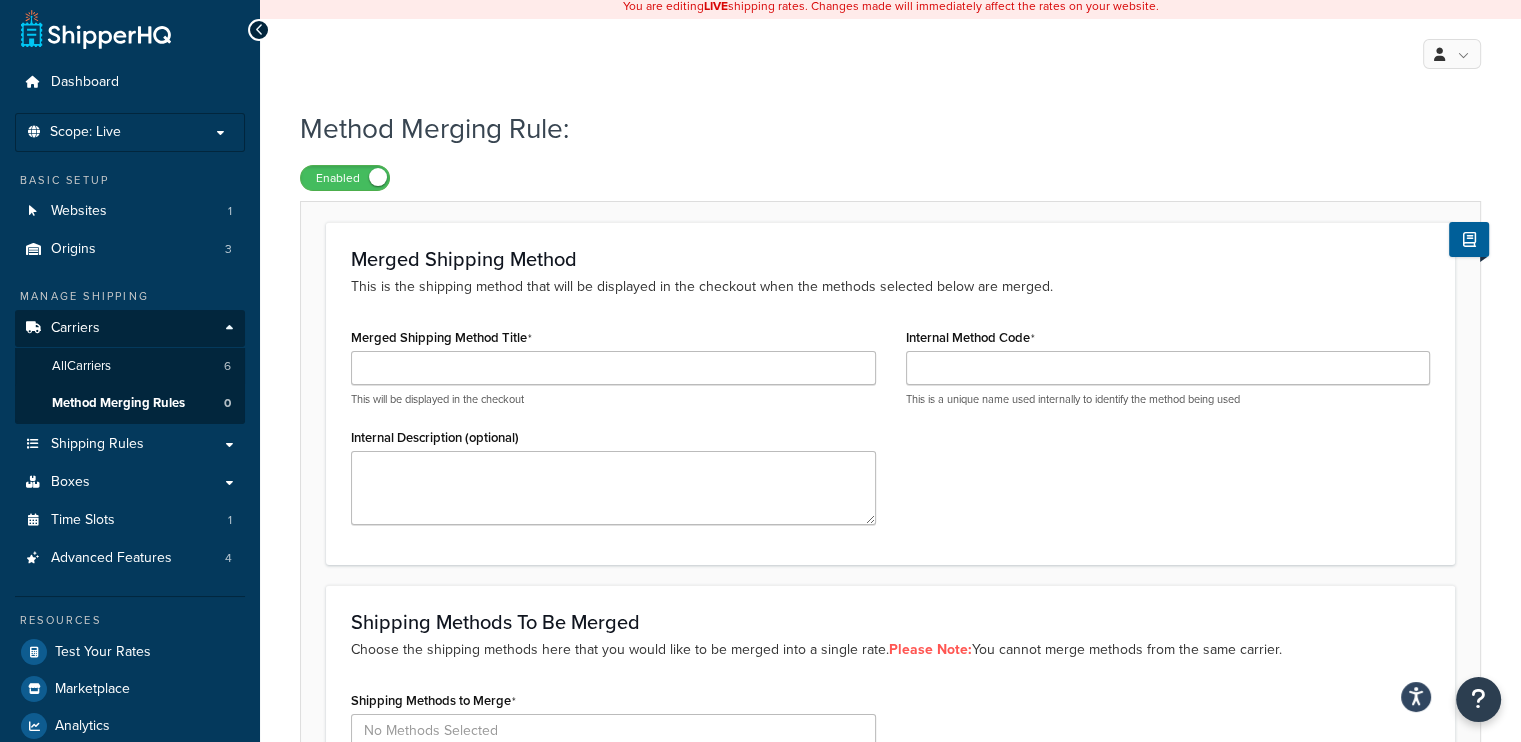 scroll, scrollTop: 0, scrollLeft: 0, axis: both 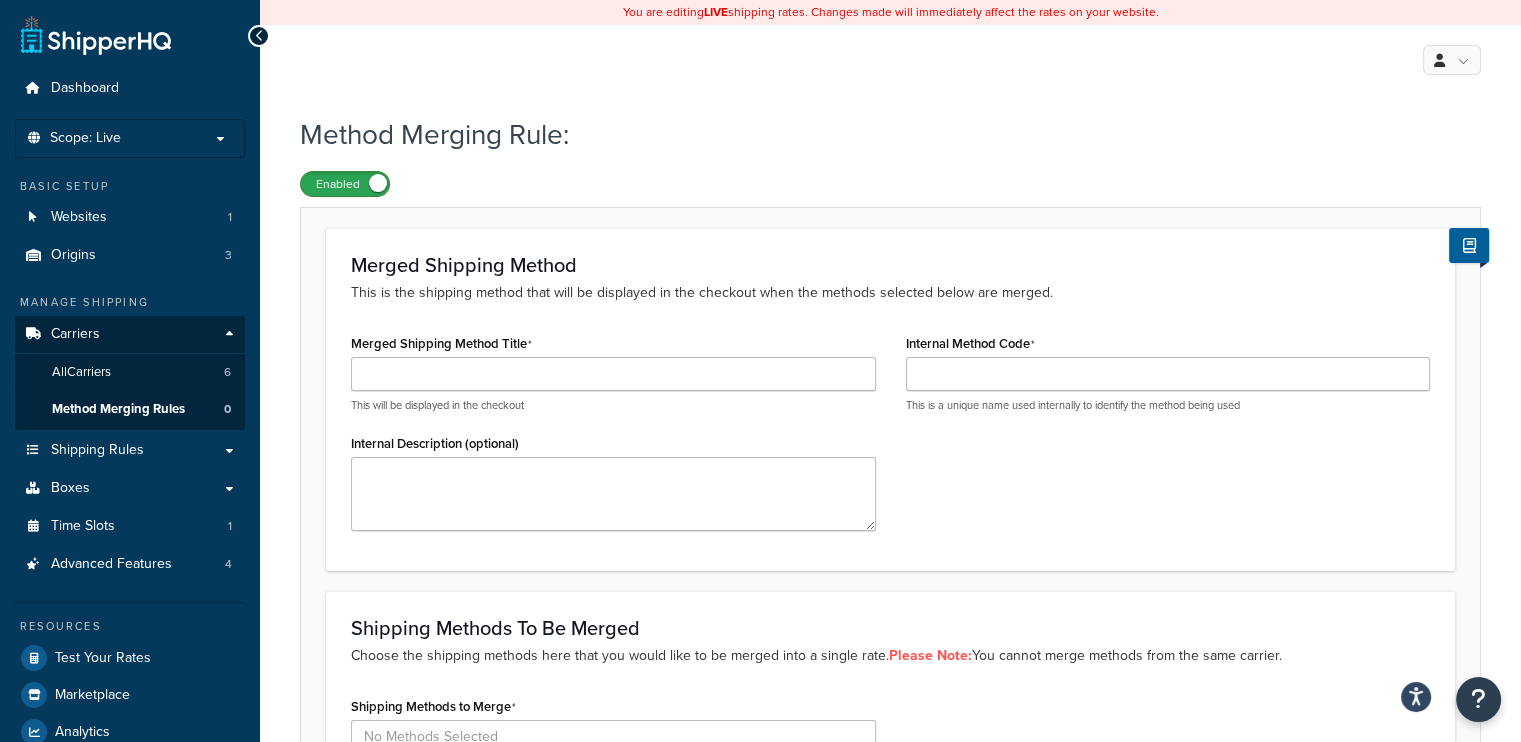 click on "Enabled" at bounding box center (345, 184) 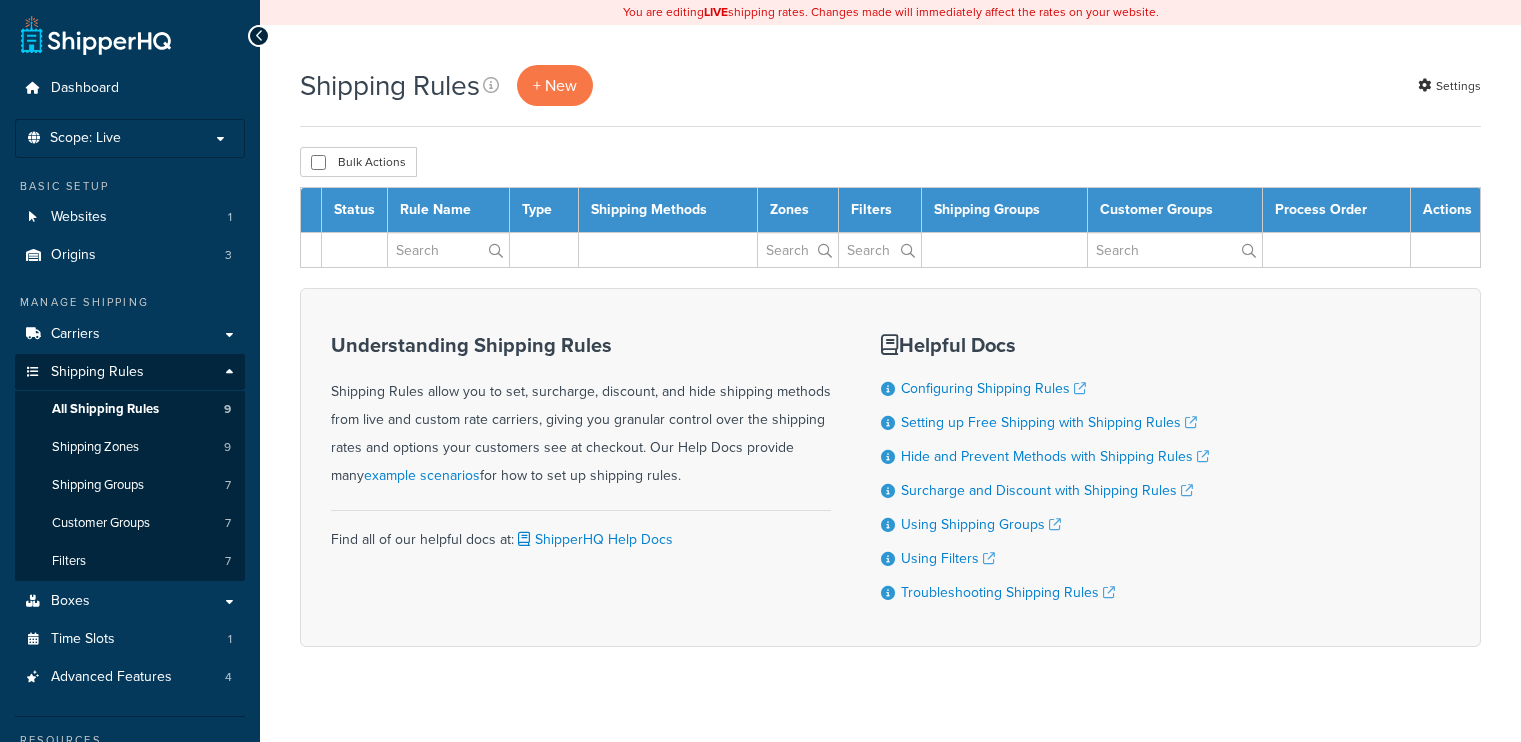 scroll, scrollTop: 0, scrollLeft: 0, axis: both 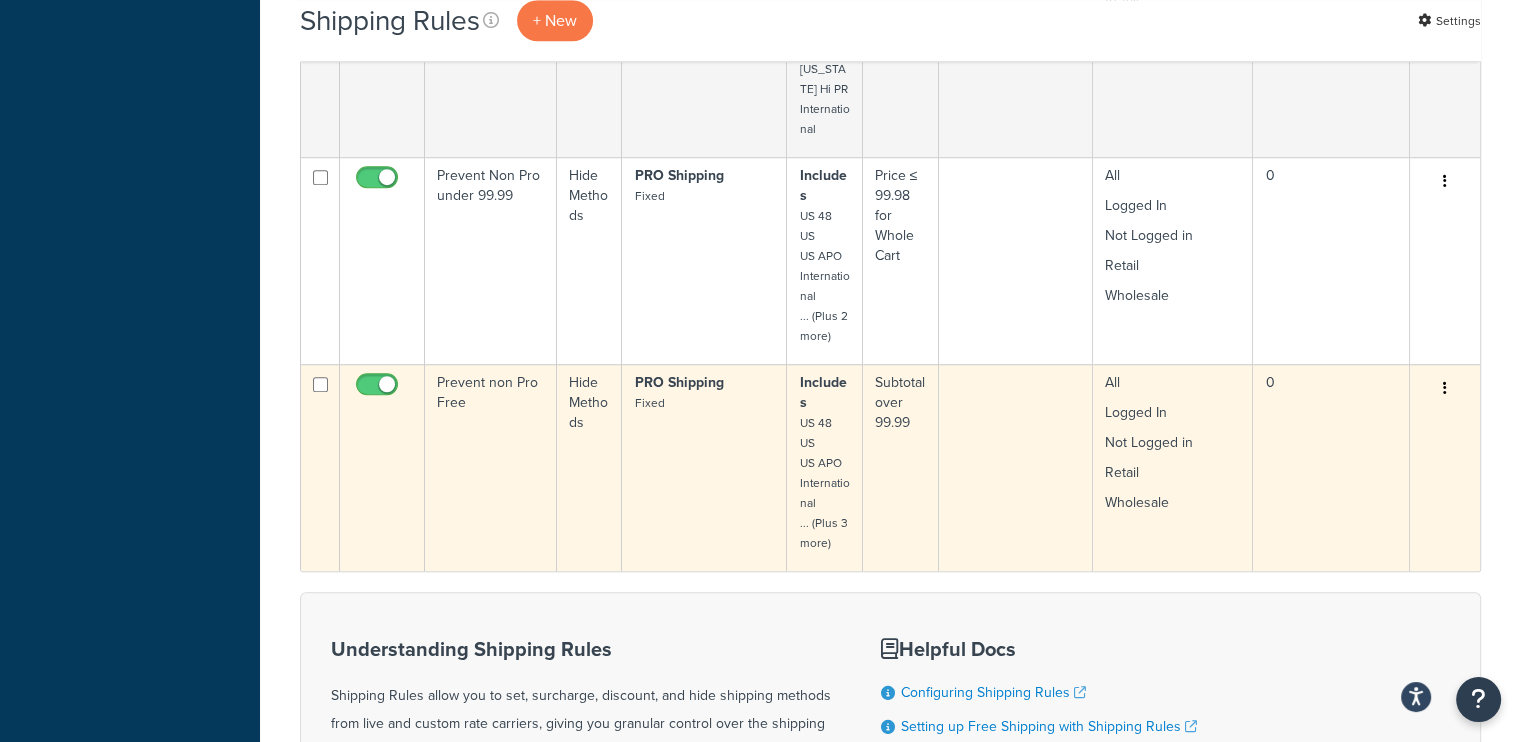 click at bounding box center (1445, 389) 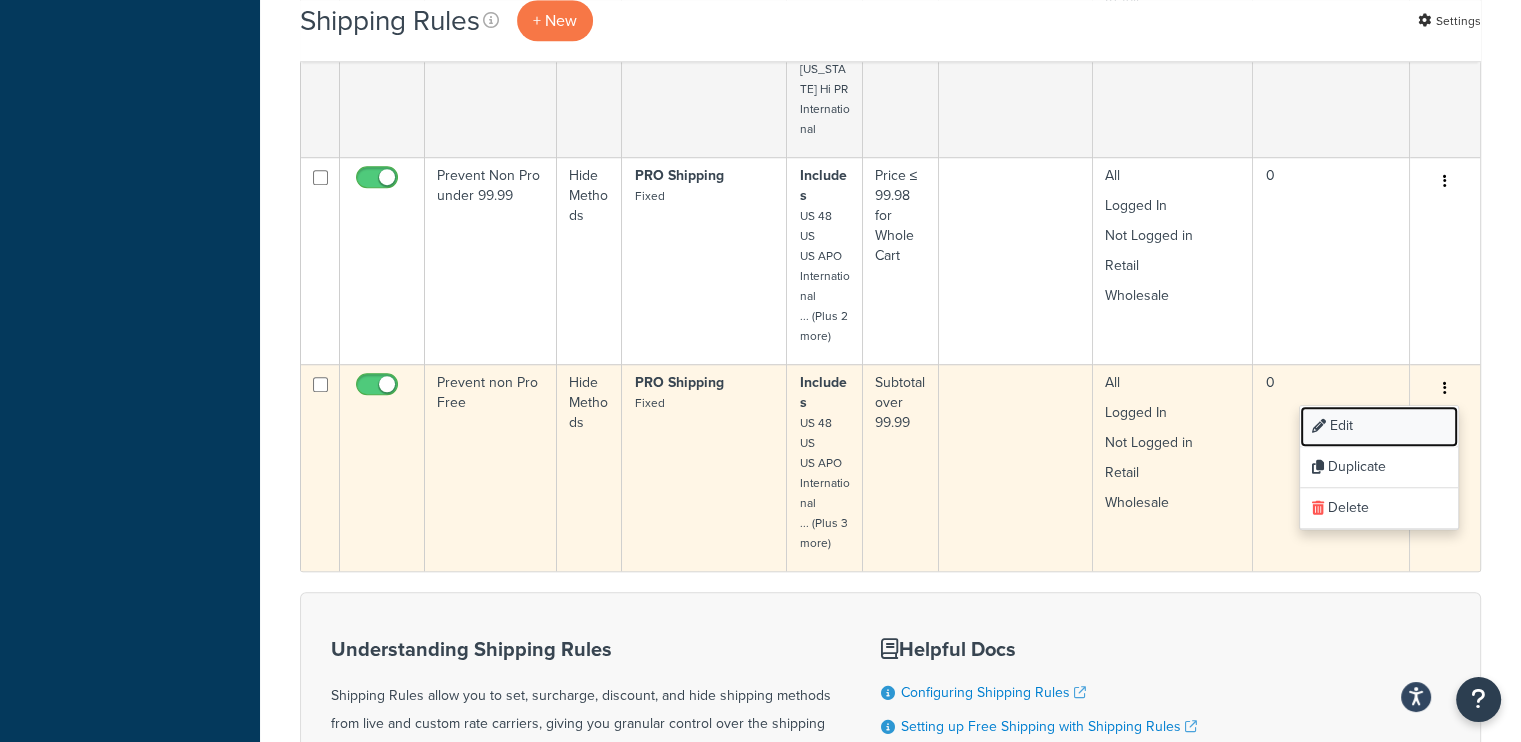 click on "Edit" at bounding box center (1379, 426) 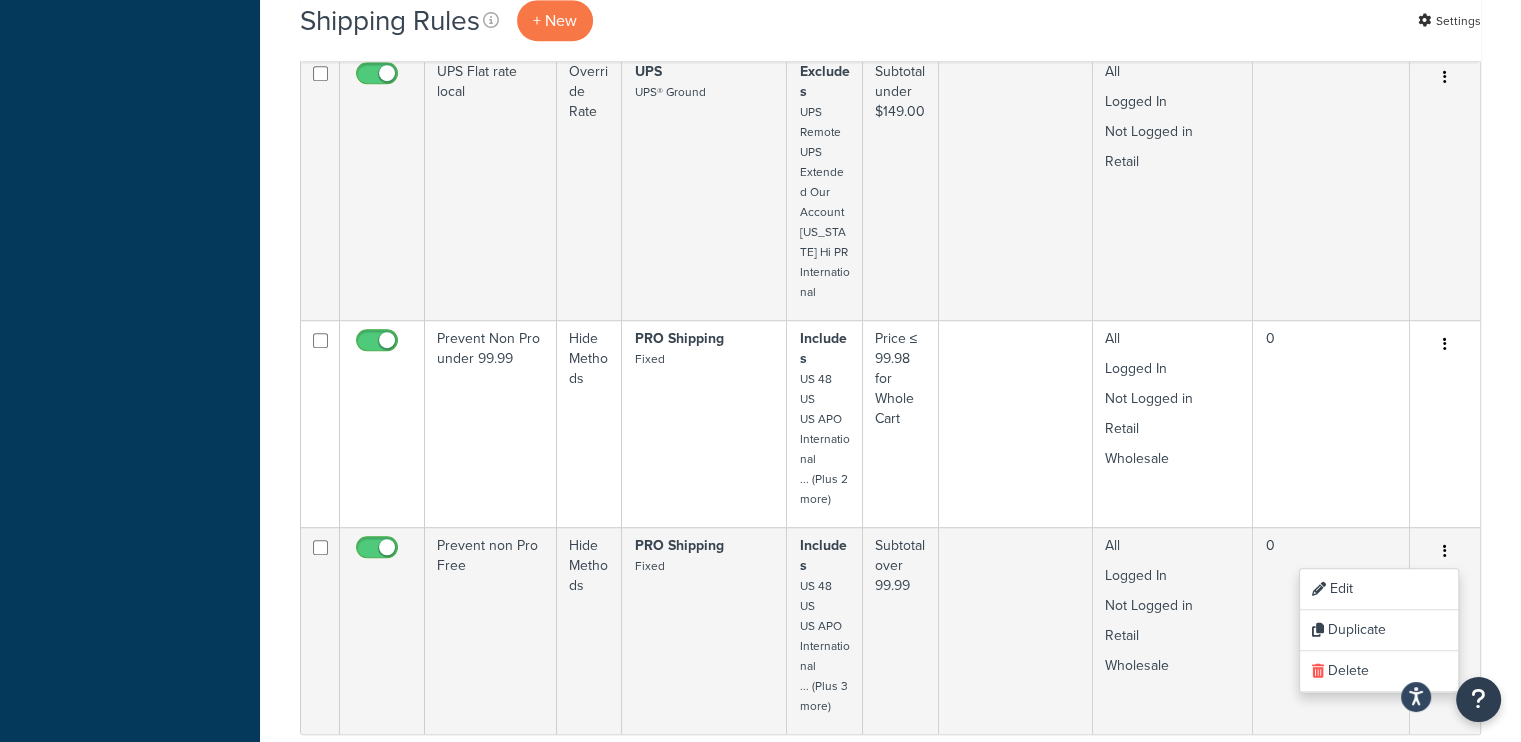 scroll, scrollTop: 1292, scrollLeft: 0, axis: vertical 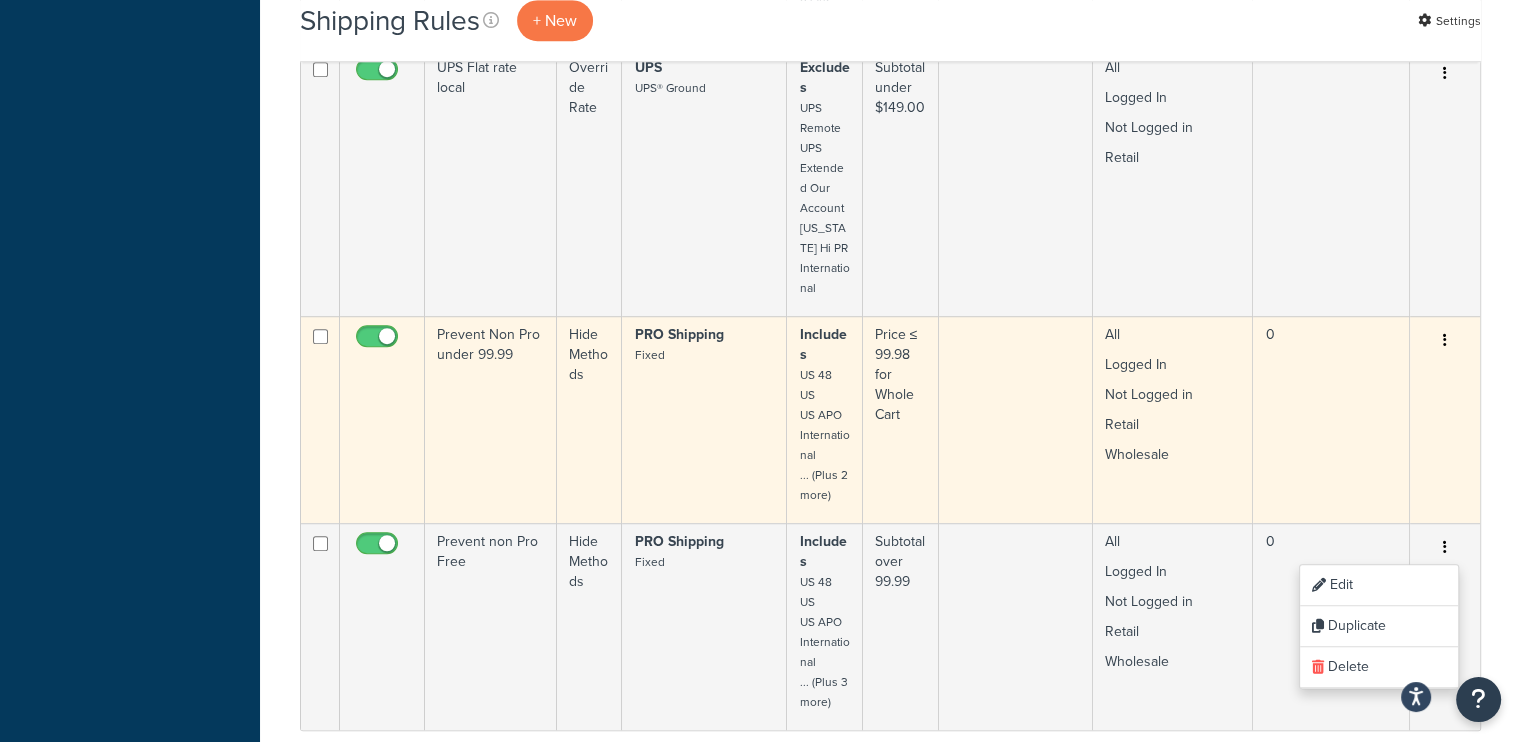 click on "Prevent Non Pro under 99.99" at bounding box center [491, 419] 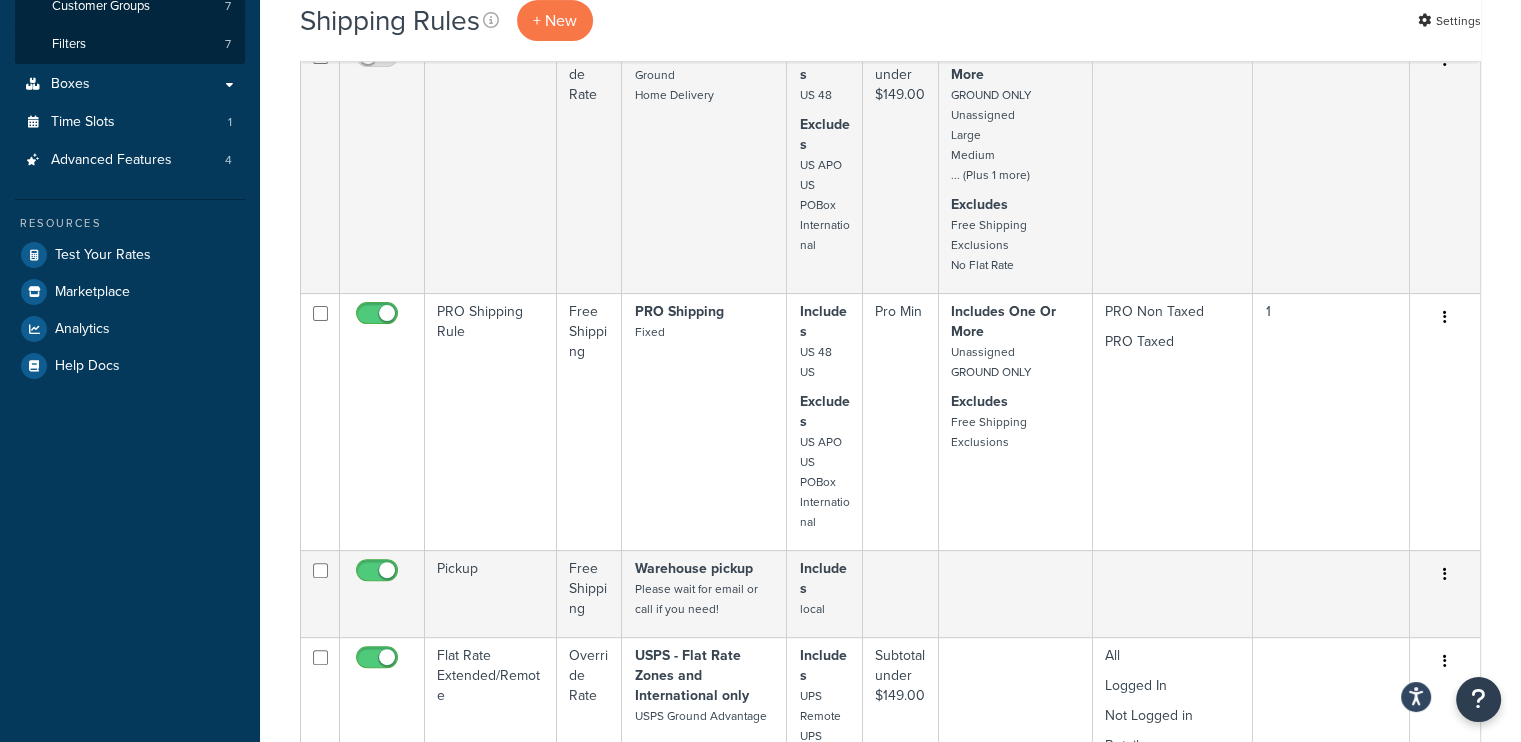 scroll, scrollTop: 515, scrollLeft: 0, axis: vertical 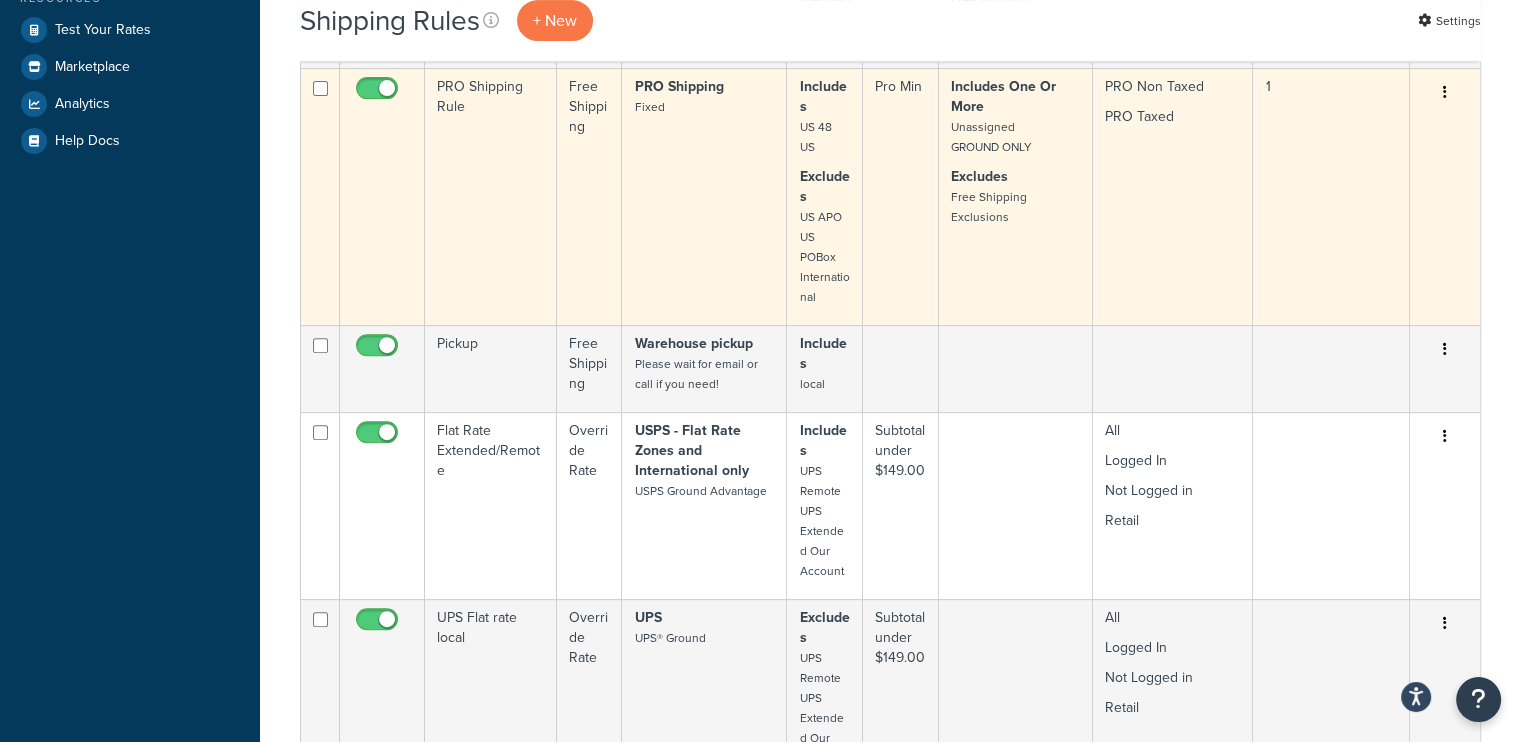 click at bounding box center (1445, 93) 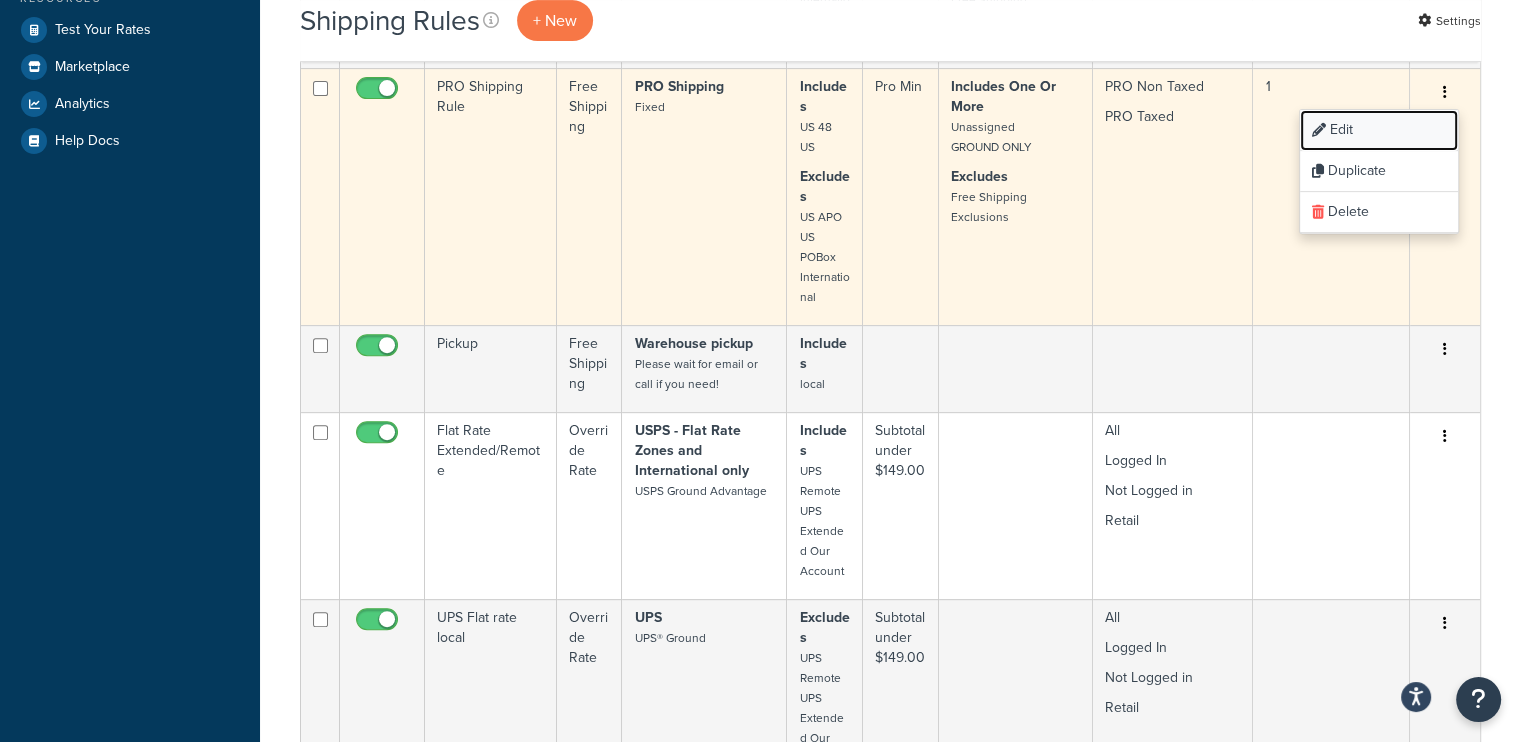 click at bounding box center [1319, 130] 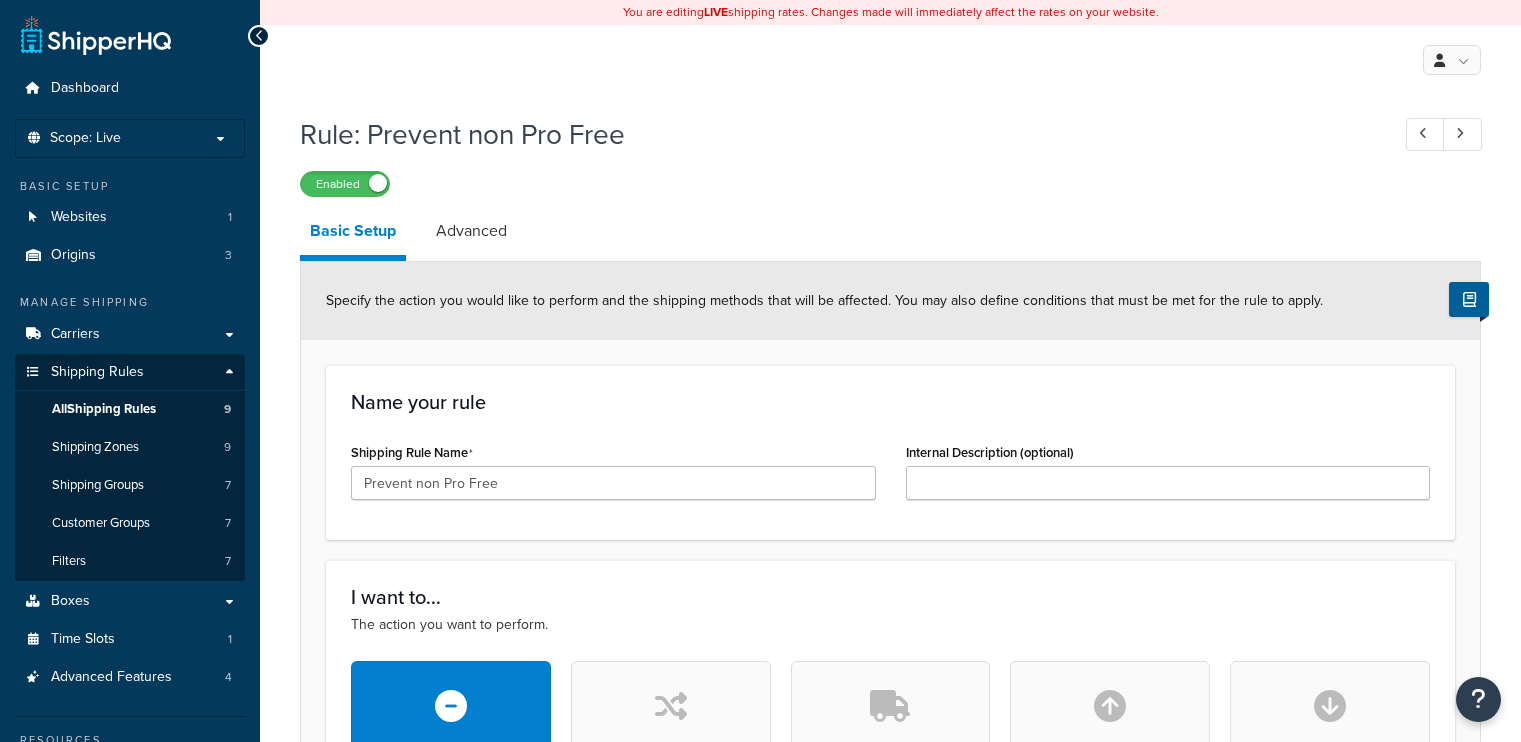 scroll, scrollTop: 0, scrollLeft: 0, axis: both 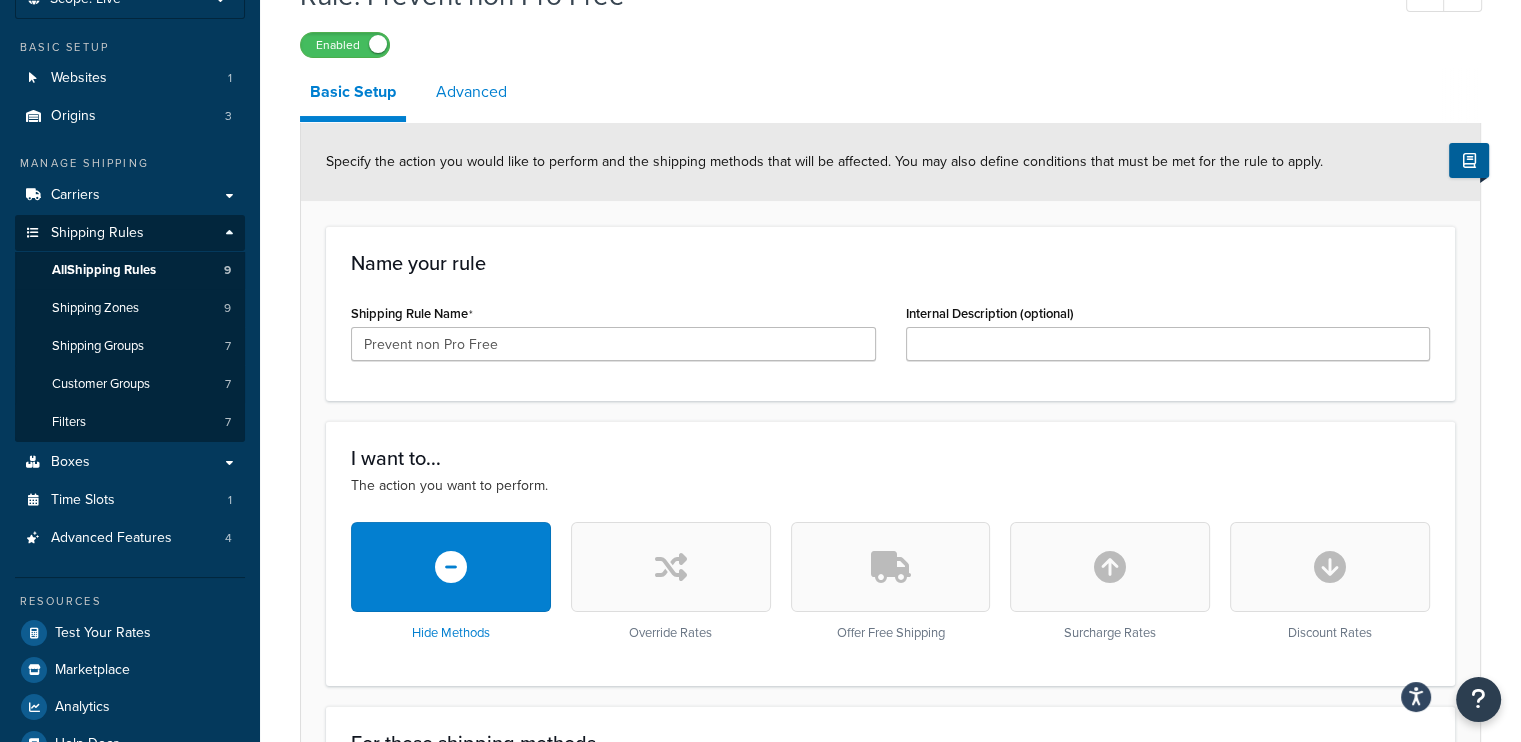 click on "Advanced" at bounding box center [471, 92] 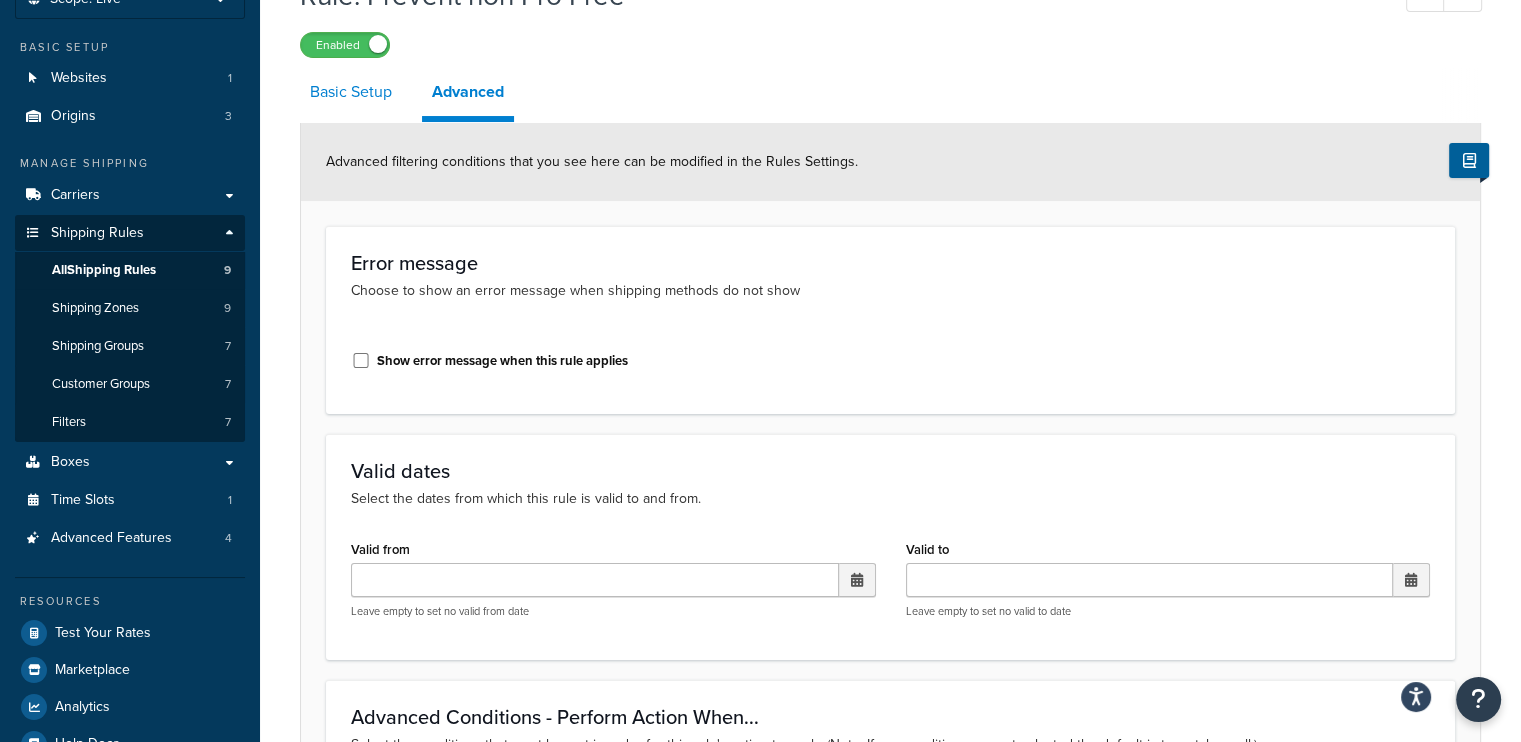 click on "Basic Setup" at bounding box center (351, 92) 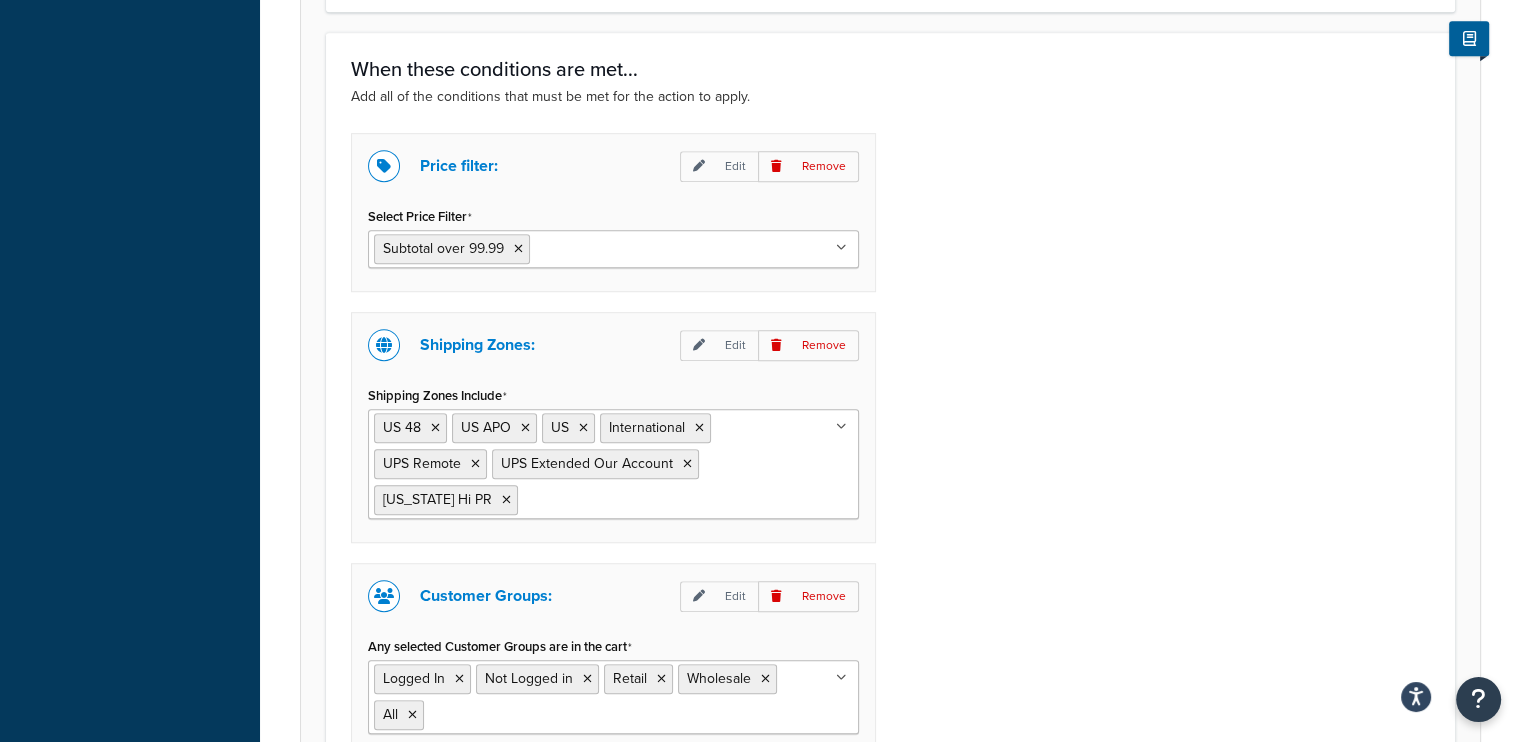 scroll, scrollTop: 1183, scrollLeft: 0, axis: vertical 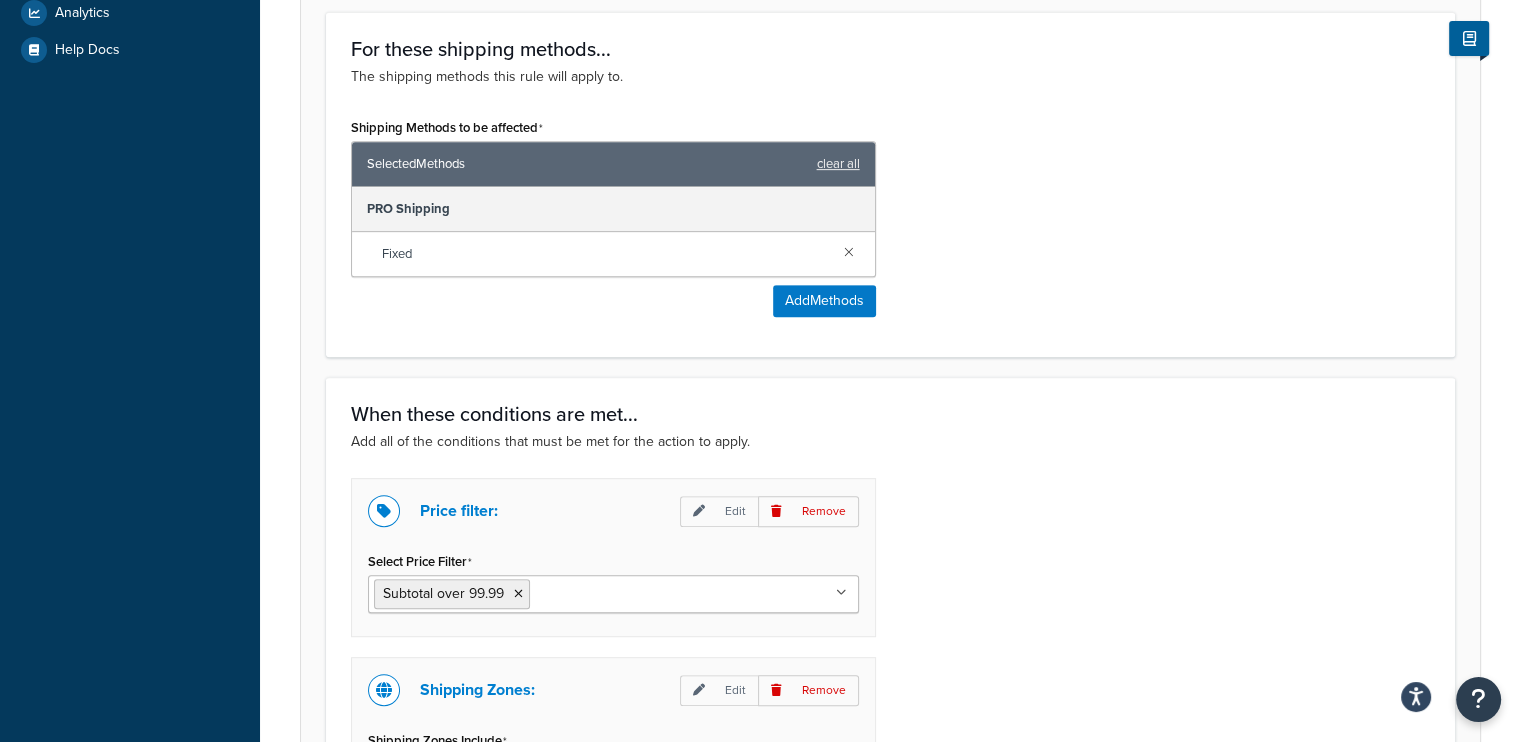 click on "Fixed" at bounding box center [605, 254] 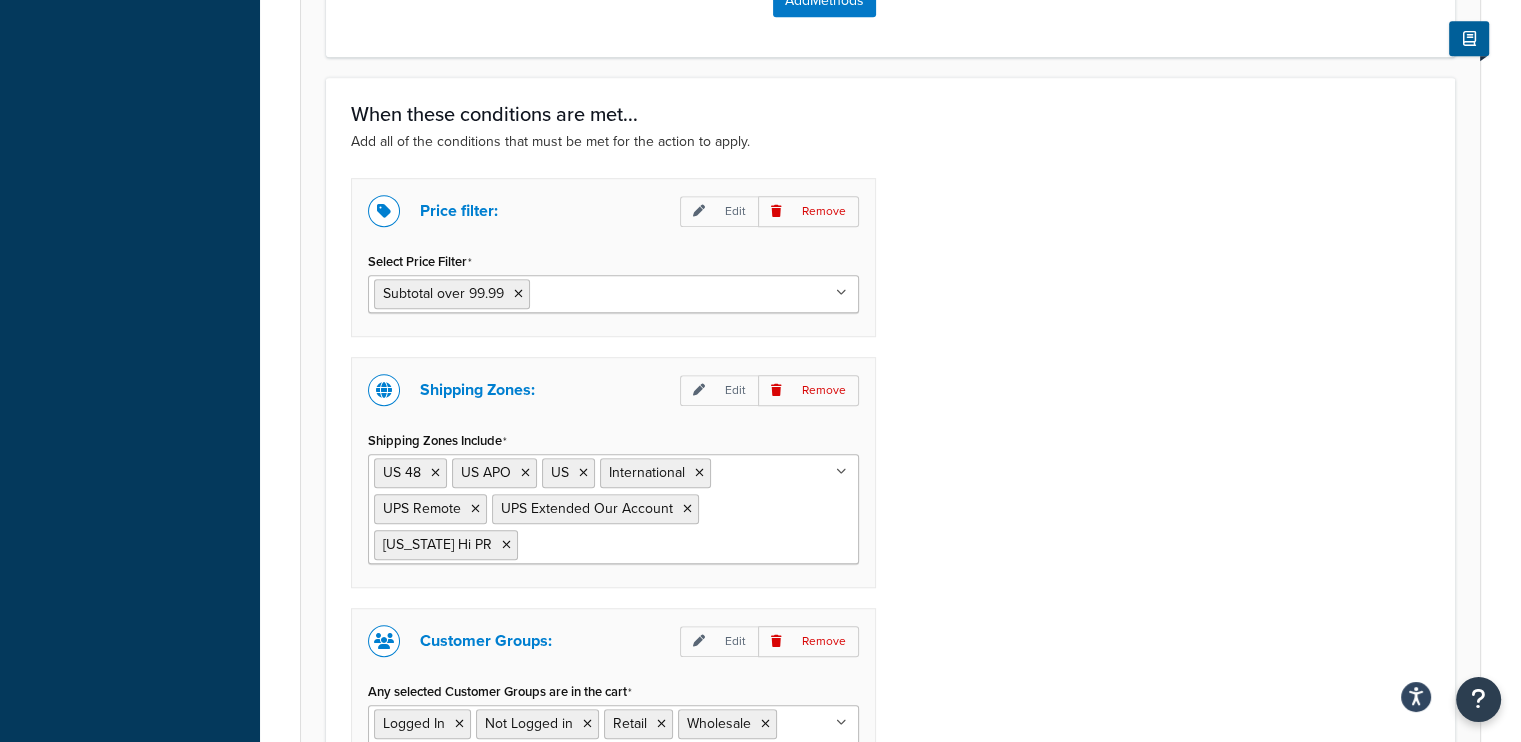 scroll, scrollTop: 1148, scrollLeft: 0, axis: vertical 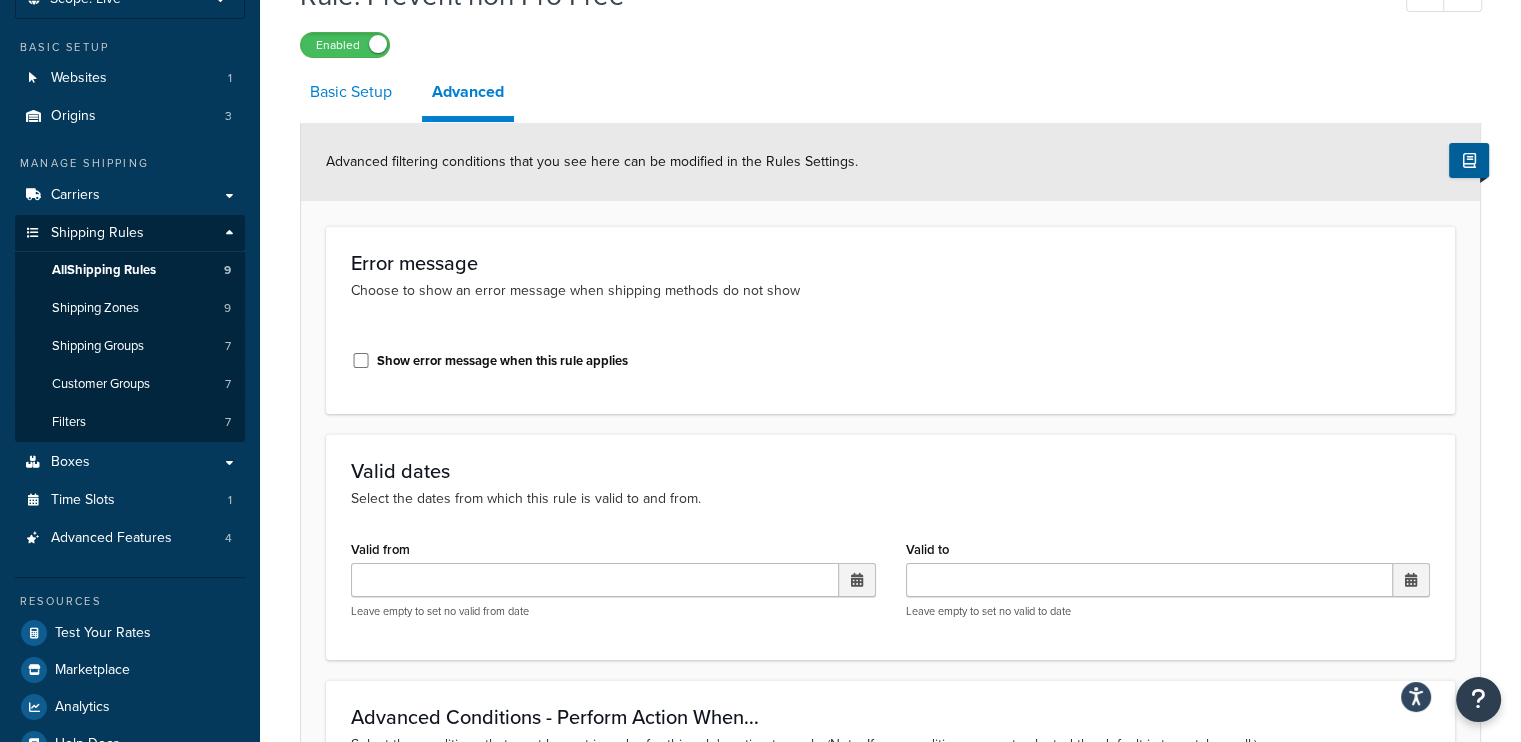 click on "Basic Setup" at bounding box center [351, 92] 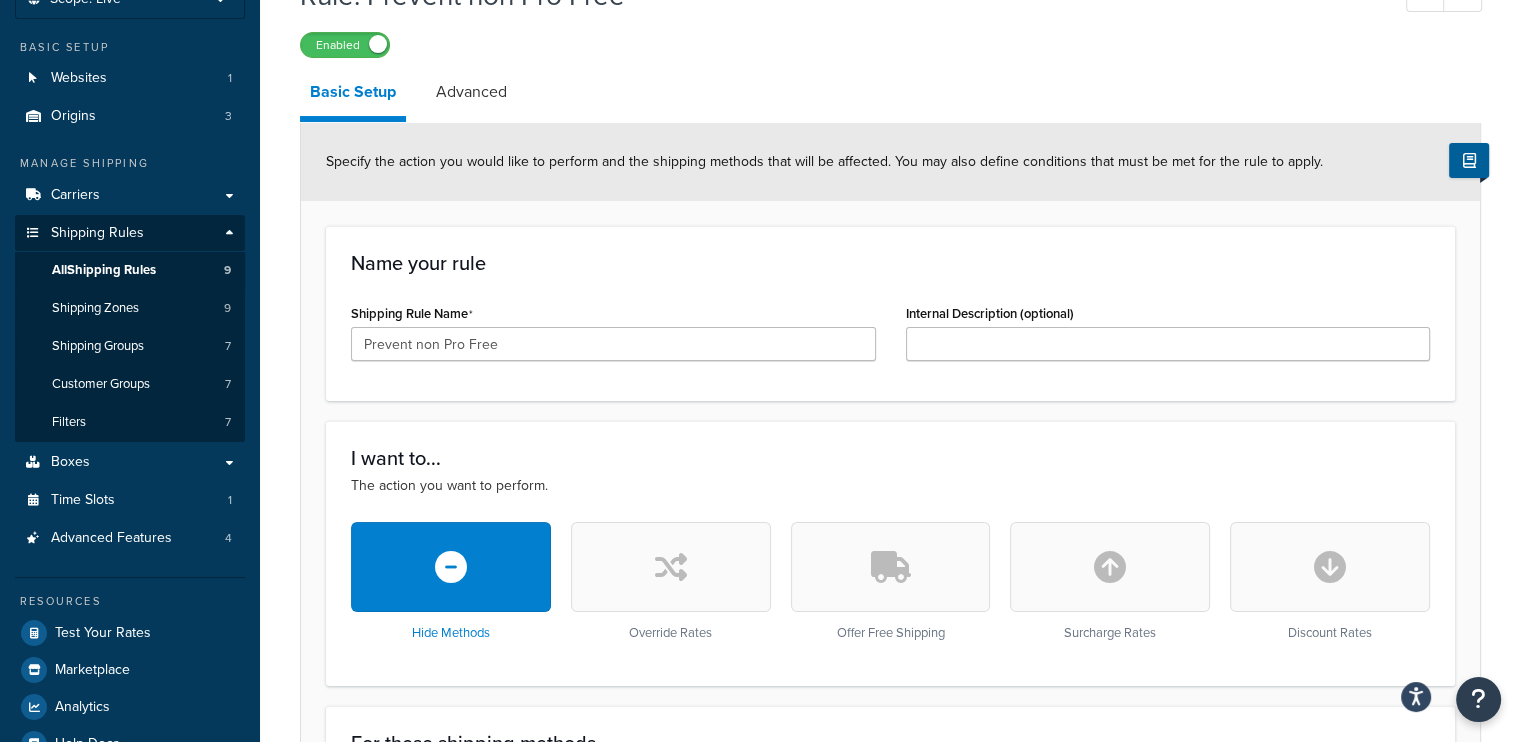 scroll, scrollTop: 0, scrollLeft: 0, axis: both 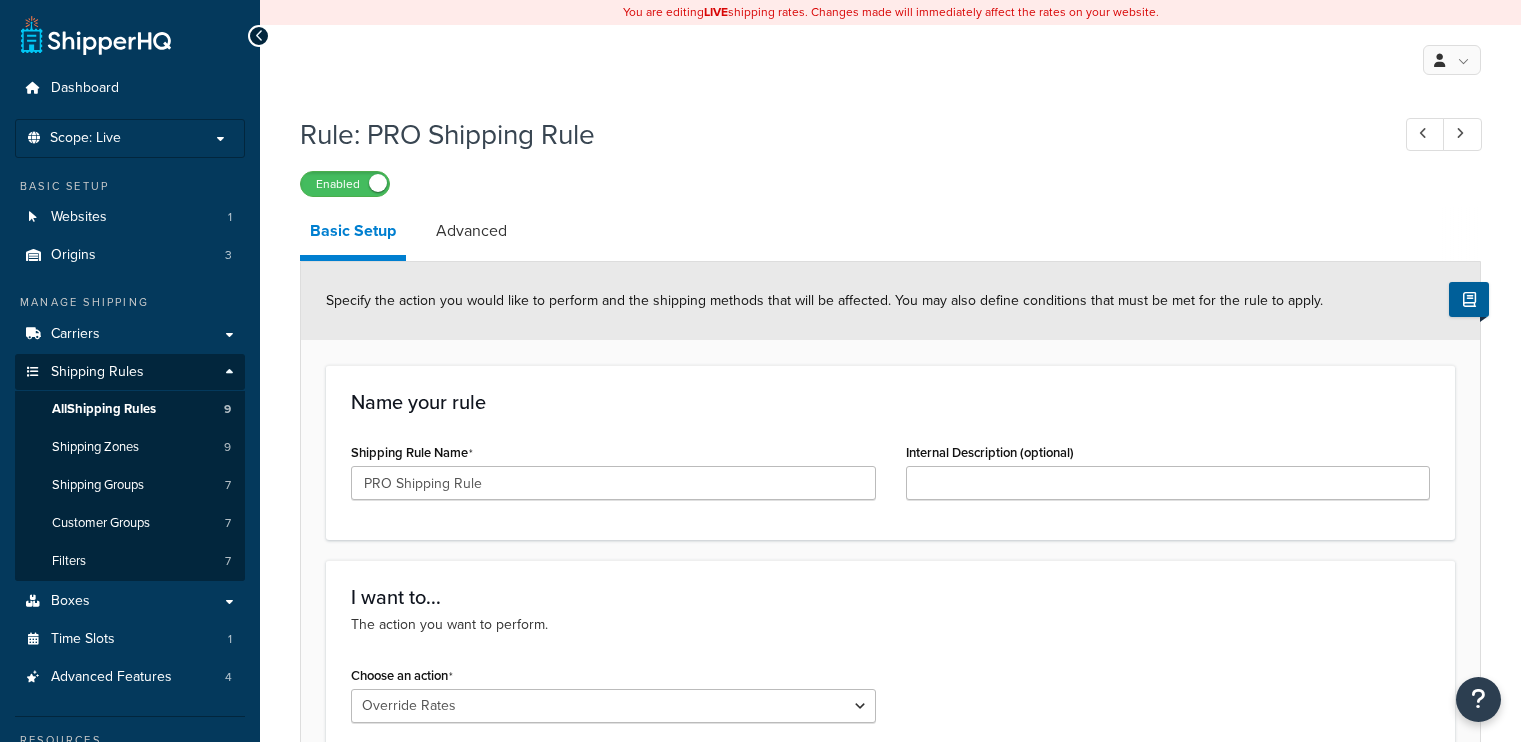 select on "OVERRIDE" 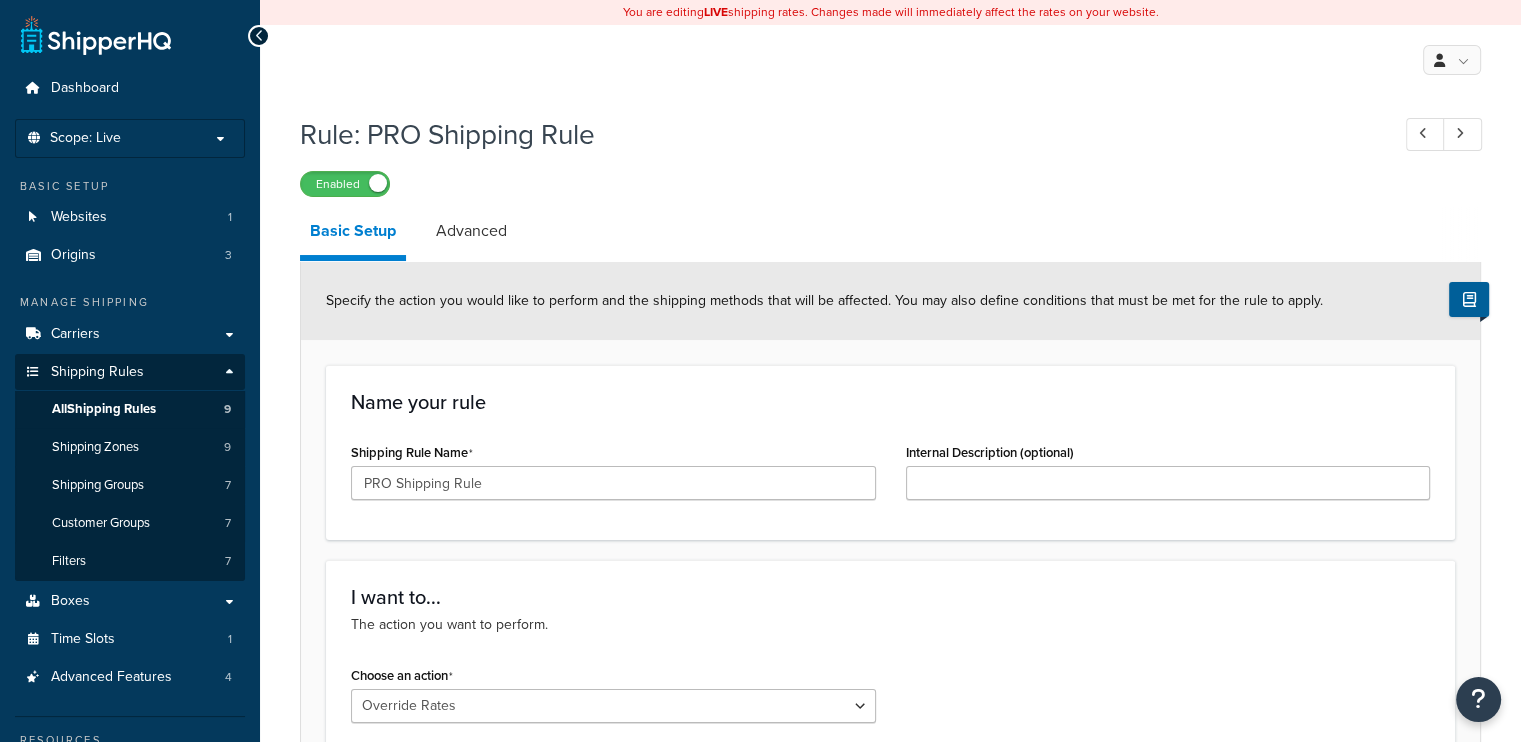 scroll, scrollTop: 0, scrollLeft: 0, axis: both 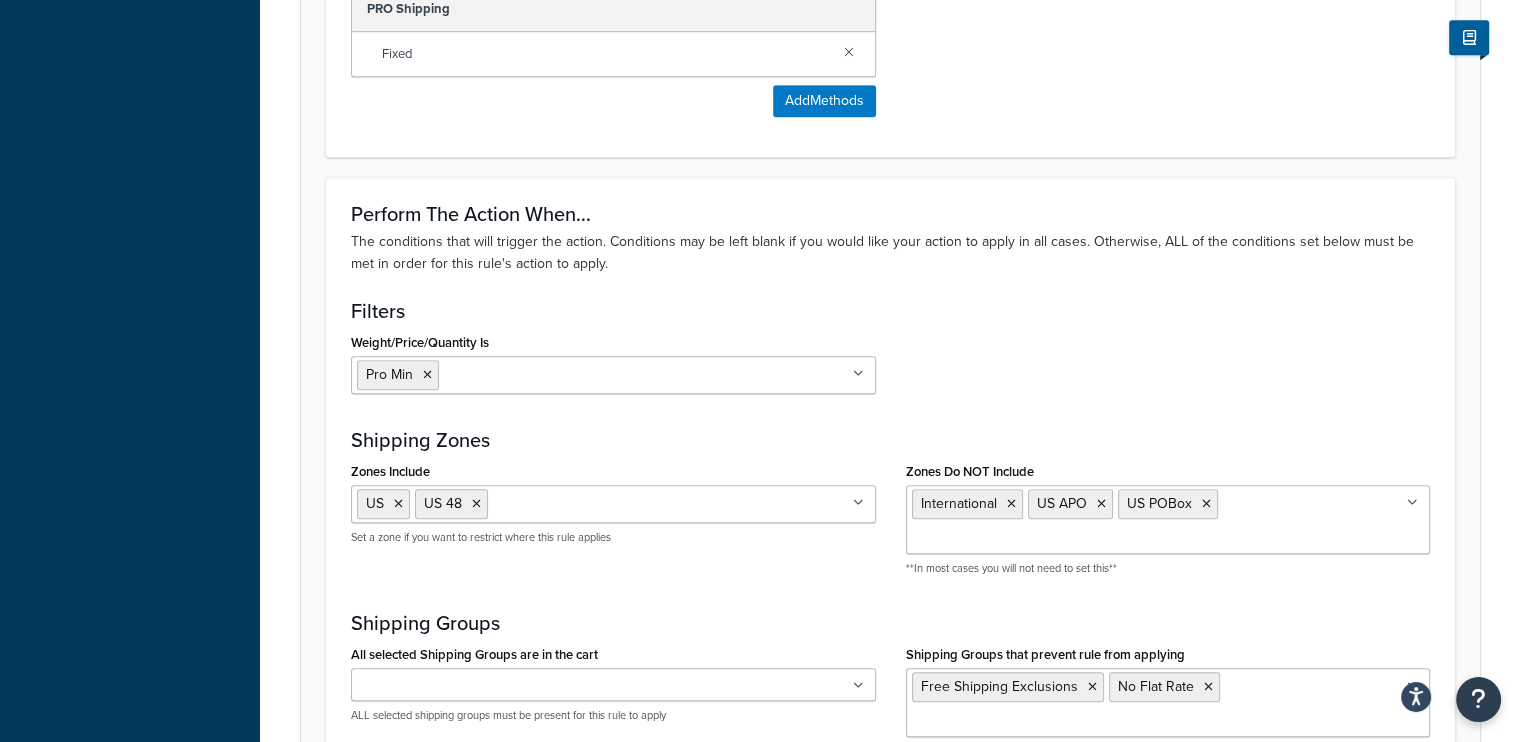 click on "Pro Min" at bounding box center [613, 375] 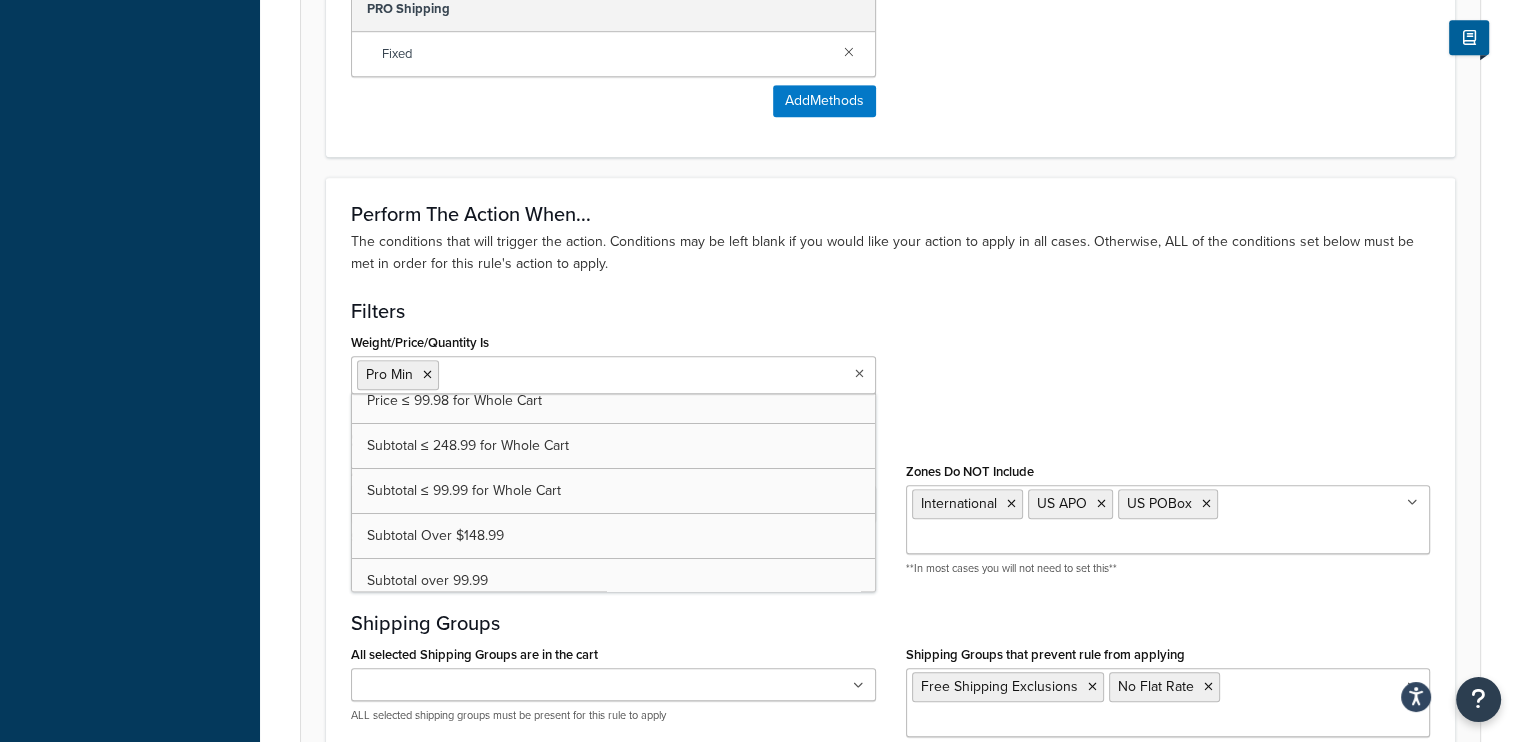 scroll, scrollTop: 0, scrollLeft: 0, axis: both 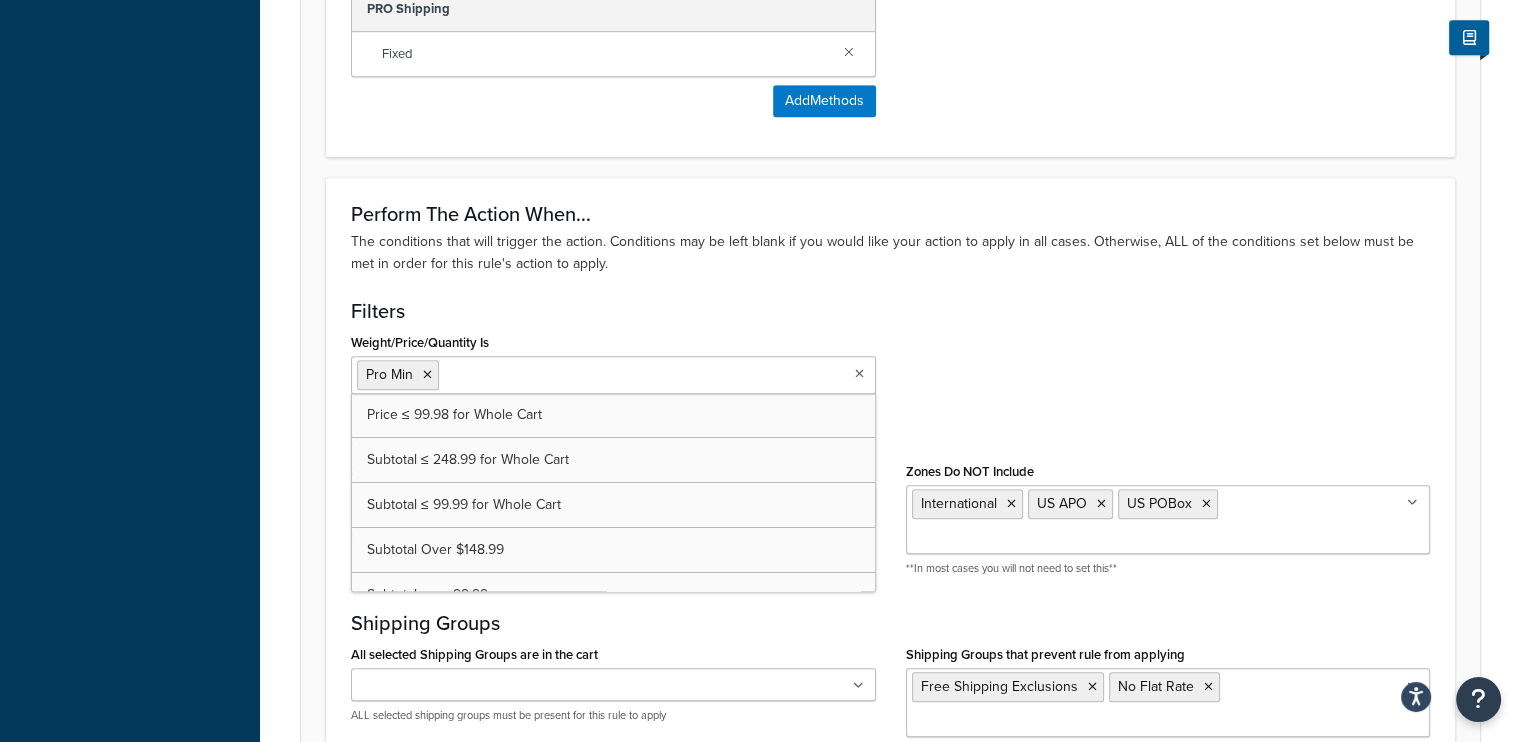 click on "Specify the action you would like to perform and the shipping methods that will be affected. You may also define conditions that must be met for the rule to apply. Name your rule Shipping Rule Name   PRO Shipping Rule Internal Description (optional)   I want to... The action you want to perform. Choose an action   Choose an action Override Rates Surcharge or discount rates Hide a shipping method By a Flat Rate   $ 0.00 A value of 0.00 is Free Shipping By a Percentage   0.0 % Positive Number=Surcharge, Negative Number=Discount With Percentage Calculated On...   Order Value  And Apply This Rate To...   Each Shipment in the Cart  Each Origin in the Cart  Each Shipping Group in the Cart  Each Item within a Shipping Group  Each Box per Each Shipping Group  For these shipping methods... The shipping methods this rule will apply to. Shipping Methods to be affected Selected  Methods clear all PRO Shipping Fixed Add  Methods Perform The Action When... Filters Weight/Price/Quantity Is   Pro Min   Subtotal Over $148.99" at bounding box center (890, 33) 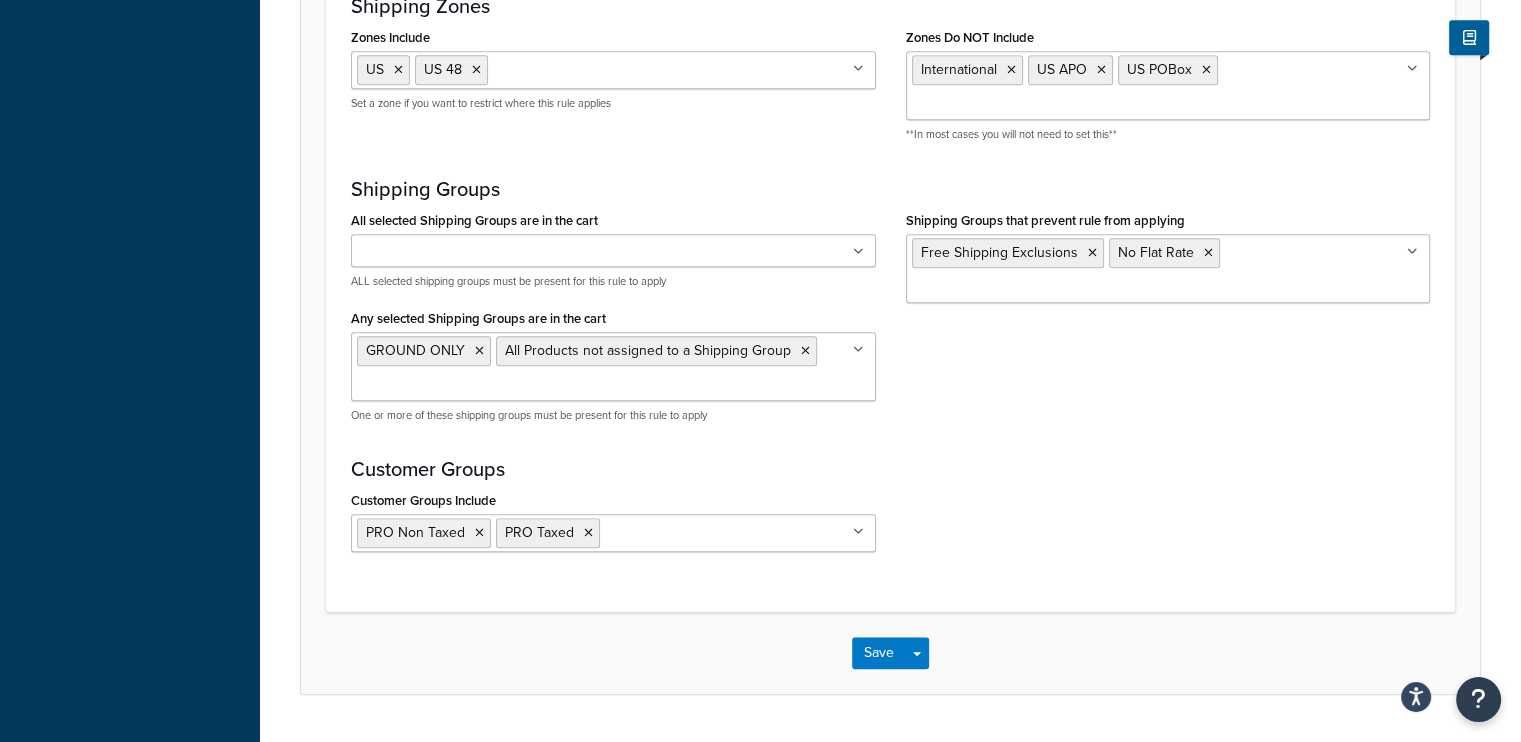 scroll, scrollTop: 1774, scrollLeft: 0, axis: vertical 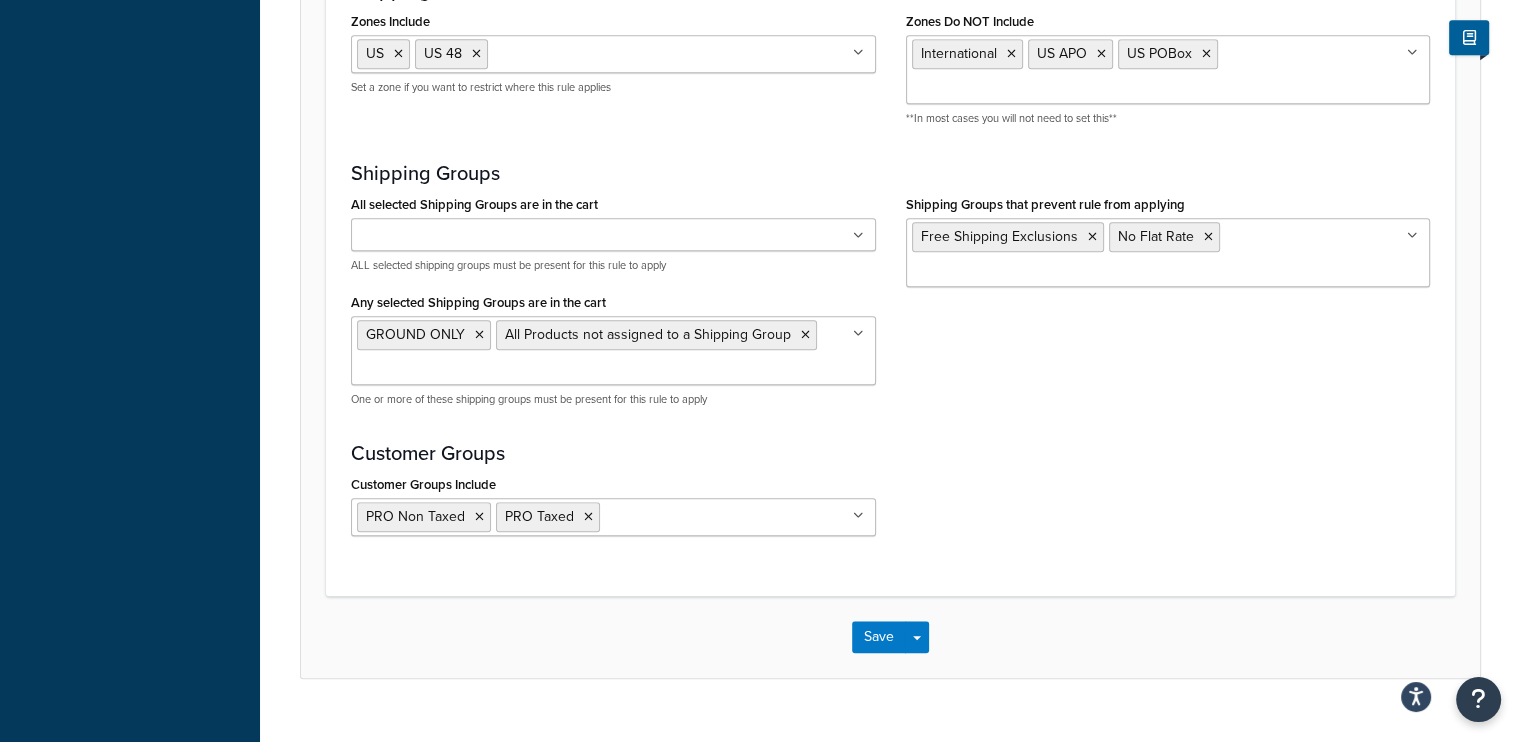 click on "One or more of these shipping groups must be present for this rule to apply" at bounding box center (613, 399) 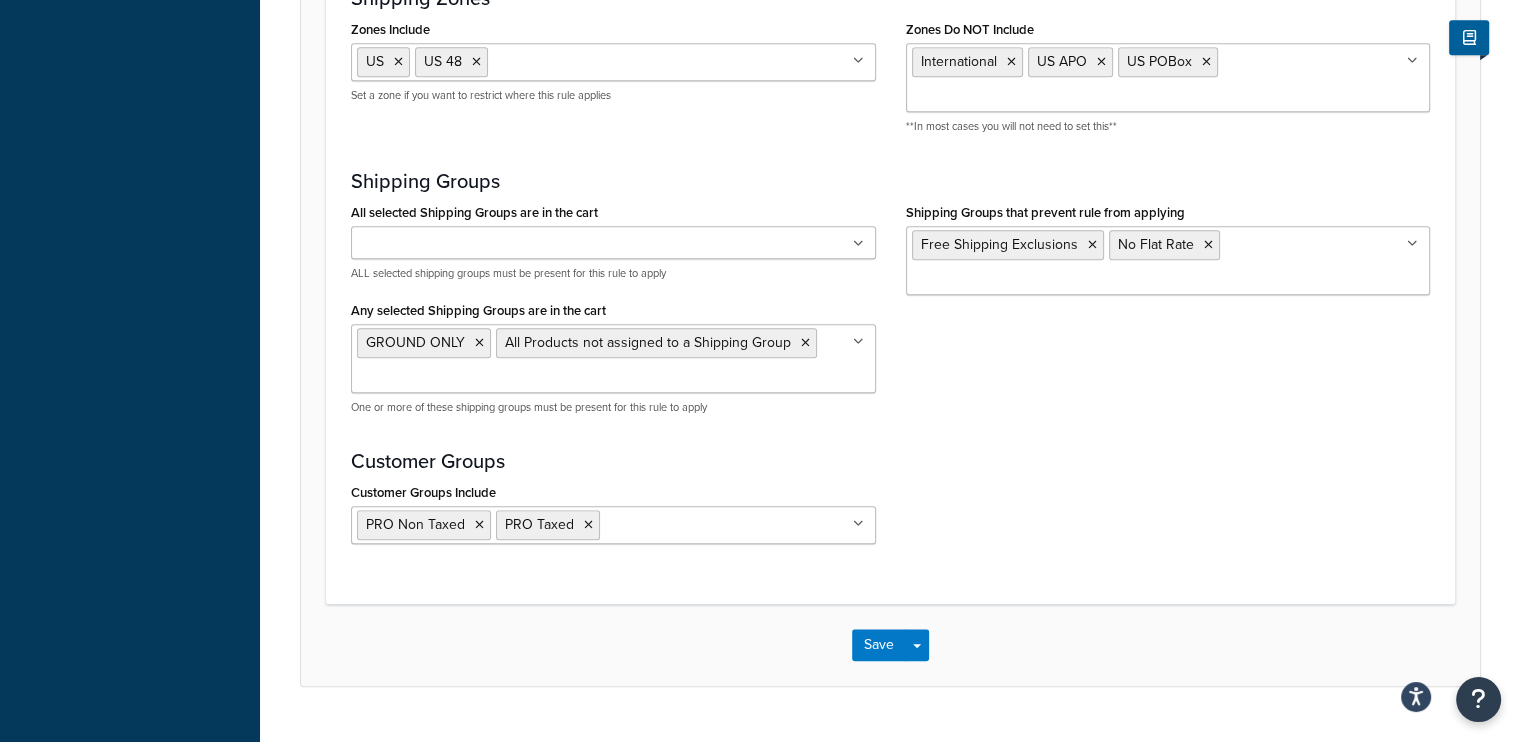scroll, scrollTop: 1774, scrollLeft: 0, axis: vertical 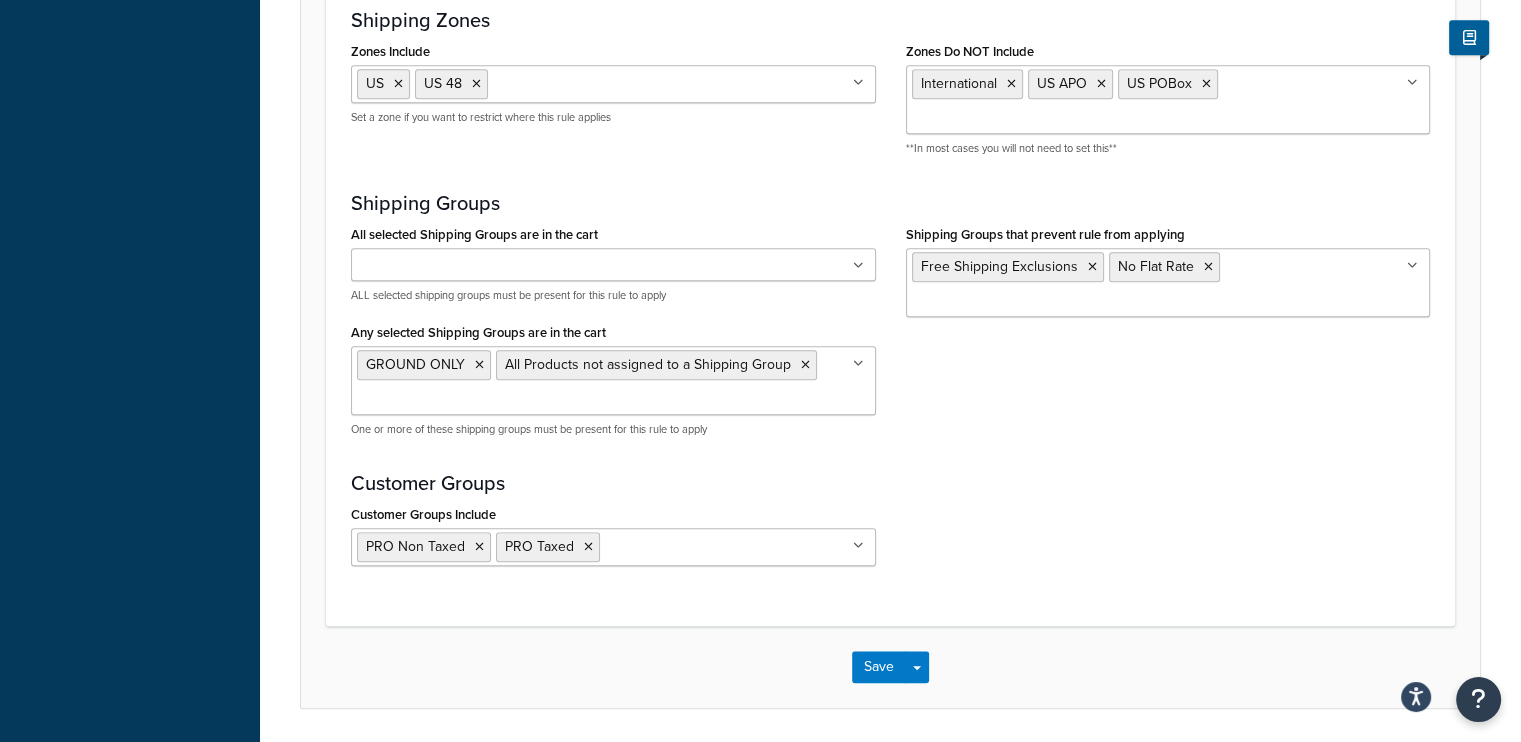 click on "Any selected Shipping Groups are in the cart   GROUND ONLY   All Products not assigned to a Shipping Group   Free Shipping Exclusions Large Medium No Flat Rate Small Add New One or more of these shipping groups must be present for this rule to apply" at bounding box center (613, 377) 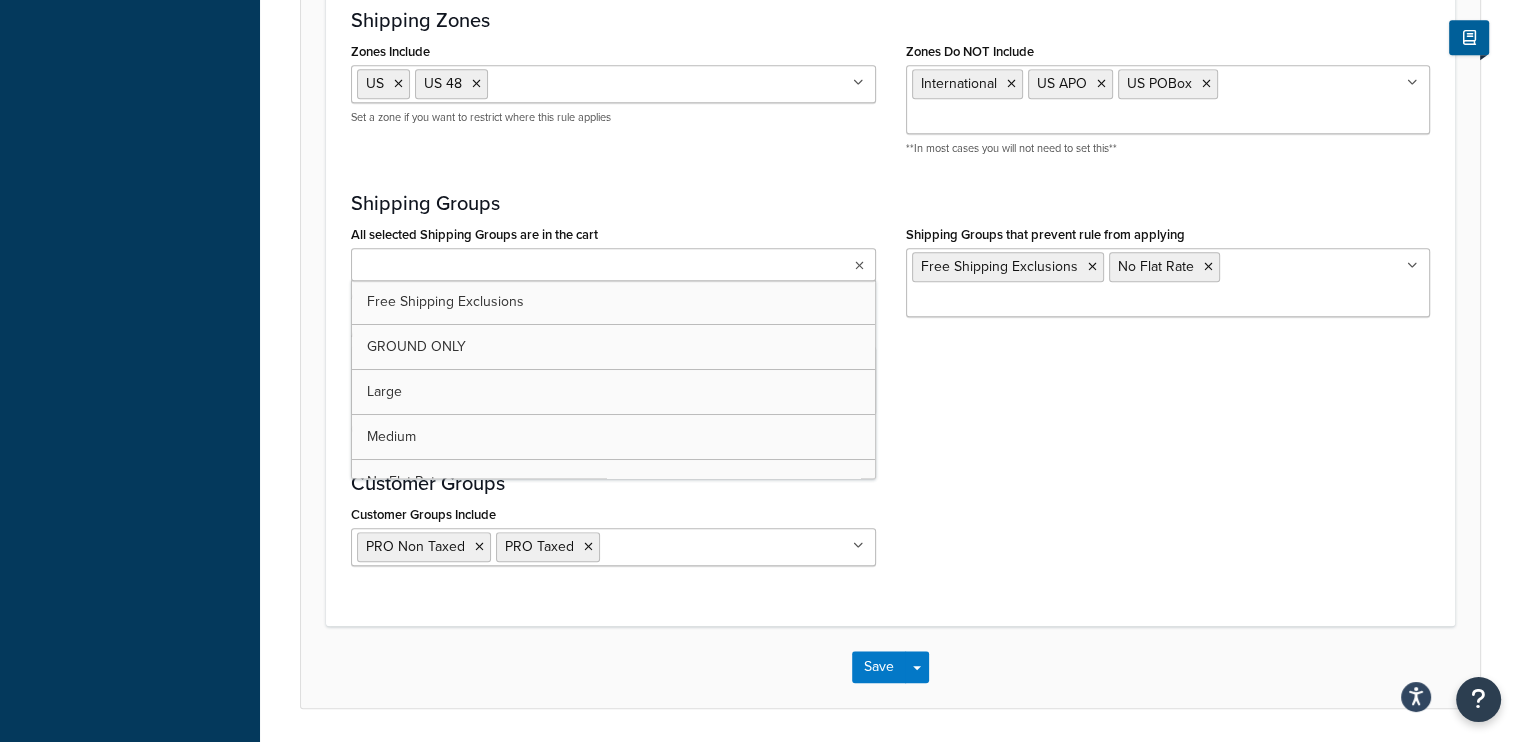 click on "Perform The Action When... The conditions that will trigger the action. Conditions may be left blank if you would like your action to apply in all cases. Otherwise, ALL of the conditions set below must be met in order for this rule's action to apply. Filters Weight/Price/Quantity Is   Pro Min   Price ≤ 99.98 for Whole Cart Subtotal ≤ 248.99 for Whole Cart Subtotal ≤ 99.99 for Whole Cart Subtotal Over $148.99 Subtotal over 99.99 Subtotal under $149.00 Add New Shipping Zones Zones Include   US   US 48   Alaska Hi PR International local UPS Extended Our Account UPS Remote US APO US POBox Add New Set a zone if you want to restrict where this rule applies Zones Do NOT Include   International   US APO   US POBox   Alaska Hi PR local UPS Extended Our Account UPS Remote US US 48 Add New **In most cases you will not need to set this** Shipping Groups All selected Shipping Groups are in the cart   Free Shipping Exclusions GROUND ONLY Large Medium No Flat Rate Small All Products not assigned to a Shipping Group" at bounding box center (890, 191) 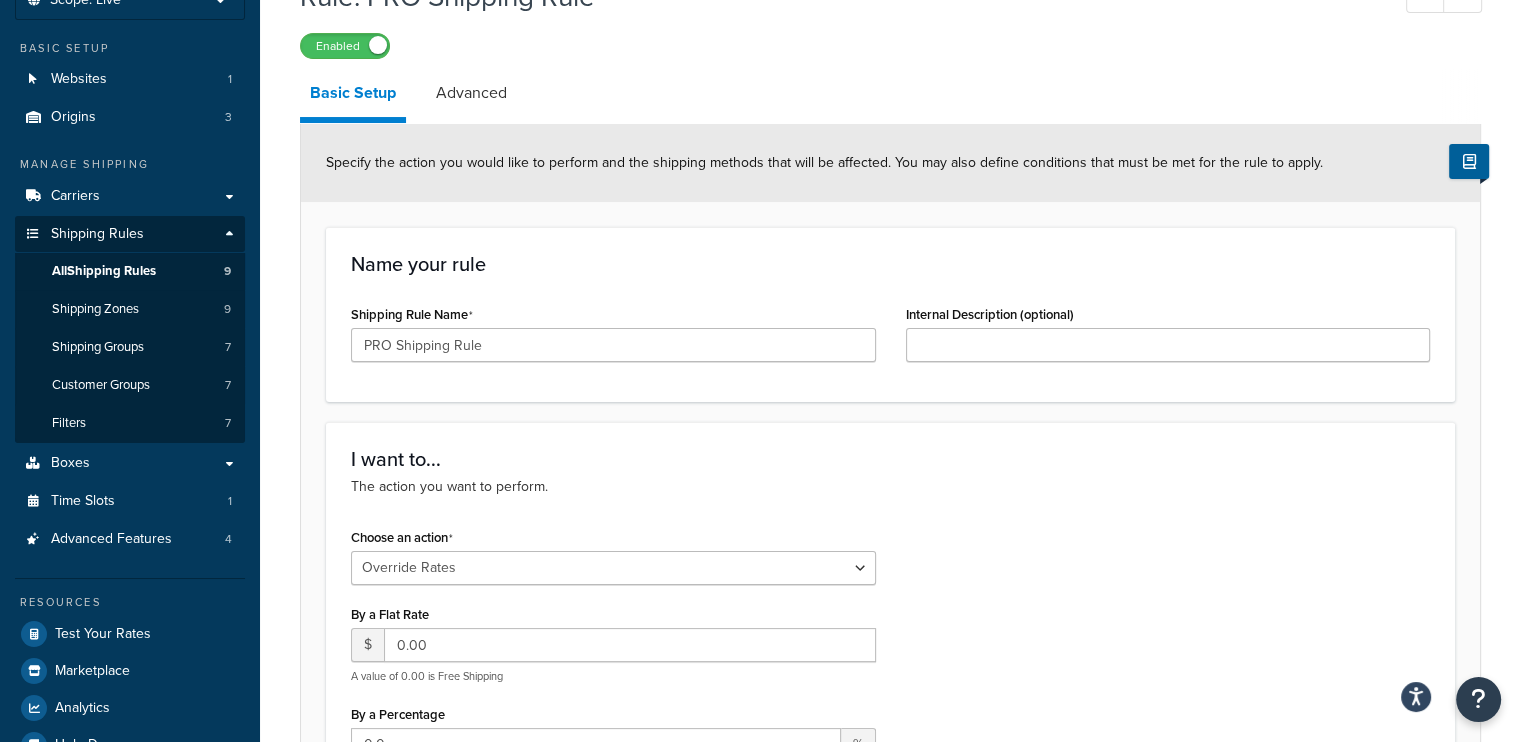 scroll, scrollTop: 89, scrollLeft: 0, axis: vertical 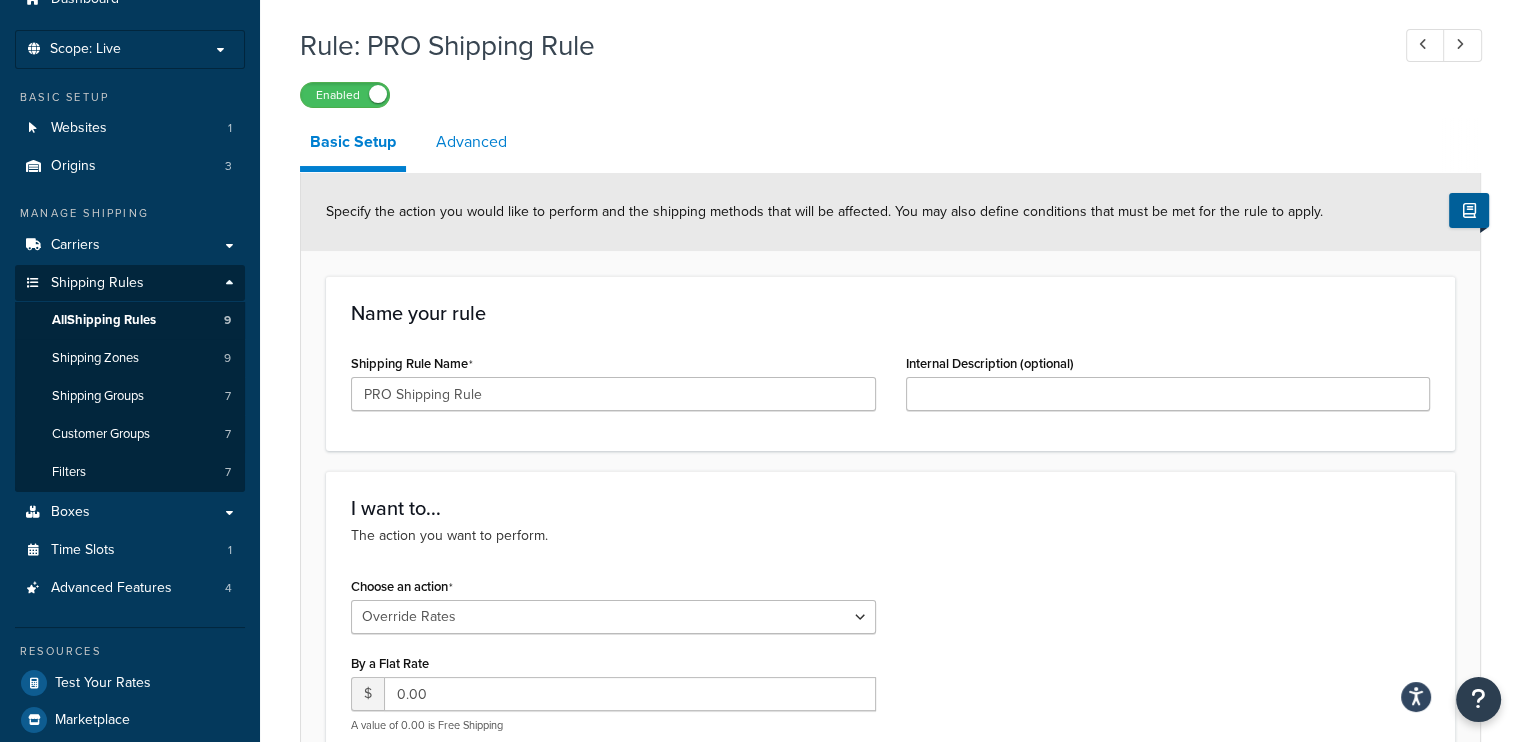 click on "Advanced" at bounding box center [471, 142] 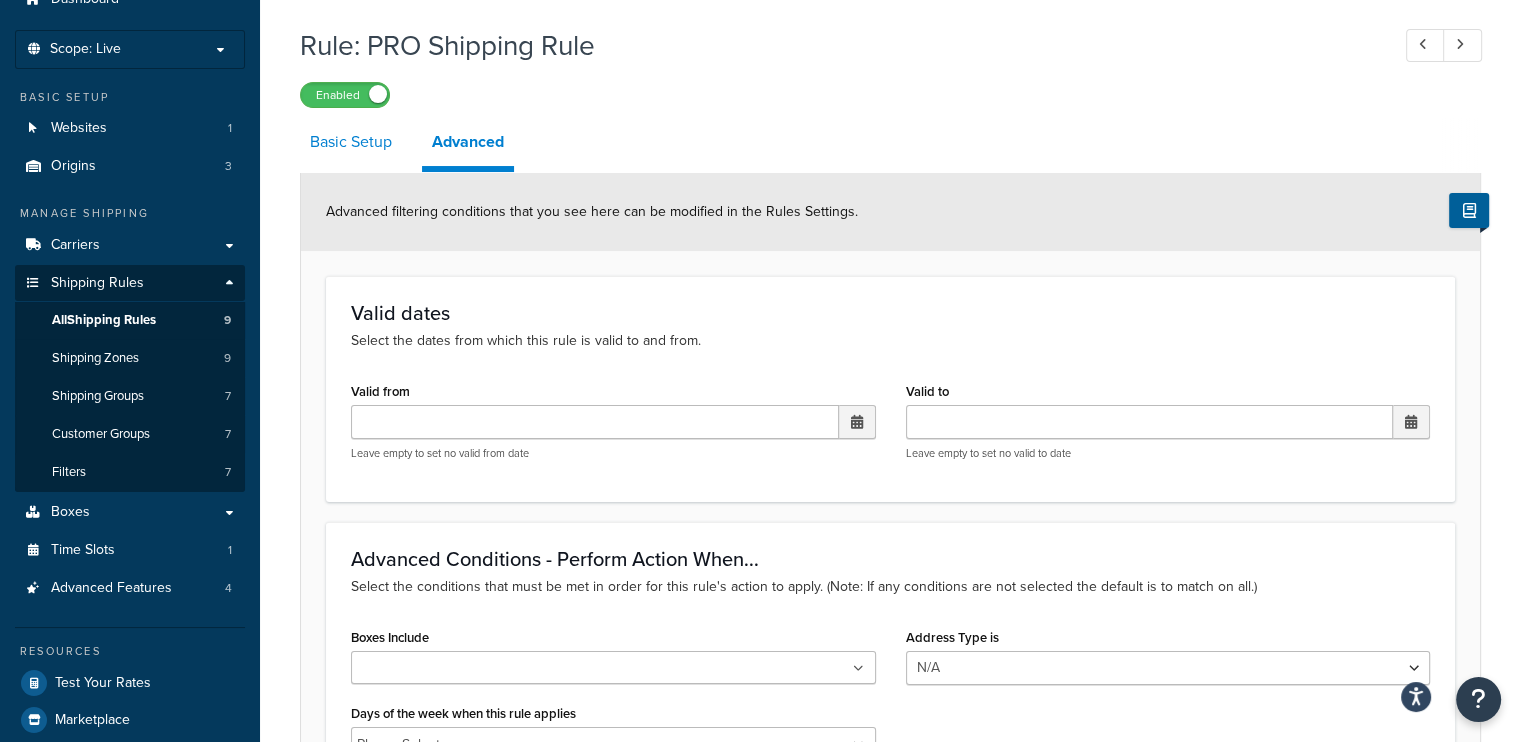 click on "Basic Setup" at bounding box center (351, 142) 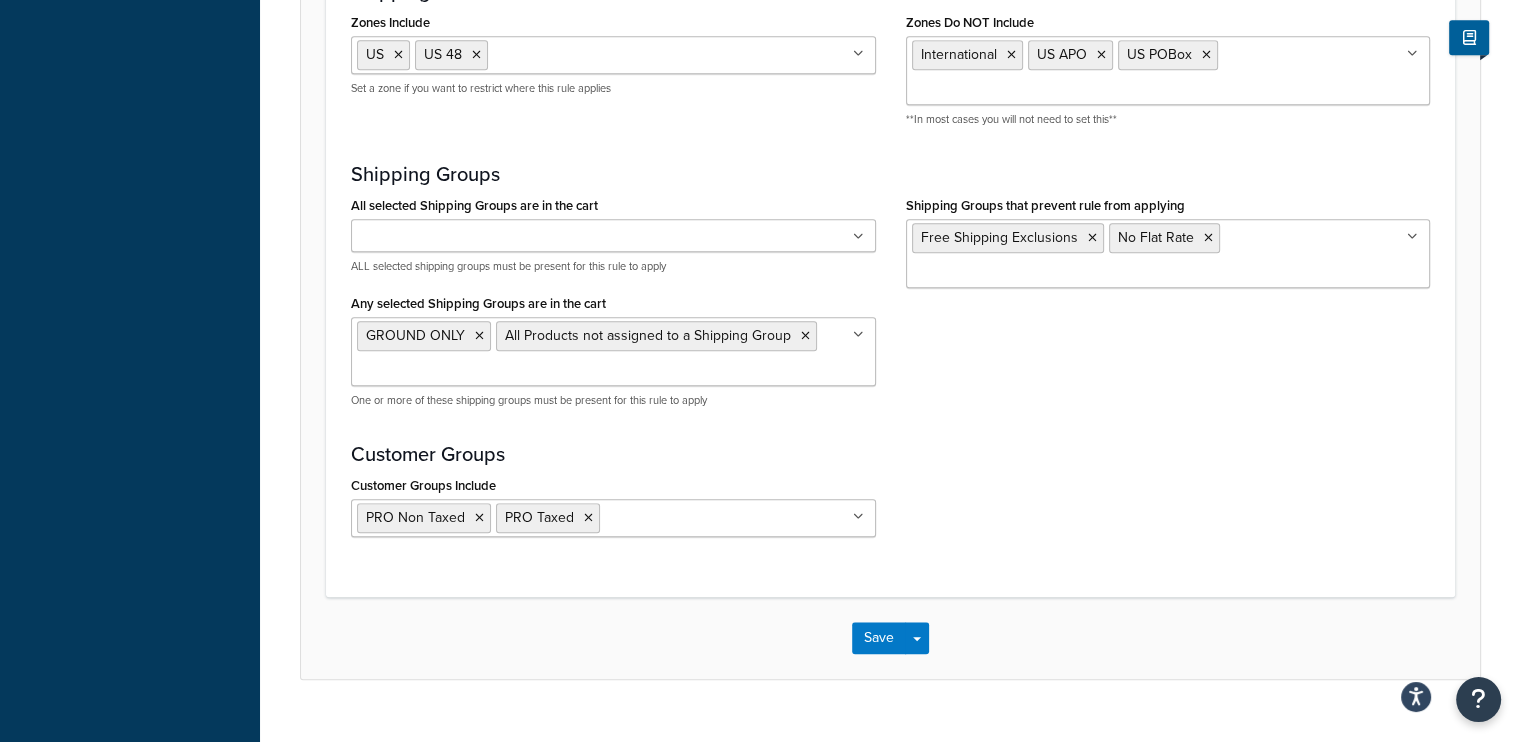 scroll, scrollTop: 1774, scrollLeft: 0, axis: vertical 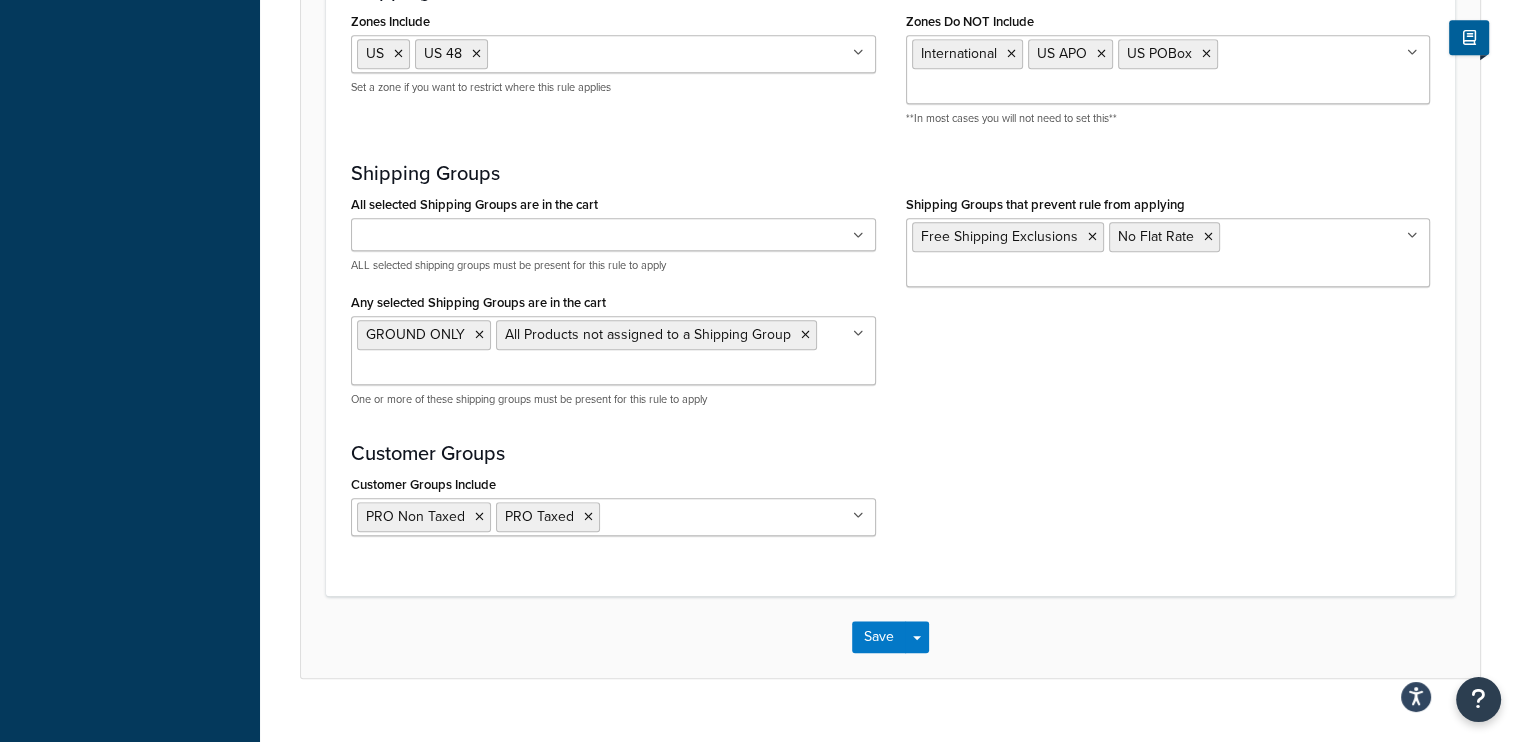 click on "Specify the action you would like to perform and the shipping methods that will be affected. You may also define conditions that must be met for the rule to apply. Name your rule Shipping Rule Name   PRO Shipping Rule Internal Description (optional)   I want to... The action you want to perform. Choose an action   Choose an action Override Rates Surcharge or discount rates Hide a shipping method By a Flat Rate   $ 0.00 A value of 0.00 is Free Shipping By a Percentage   0.0 % Positive Number=Surcharge, Negative Number=Discount With Percentage Calculated On...   Order Value  And Apply This Rate To...   Each Shipment in the Cart  Each Origin in the Cart  Each Shipping Group in the Cart  Each Item within a Shipping Group  Each Box per Each Shipping Group  For these shipping methods... The shipping methods this rule will apply to. Shipping Methods to be affected Selected  Methods clear all PRO Shipping Fixed Add  Methods Perform The Action When... Filters Weight/Price/Quantity Is   Pro Min   Subtotal Over $148.99" at bounding box center [890, -417] 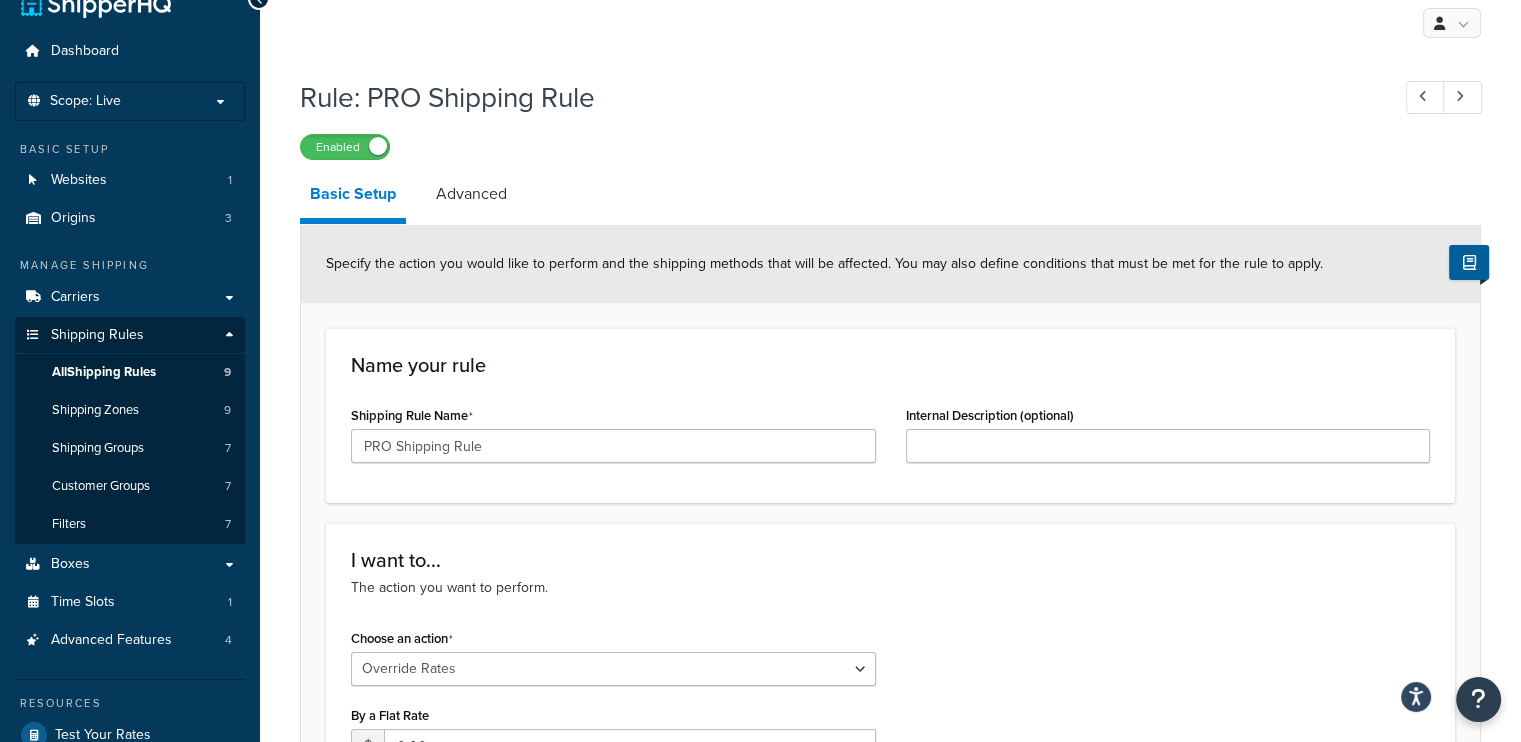 scroll, scrollTop: 0, scrollLeft: 0, axis: both 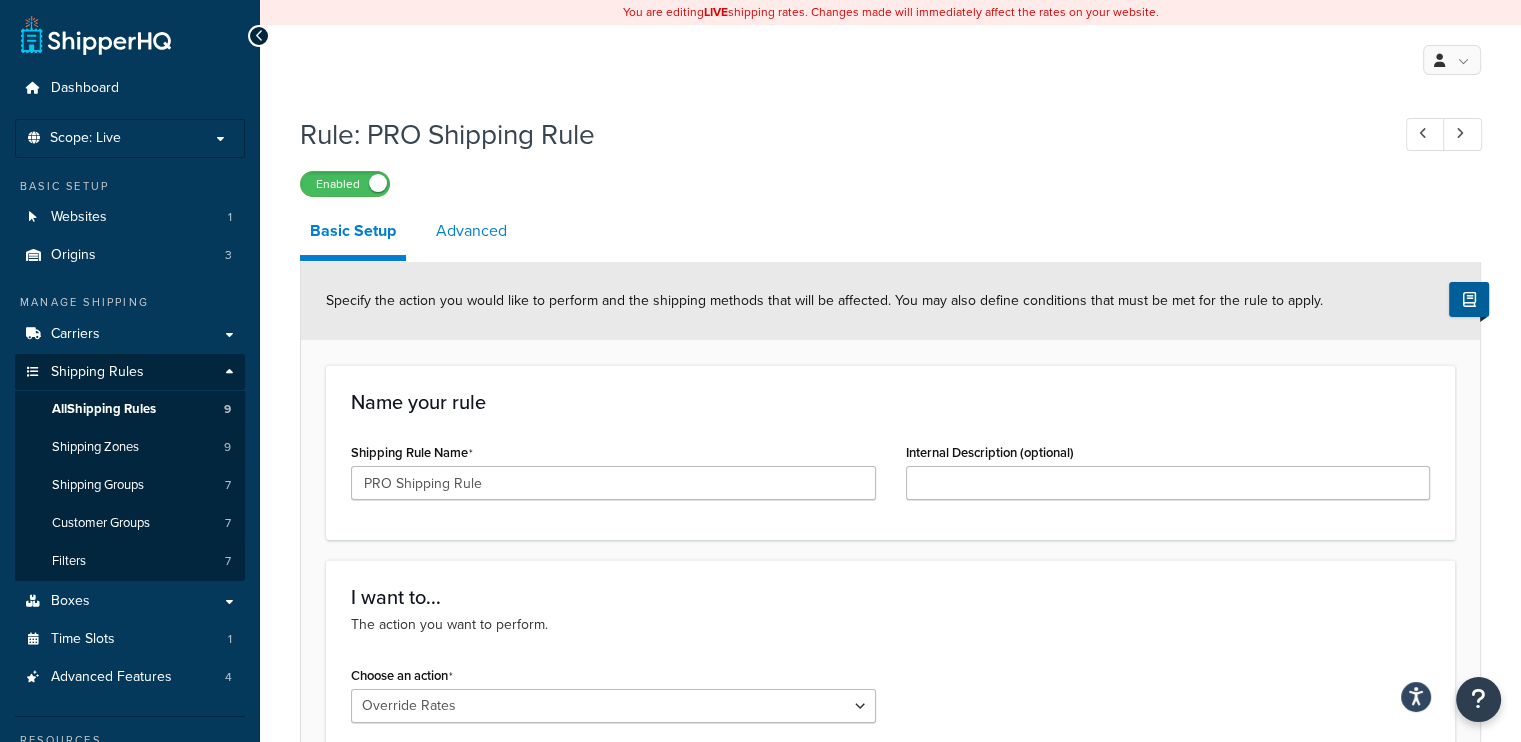 click on "Advanced" at bounding box center (471, 231) 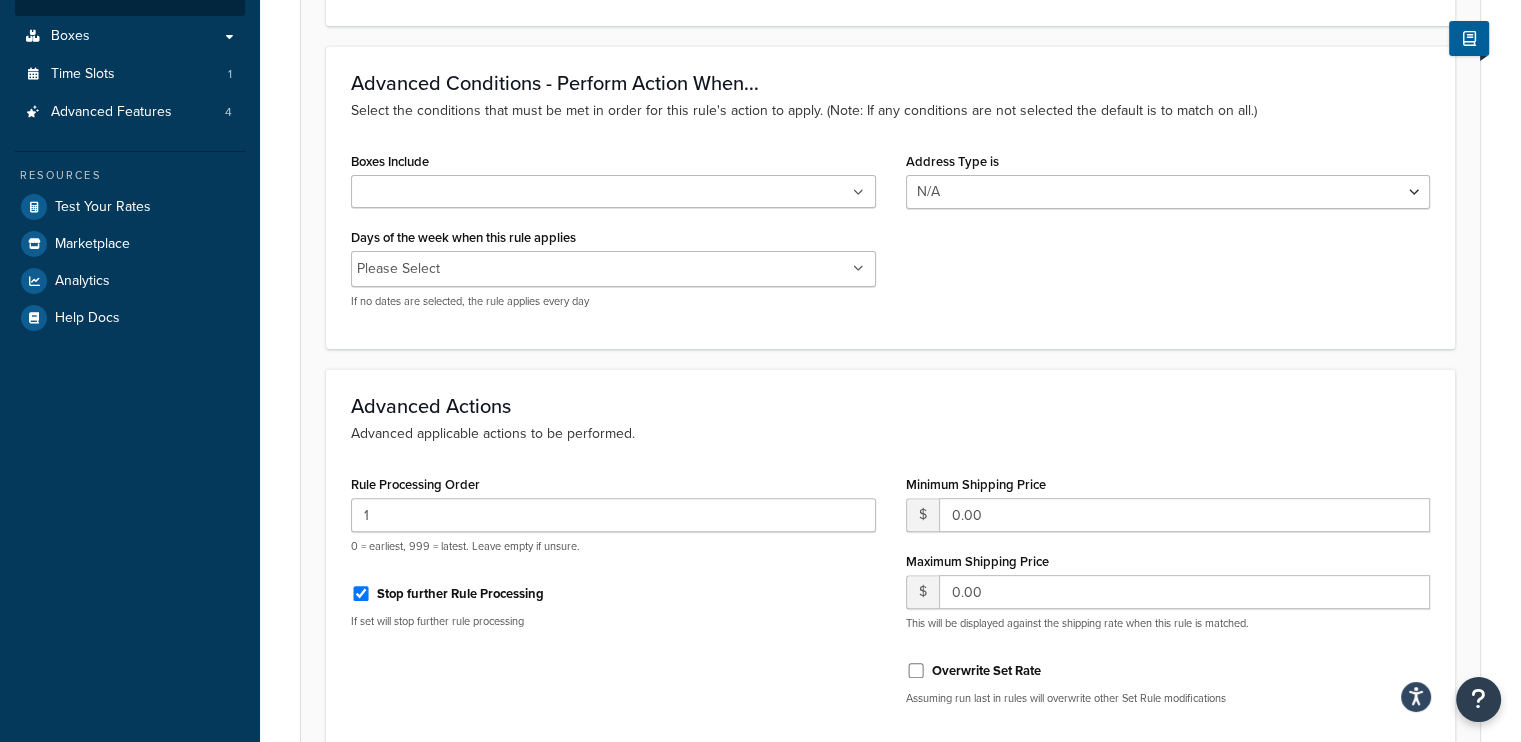 scroll, scrollTop: 556, scrollLeft: 0, axis: vertical 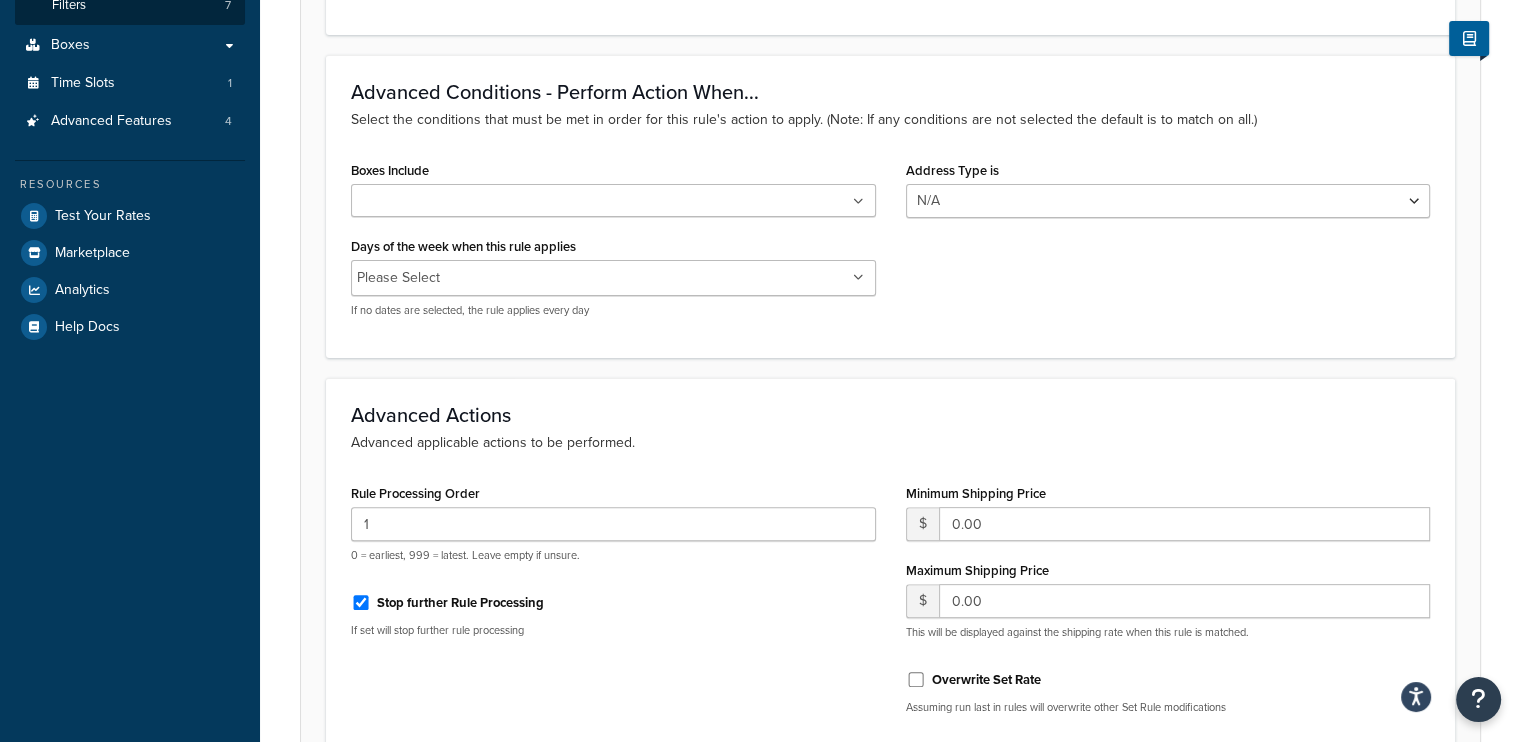 click at bounding box center (858, 202) 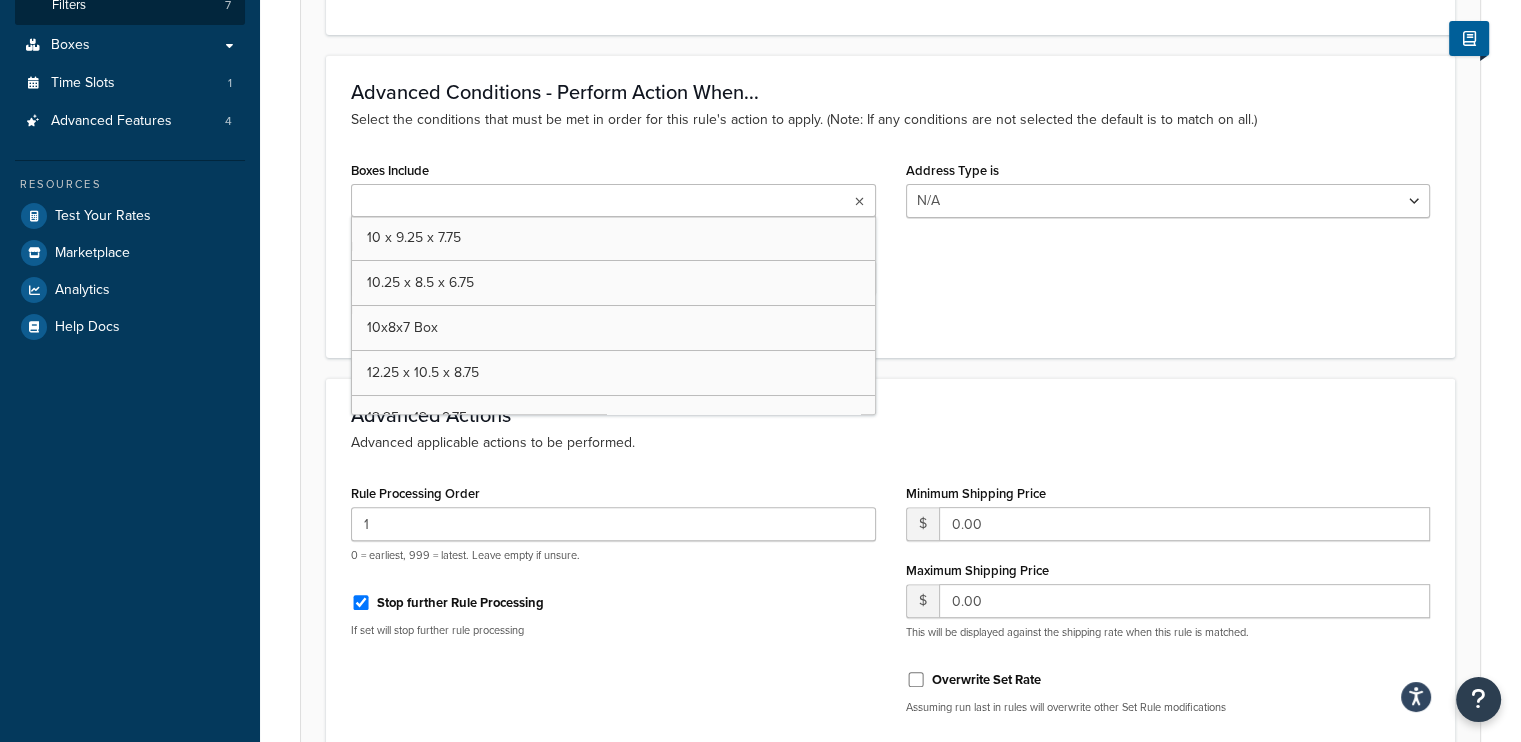 click at bounding box center (859, 202) 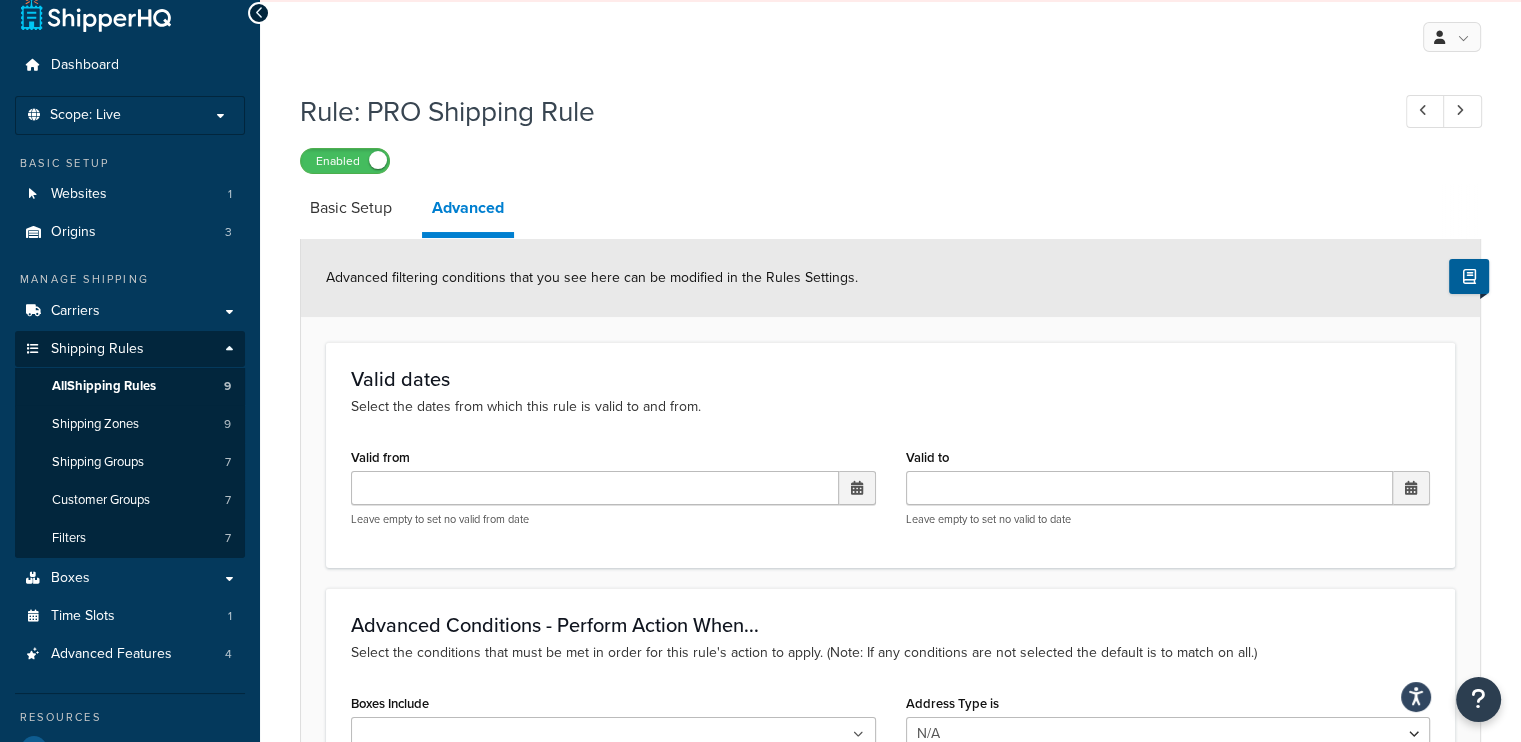 scroll, scrollTop: 0, scrollLeft: 0, axis: both 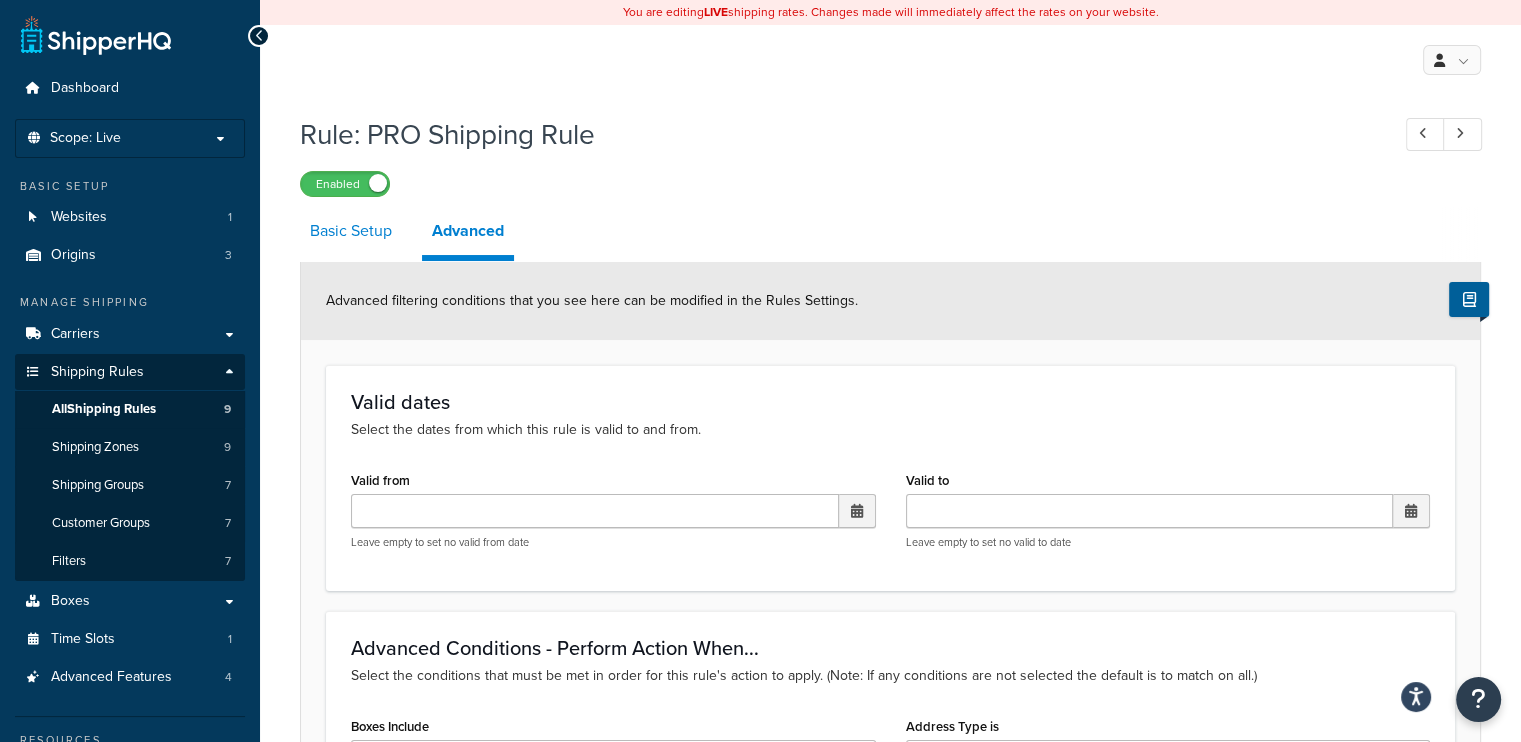 click on "Basic Setup" at bounding box center (351, 231) 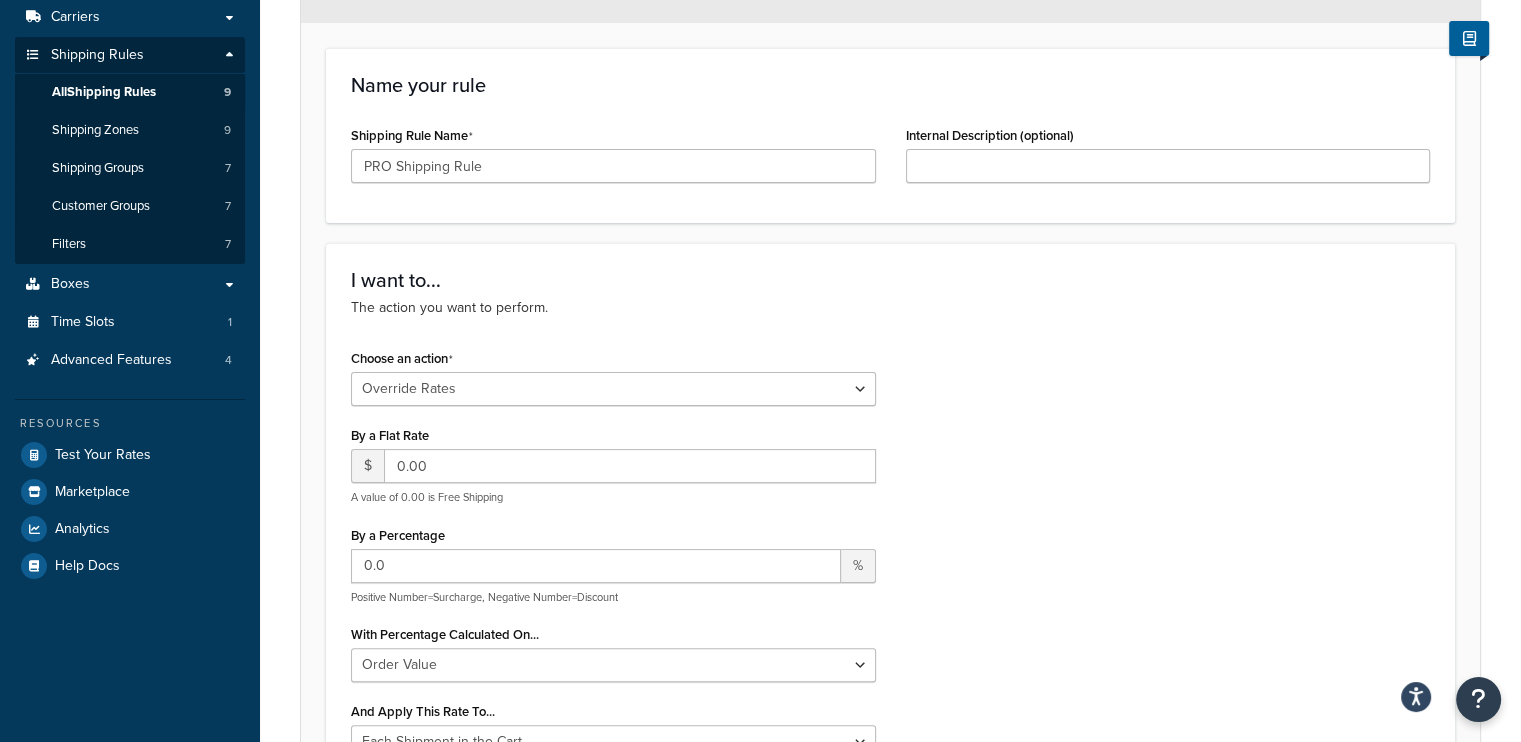 scroll, scrollTop: 305, scrollLeft: 0, axis: vertical 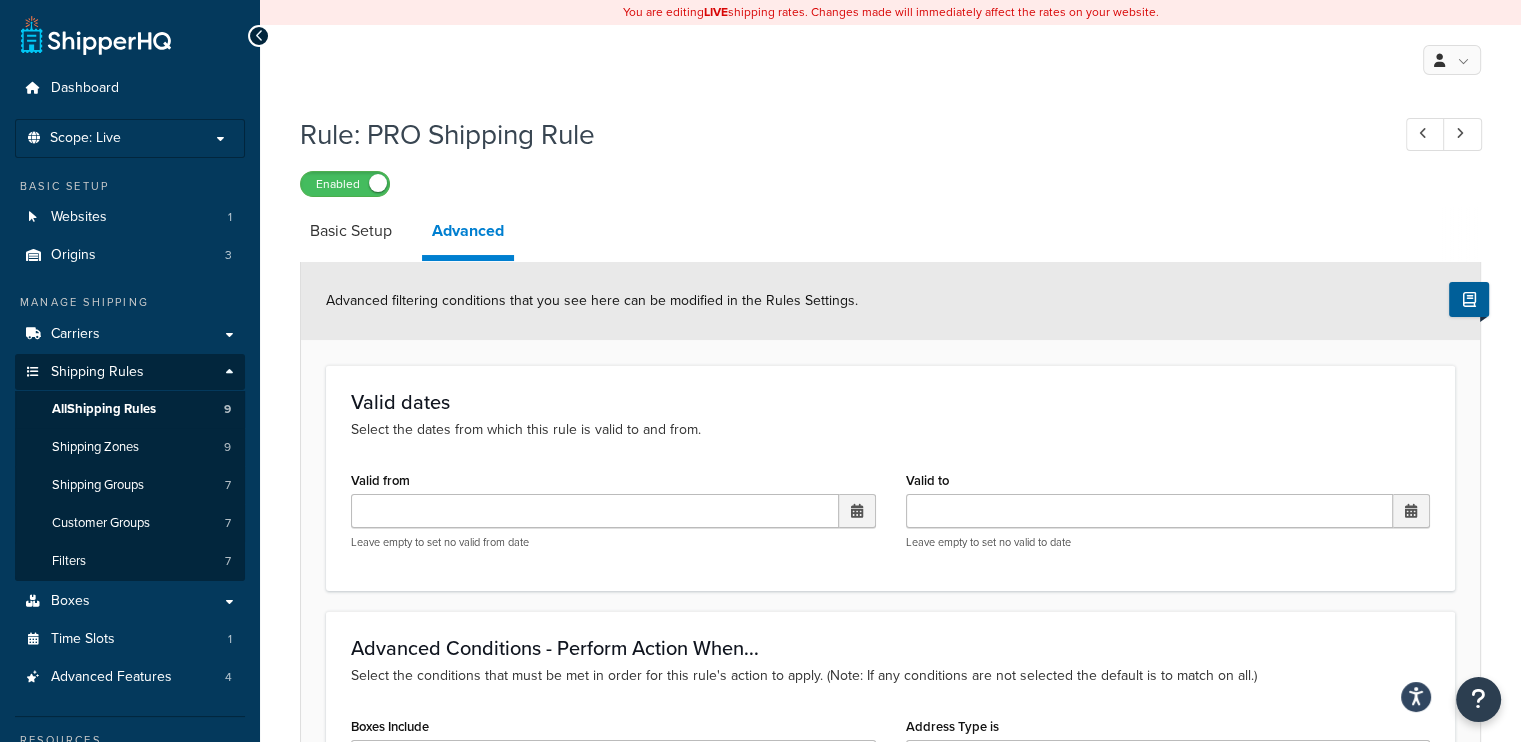 select on "OVERRIDE" 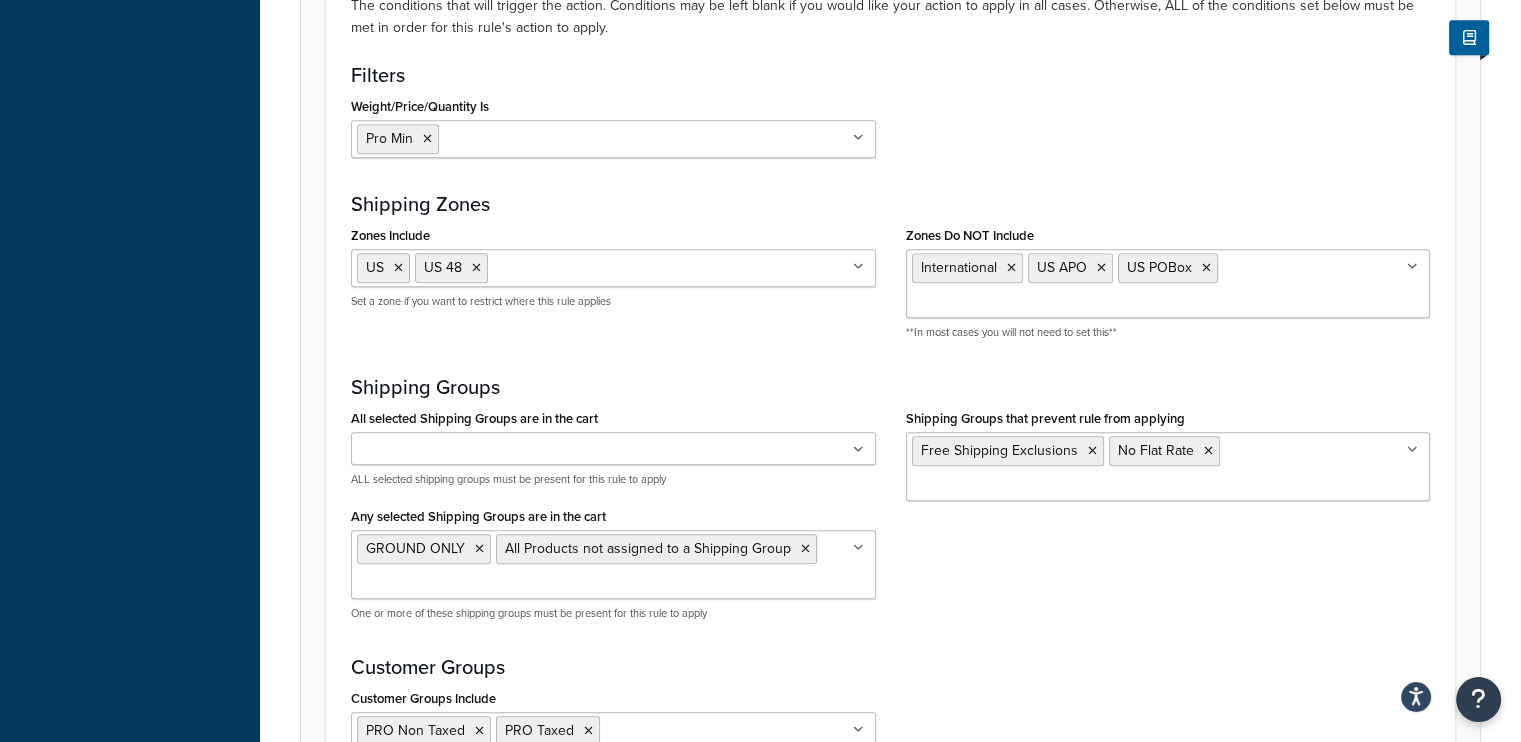 scroll, scrollTop: 1555, scrollLeft: 0, axis: vertical 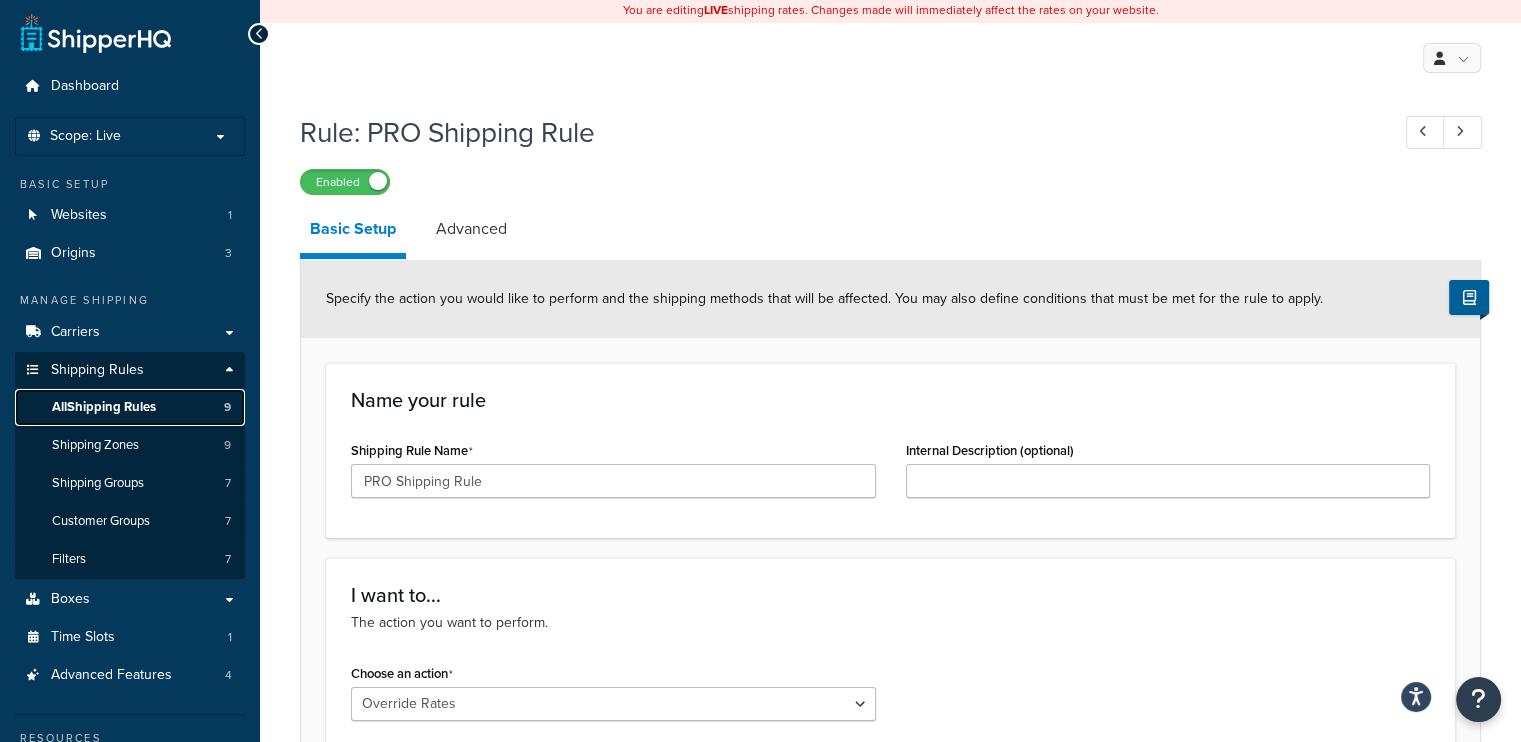 click on "All  Shipping Rules" at bounding box center (104, 407) 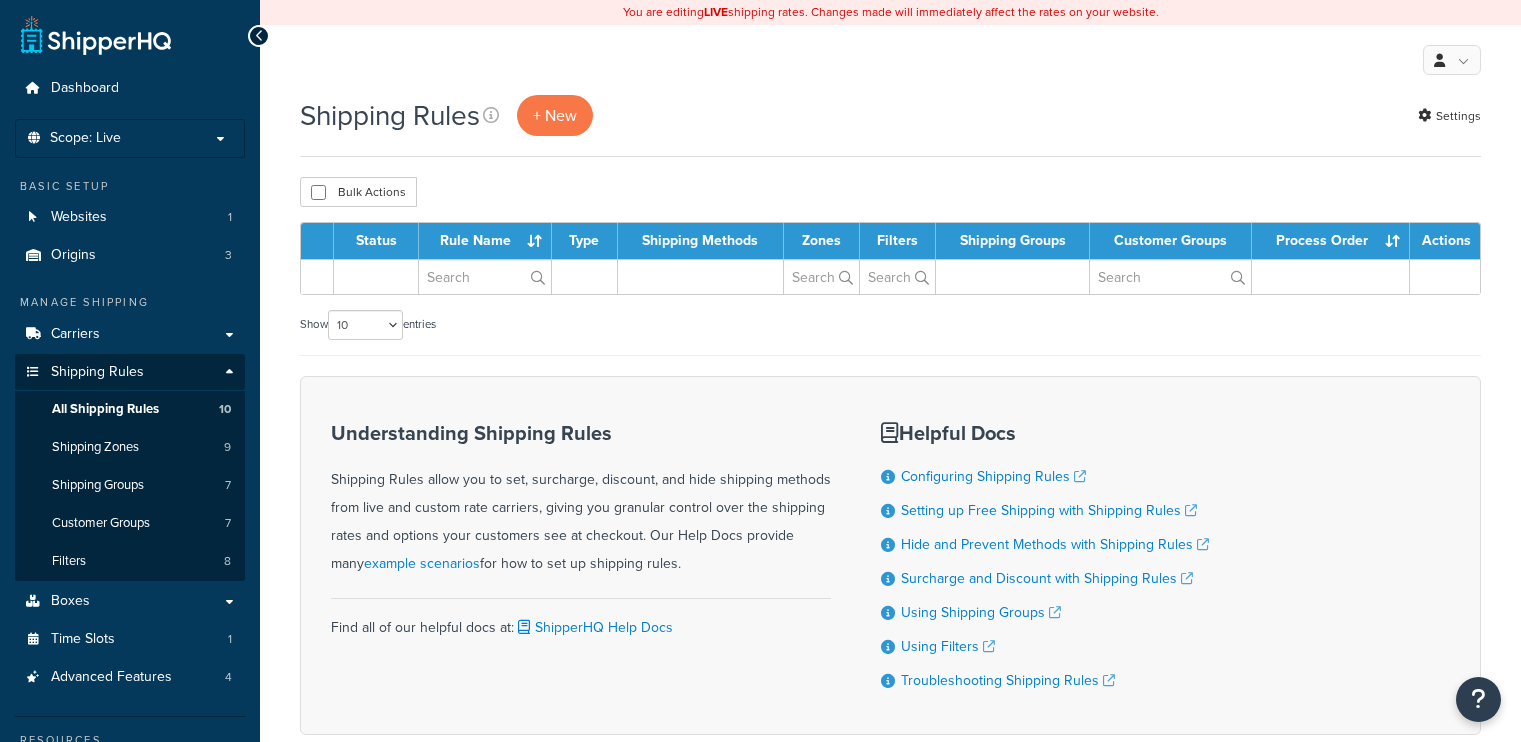 scroll, scrollTop: 0, scrollLeft: 0, axis: both 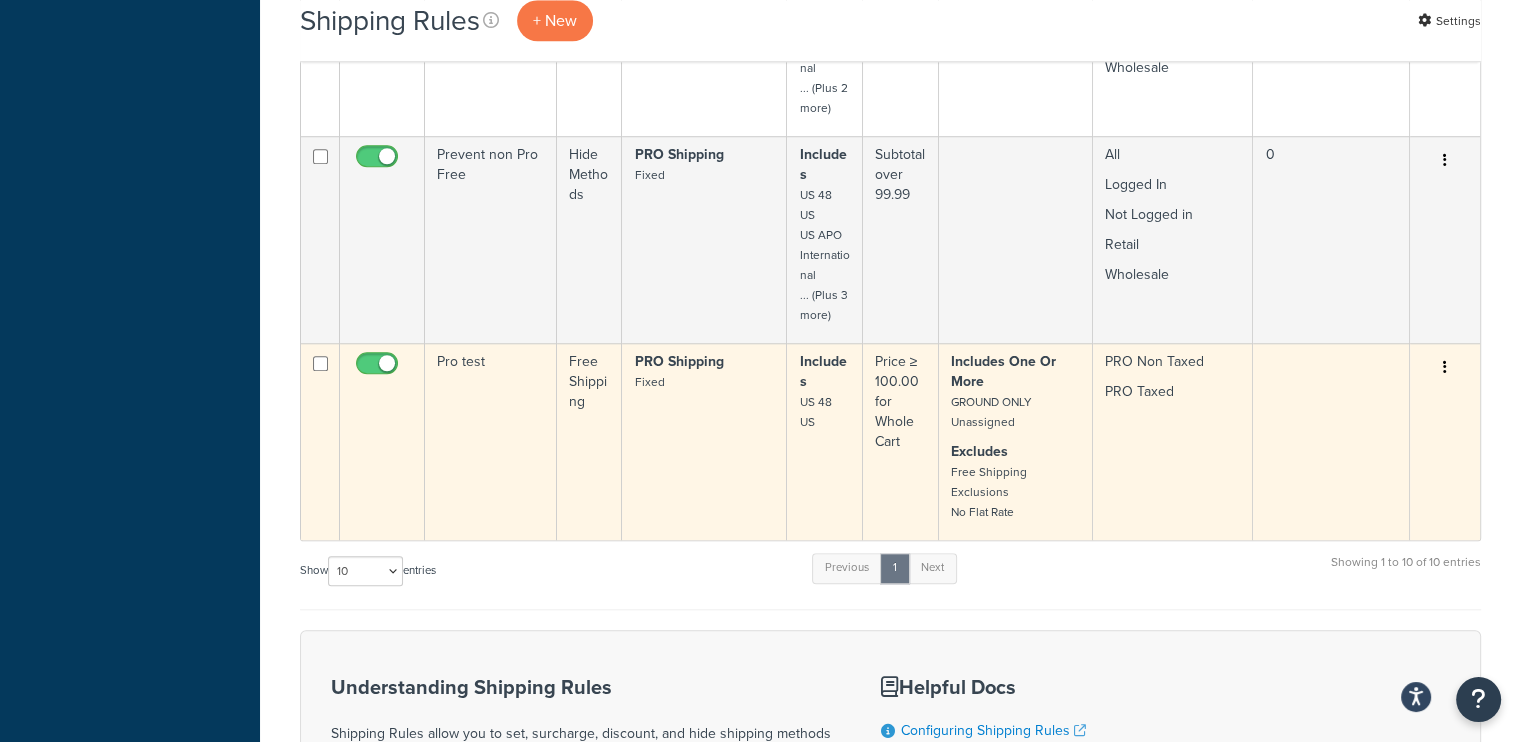 click at bounding box center (1445, 368) 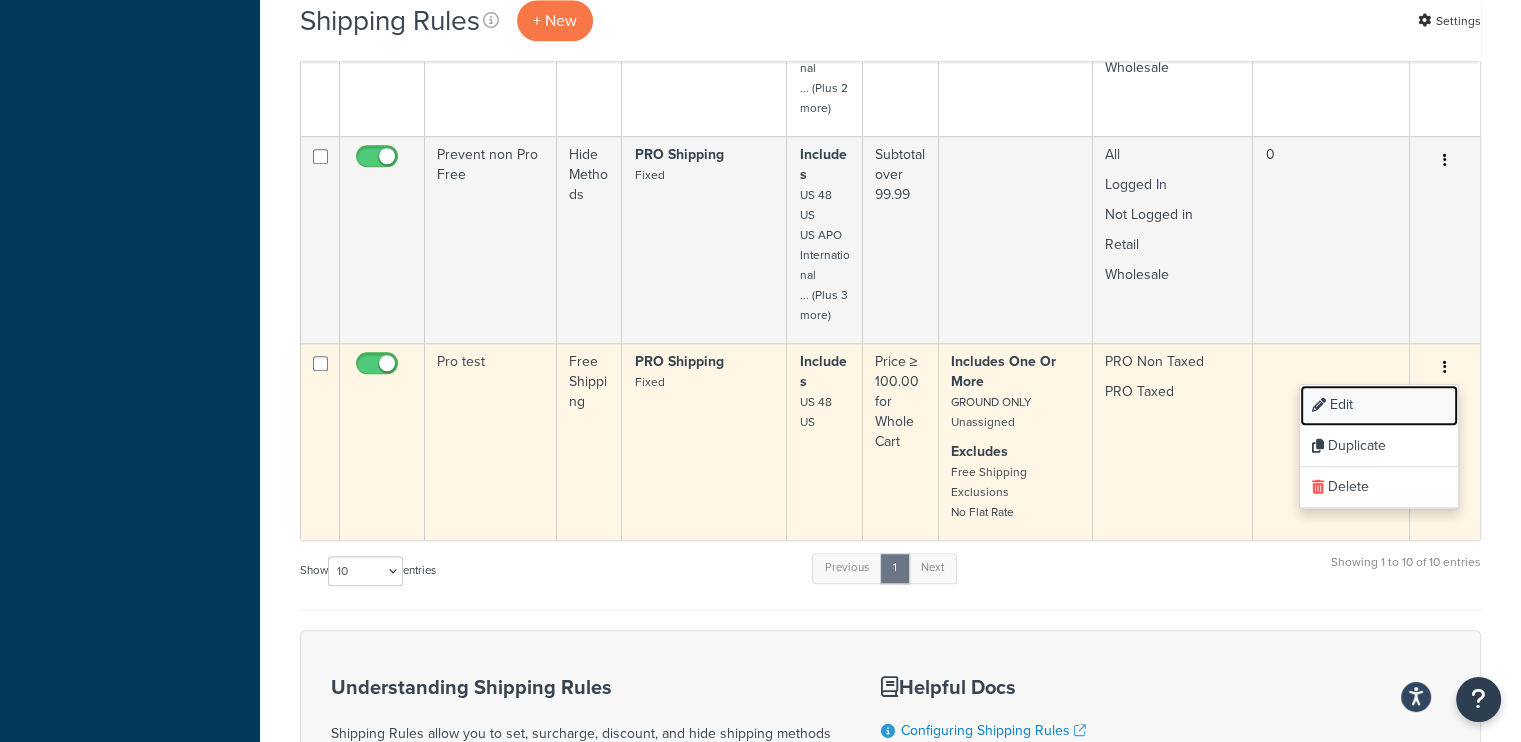 click on "Edit" at bounding box center [1379, 405] 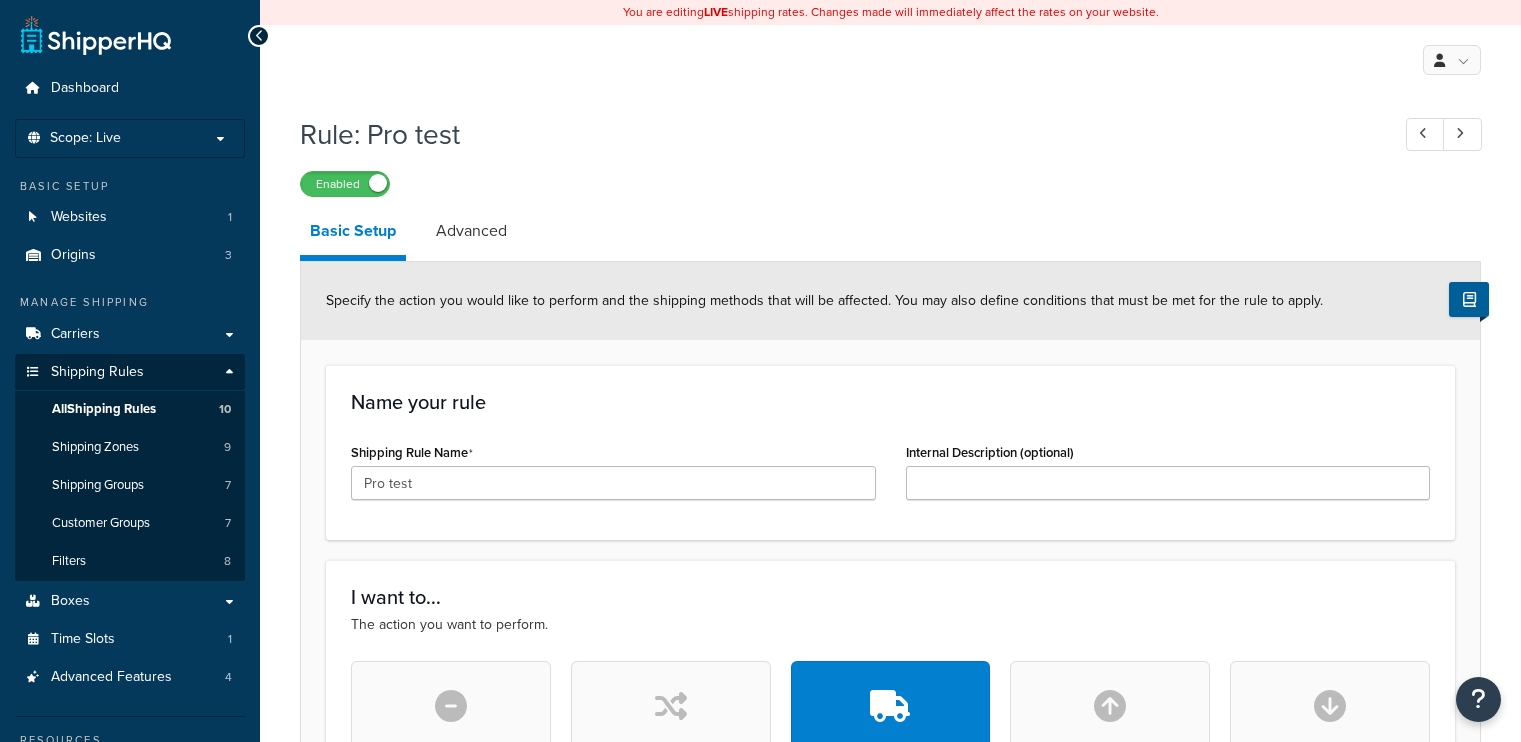 scroll, scrollTop: 0, scrollLeft: 0, axis: both 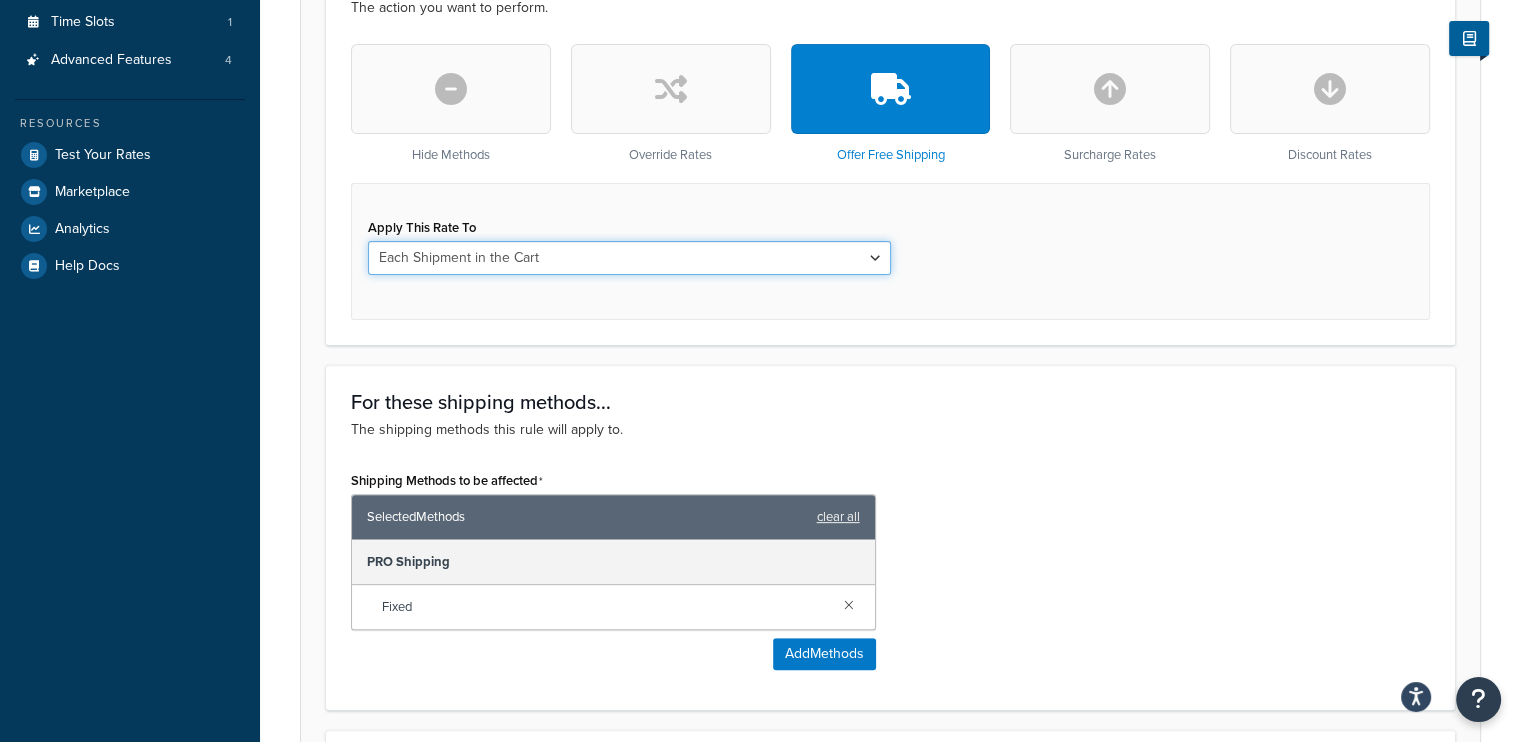 click on "Each Shipment in the Cart  Each Origin in the Cart  Each Shipping Group in the Cart  Each Item within a Shipping Group  Each Box per Each Shipping Group" at bounding box center [629, 258] 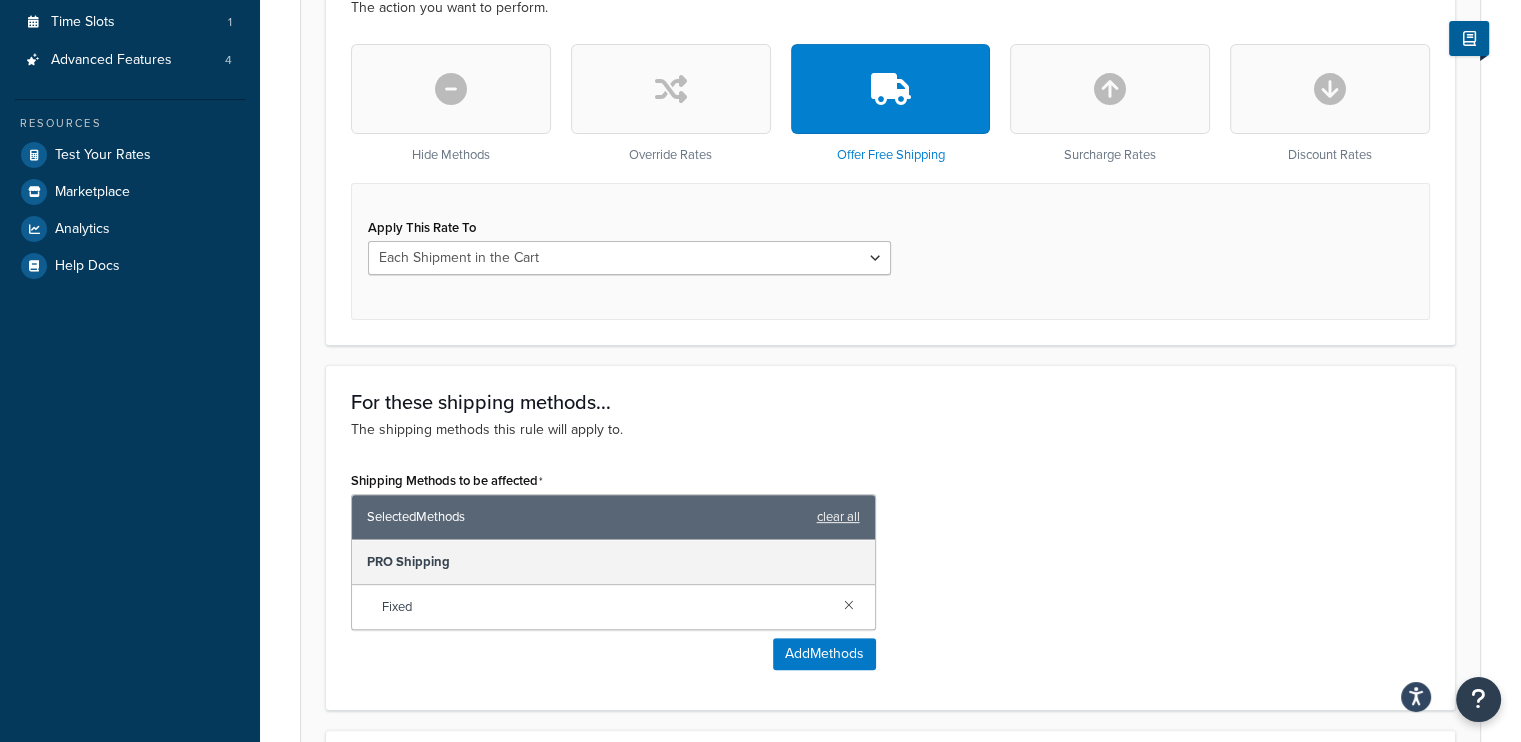 click on "Specify the action you would like to perform and the shipping methods that will be affected. You may also define conditions that must be met for the rule to apply. Name your rule Shipping Rule Name   Pro test Internal Description (optional)   I want to... The action you want to perform. Hide Methods Override Rates Offer Free Shipping Surcharge Rates Discount Rates Apply This Rate To   Each Shipment in the Cart  Each Origin in the Cart  Each Shipping Group in the Cart  Each Item within a Shipping Group  Each Box per Each Shipping Group  For these shipping methods... The shipping methods this rule will apply to. Shipping Methods to be affected Selected  Methods clear all PRO Shipping Fixed Add  Methods When these conditions are met... Add all of the conditions that must be met for the action to apply. Price filter: Edit Remove Select Price Filter   Price ≥ 100.00 for Whole Cart   Subtotal under $149.00 Subtotal Over $148.99 Subtotal ≤ 248.99 for Whole Cart Subtotal over 99.99 Pro Min Shipping Zones: Edit" at bounding box center (890, 755) 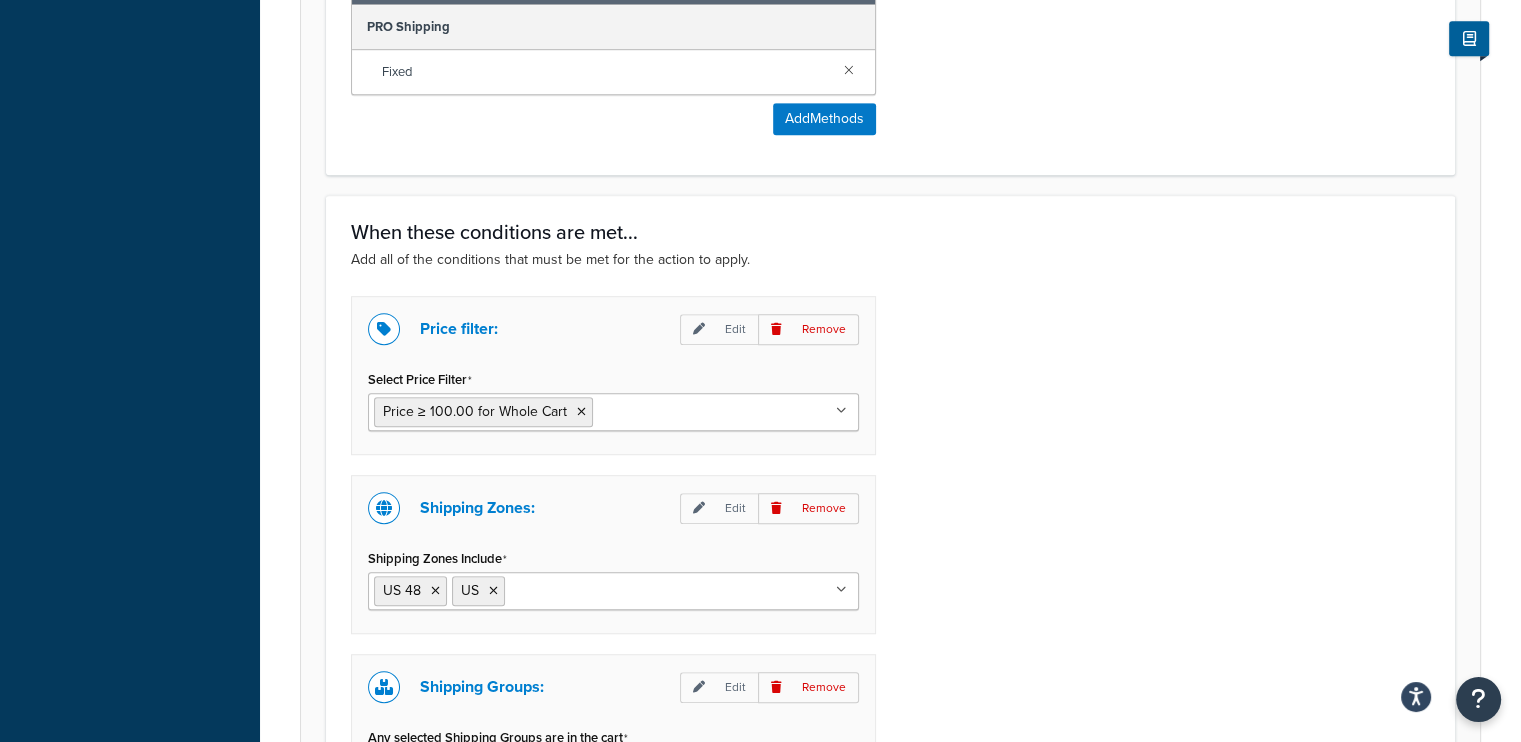 scroll, scrollTop: 1158, scrollLeft: 0, axis: vertical 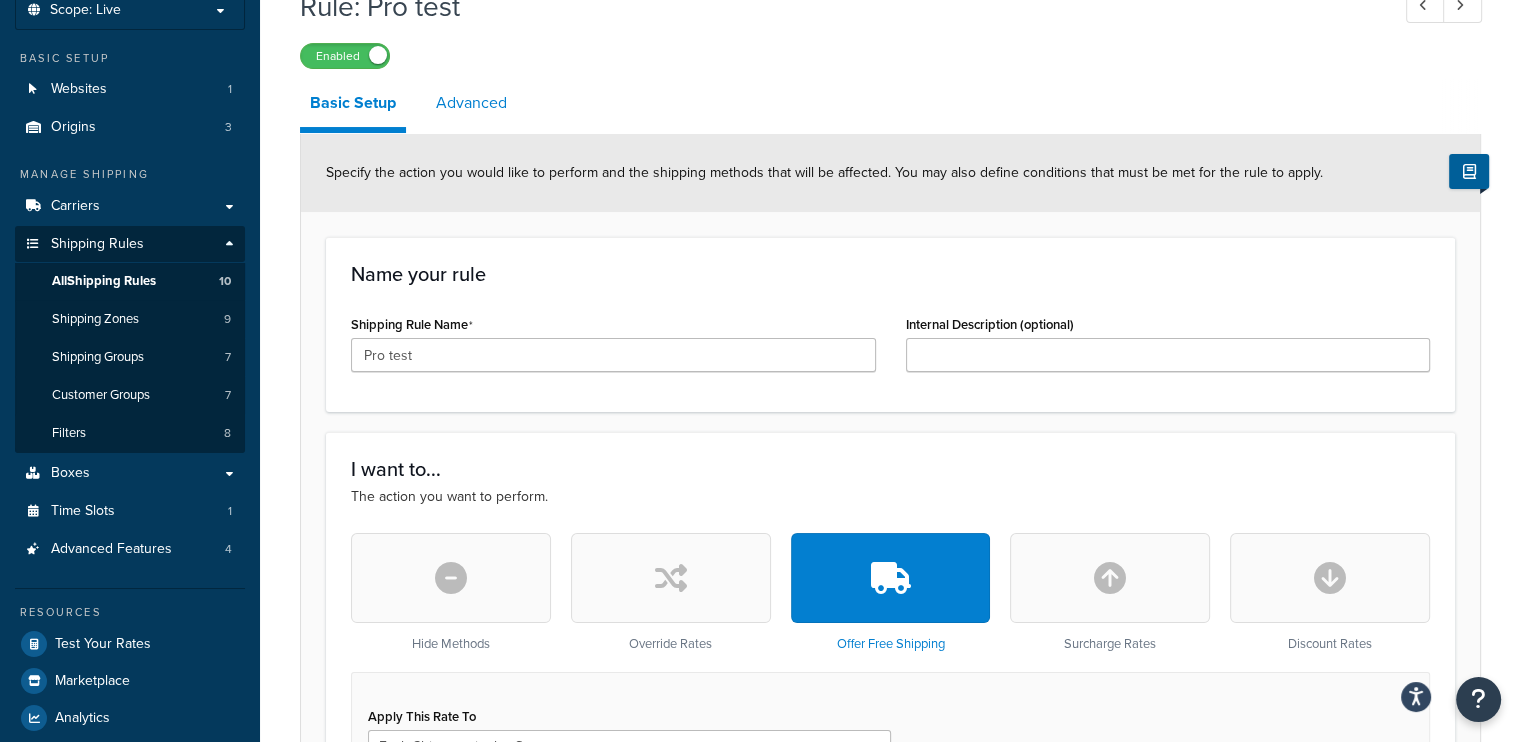 click on "Advanced" at bounding box center (471, 103) 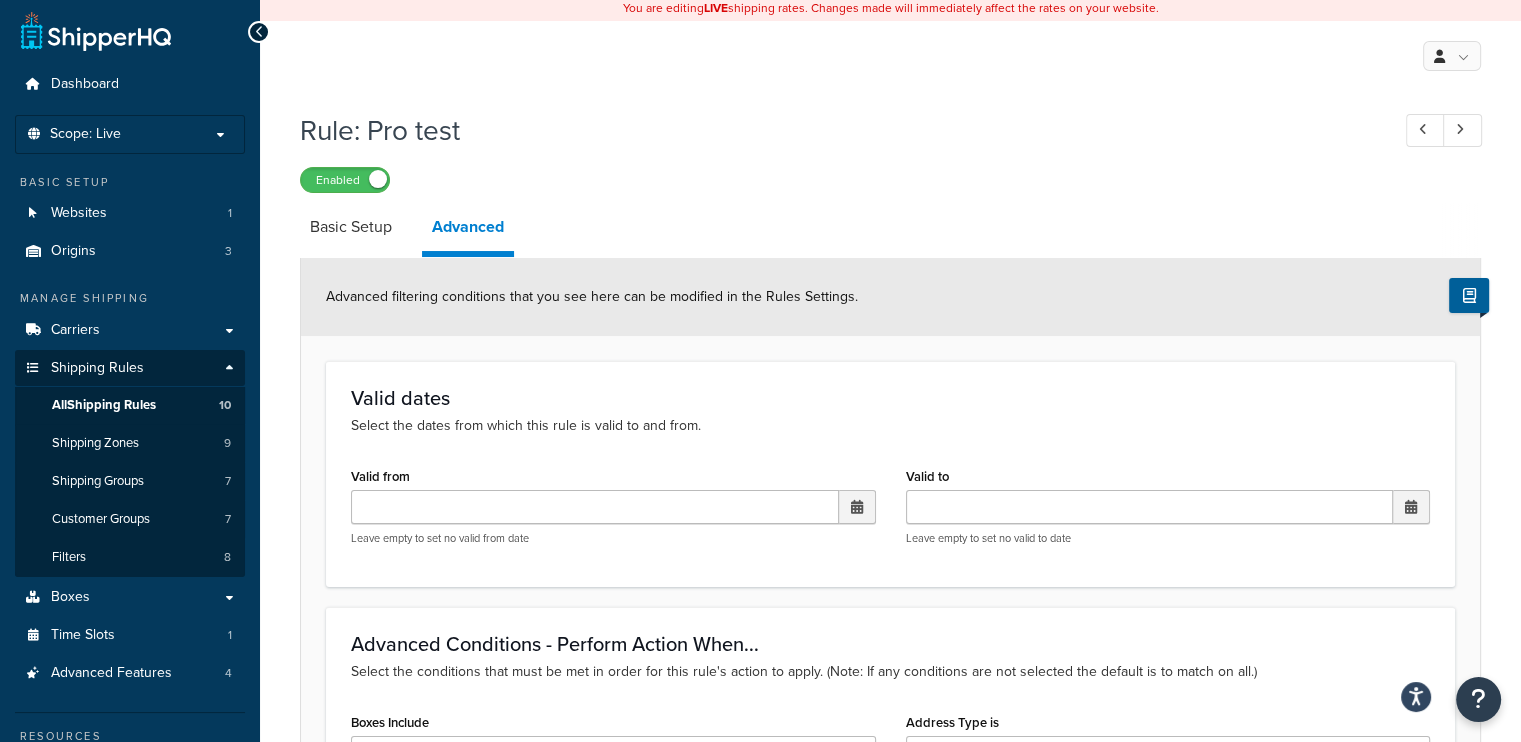 scroll, scrollTop: 0, scrollLeft: 0, axis: both 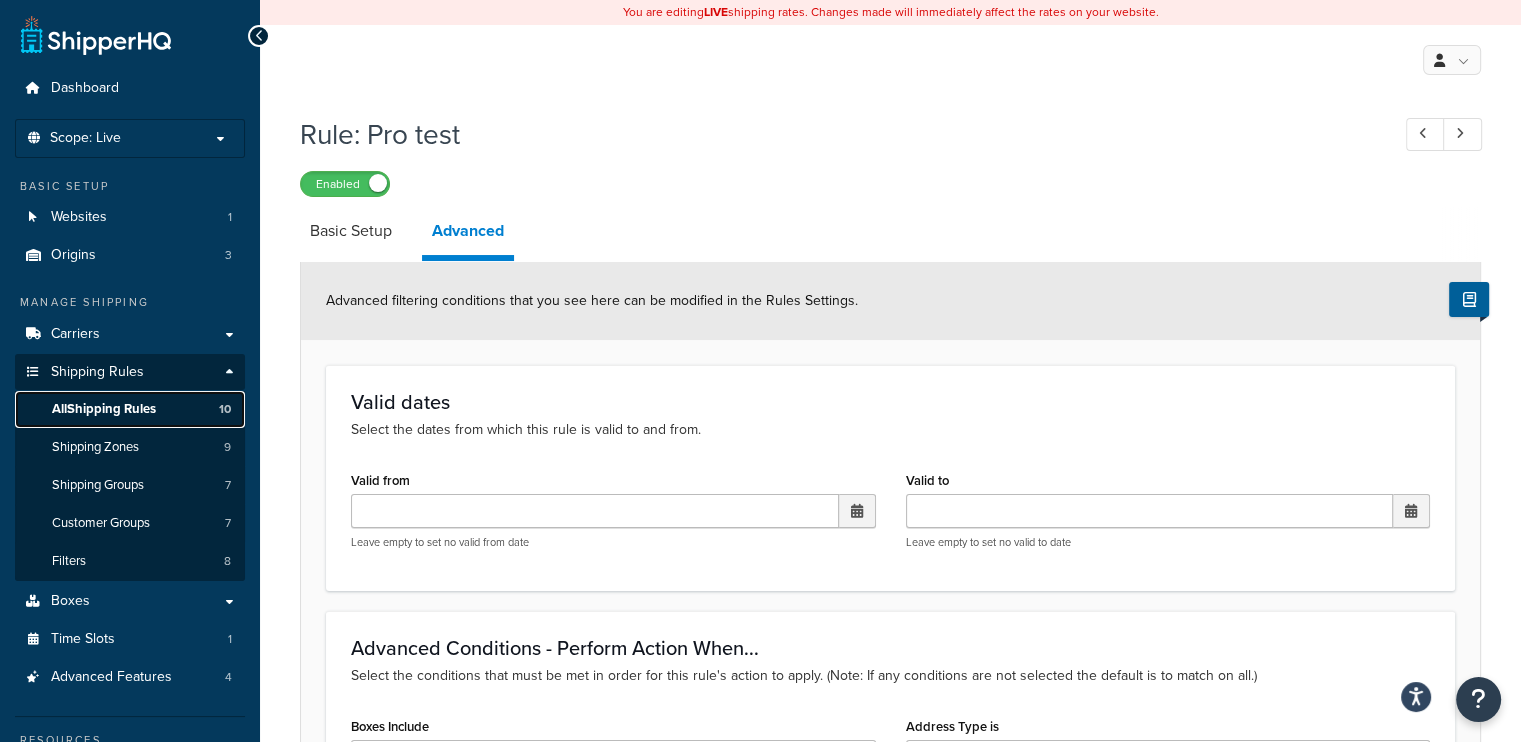click on "All  Shipping Rules" at bounding box center [104, 409] 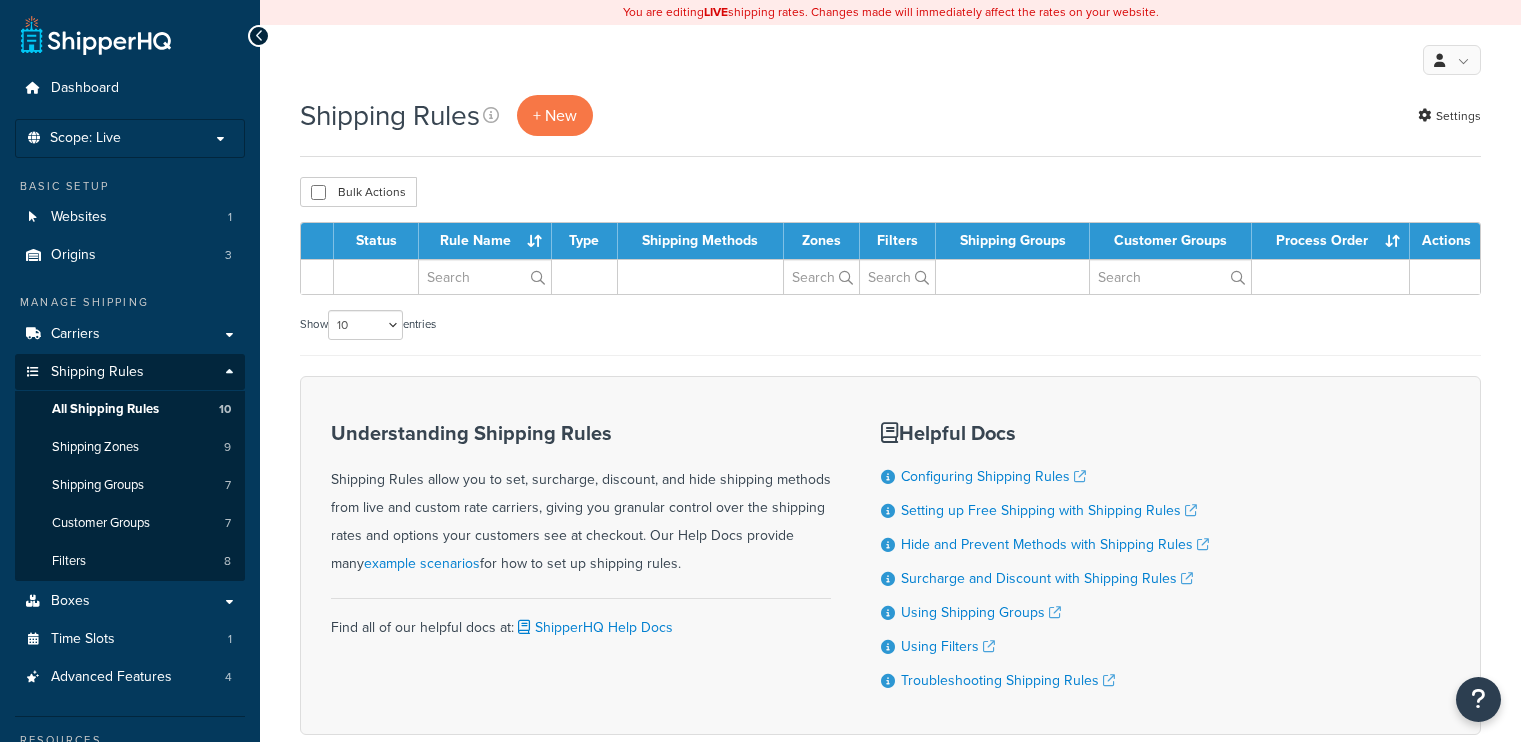 scroll, scrollTop: 0, scrollLeft: 0, axis: both 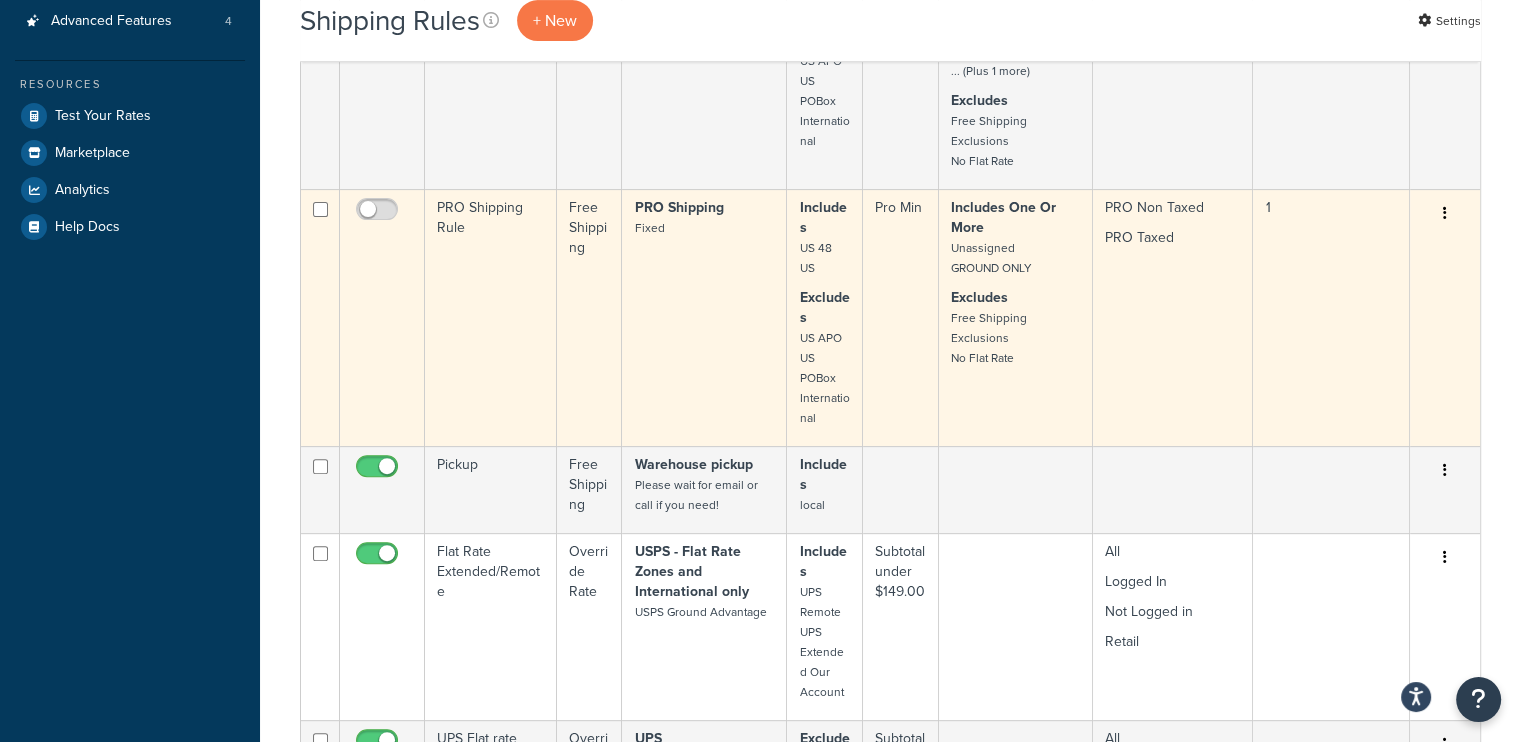 click at bounding box center (1445, 213) 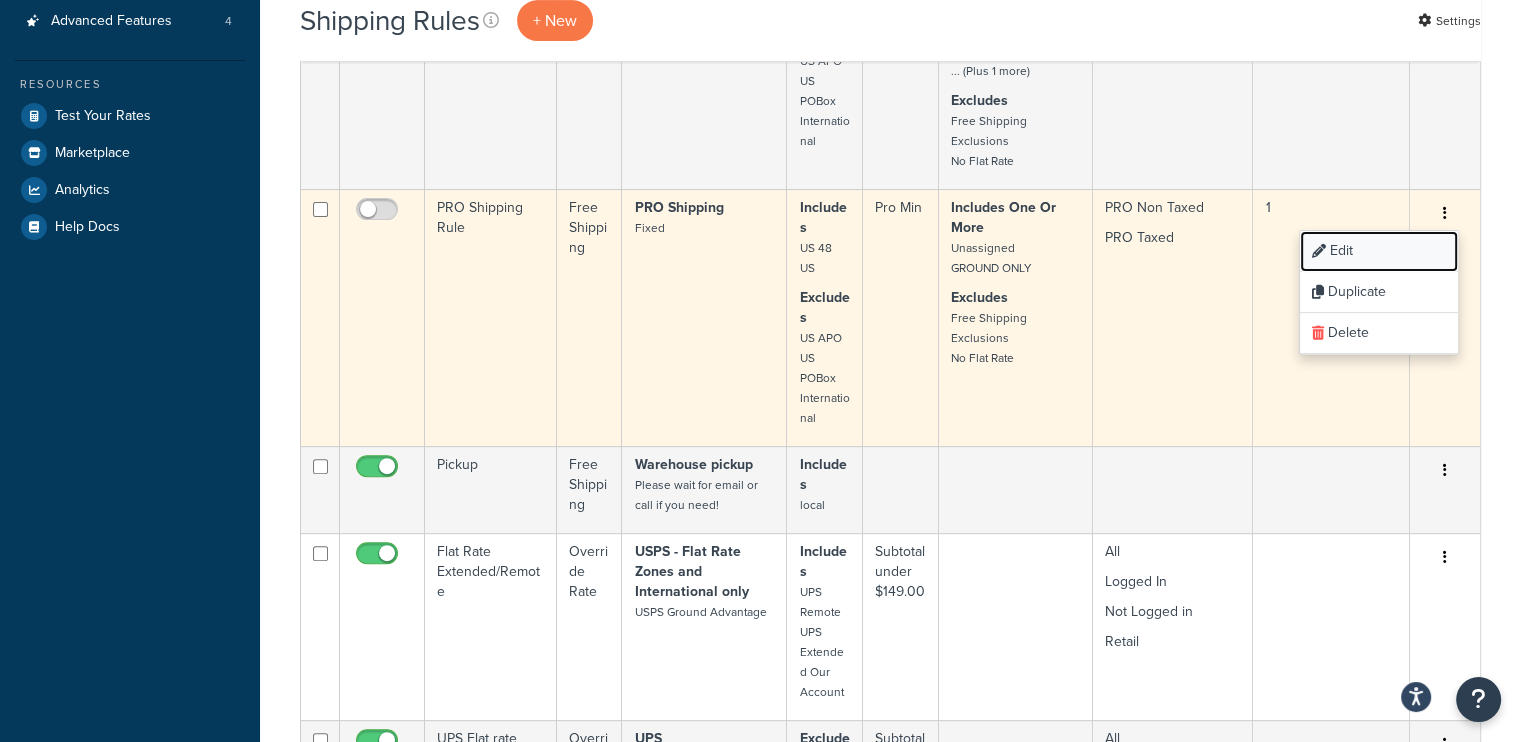 click on "Edit" at bounding box center [1379, 251] 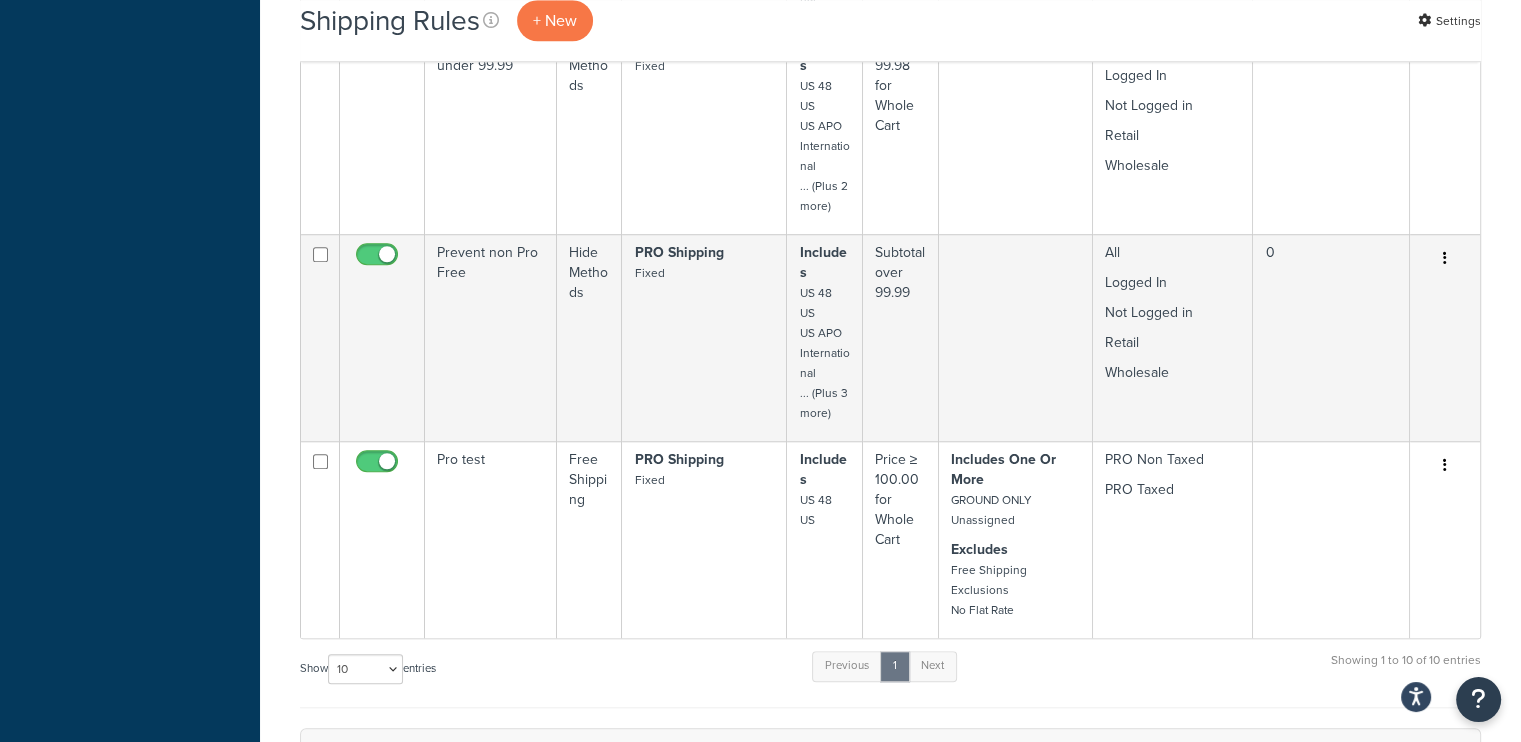 scroll, scrollTop: 1619, scrollLeft: 0, axis: vertical 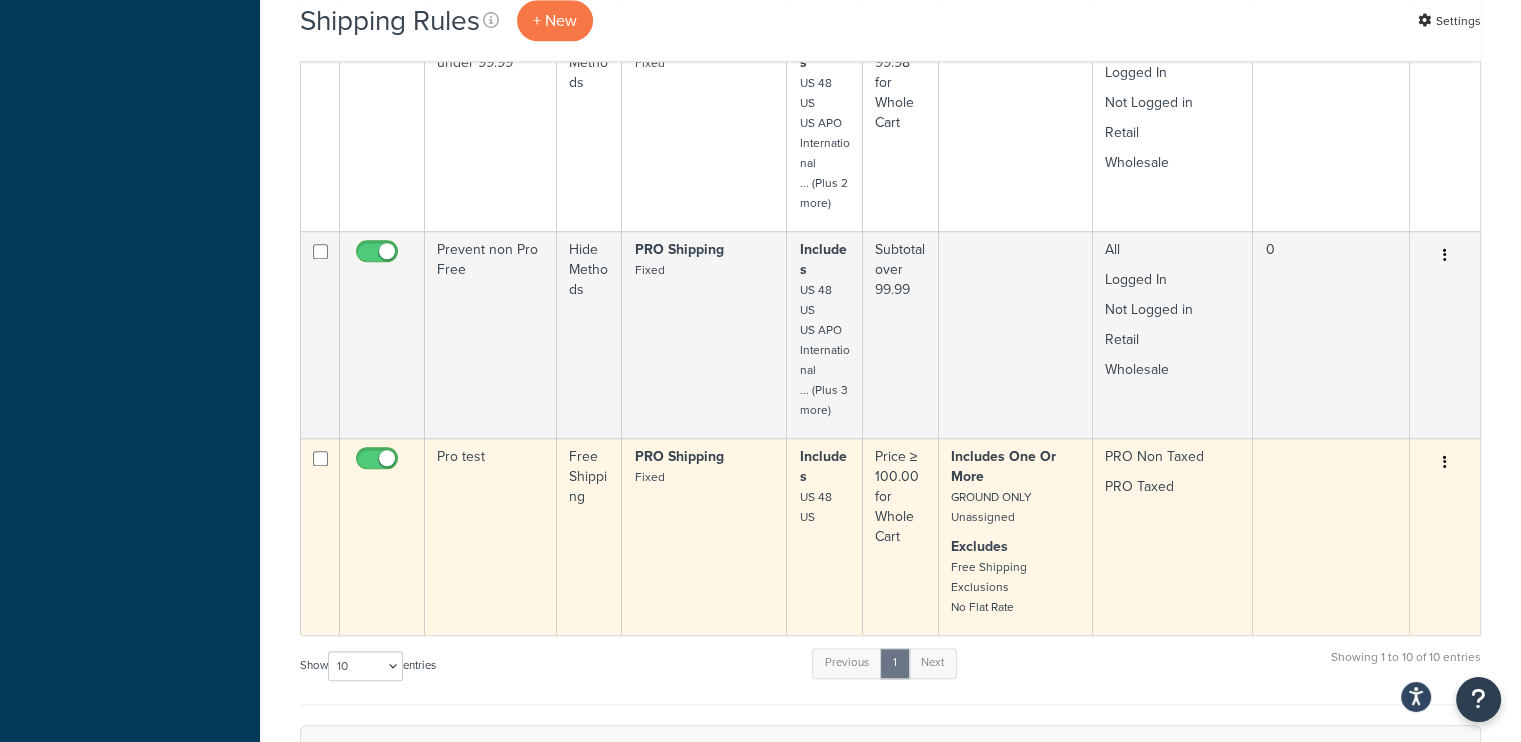 click at bounding box center [1445, 462] 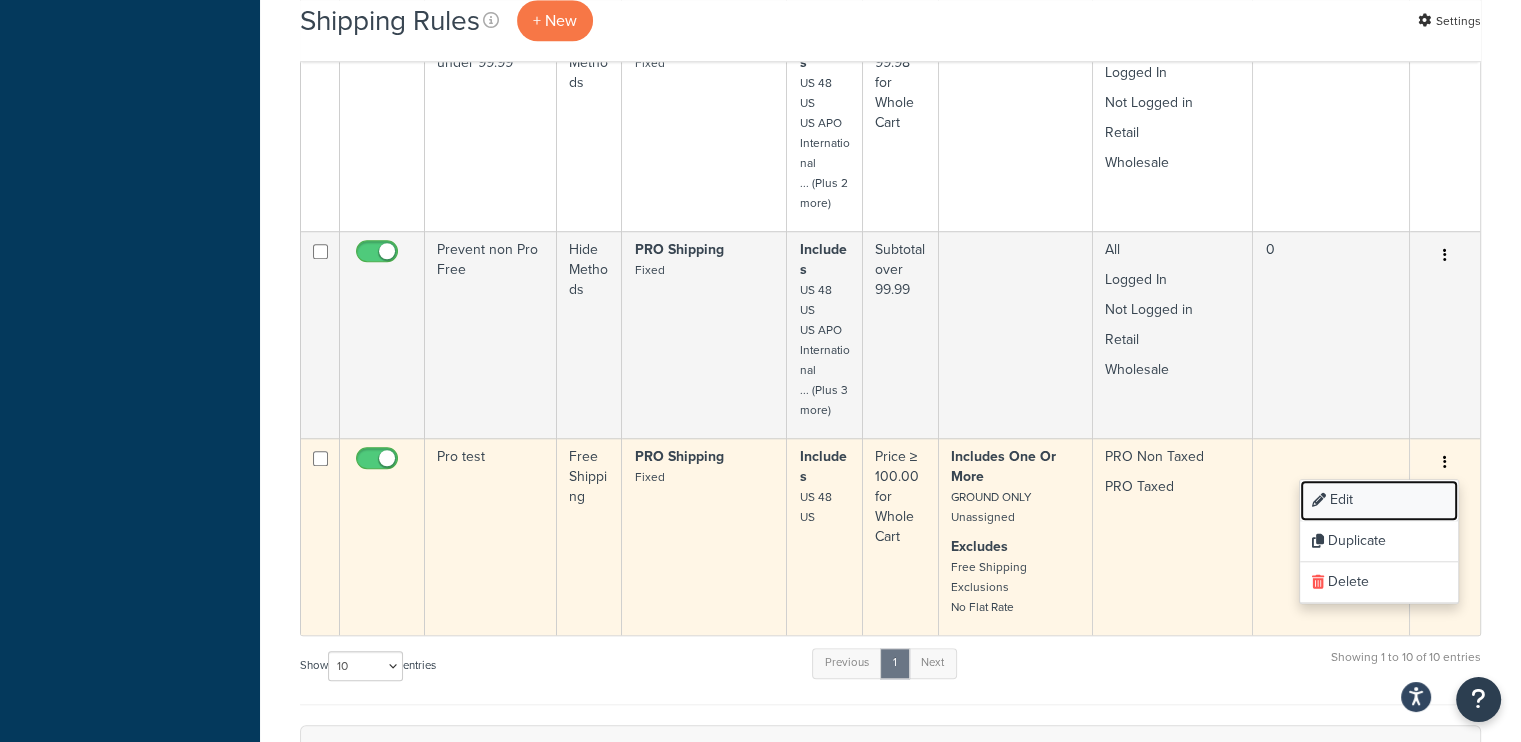 click on "Edit" at bounding box center [1379, 500] 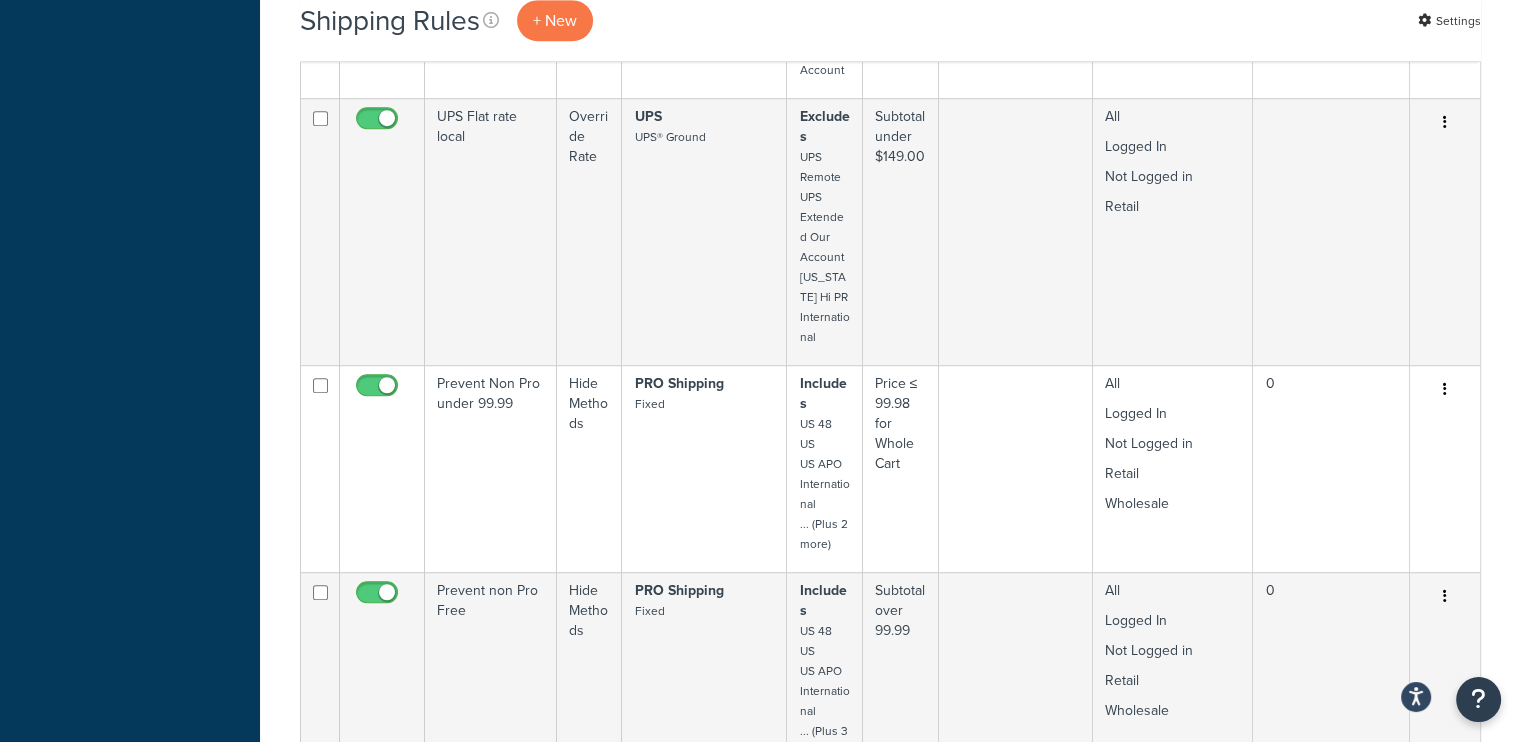 scroll, scrollTop: 1268, scrollLeft: 0, axis: vertical 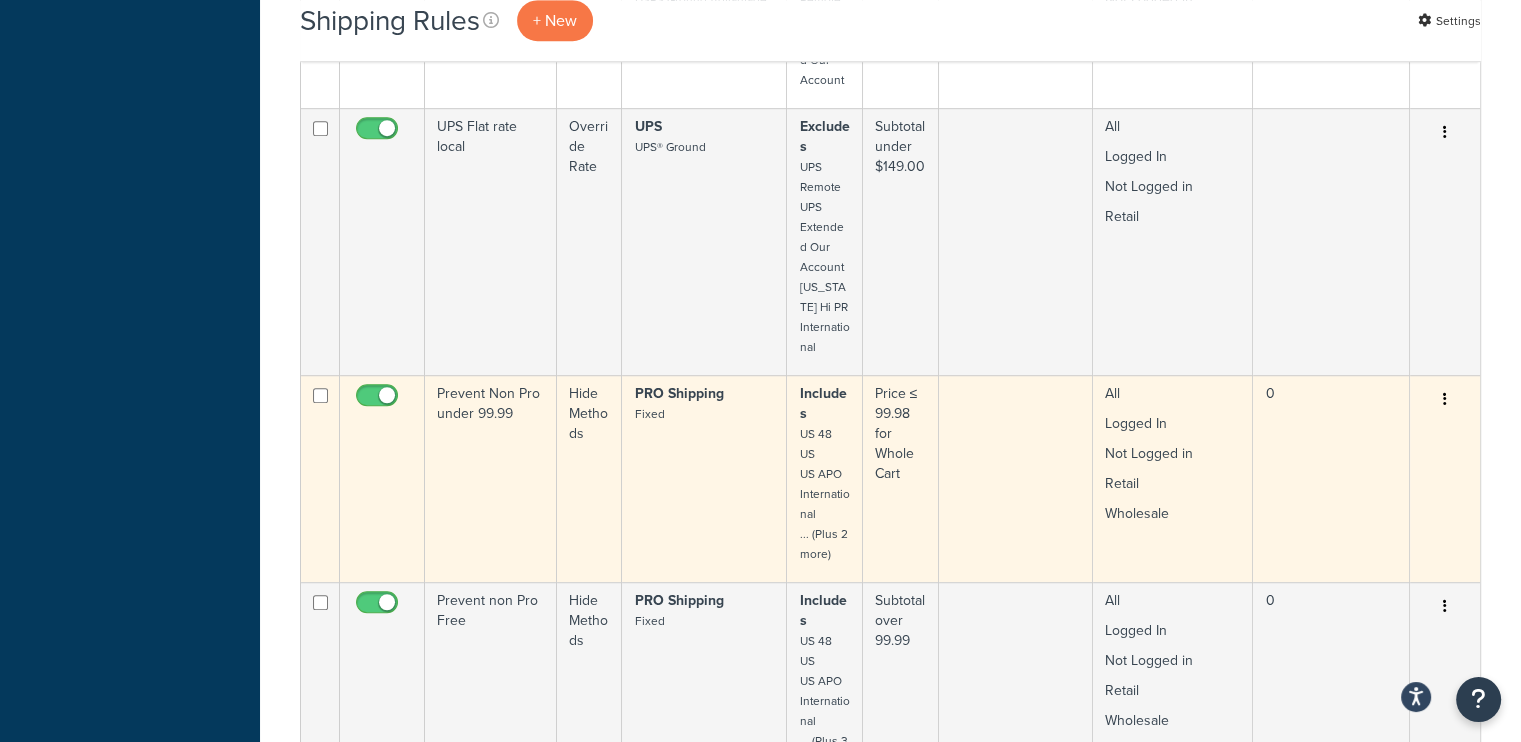 click at bounding box center (379, 400) 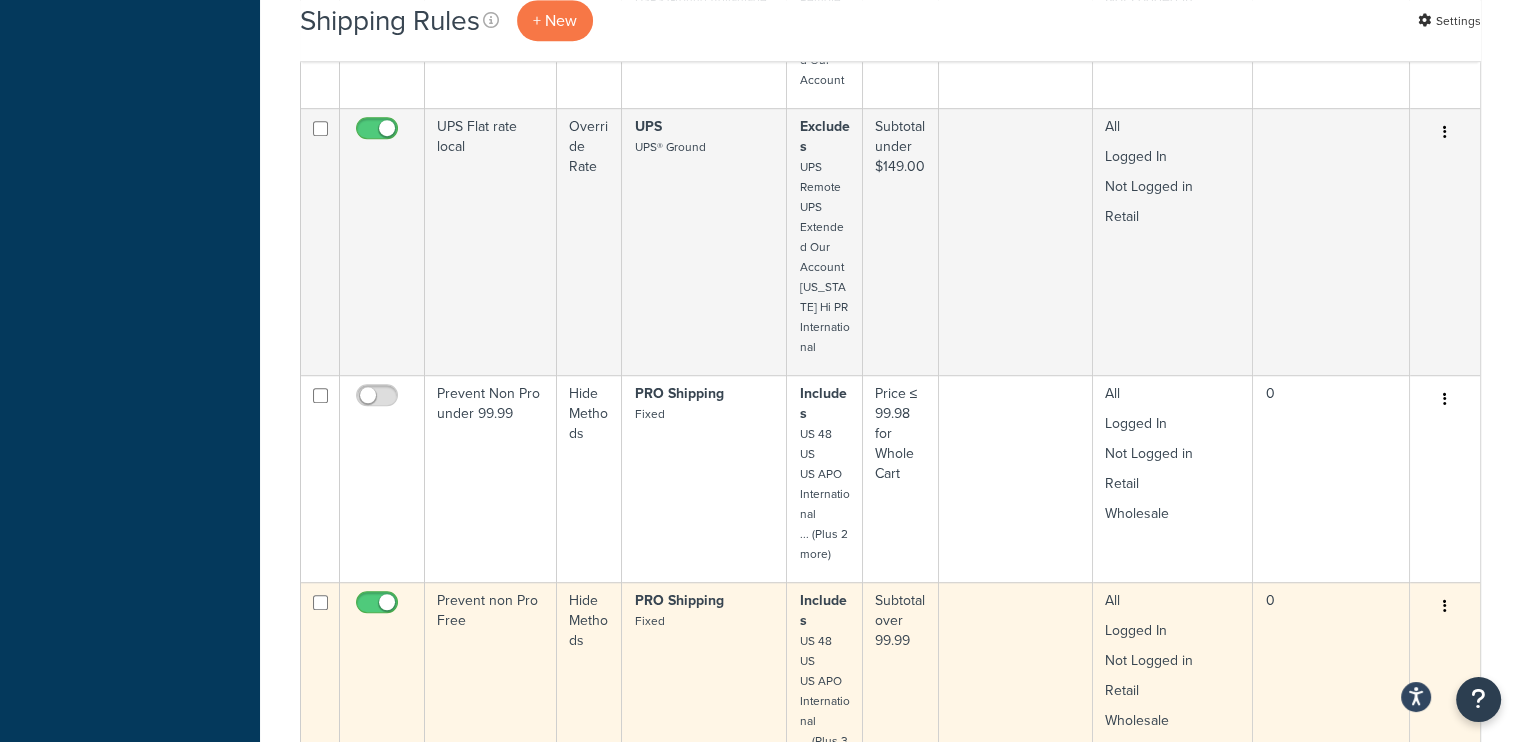 click at bounding box center (379, 607) 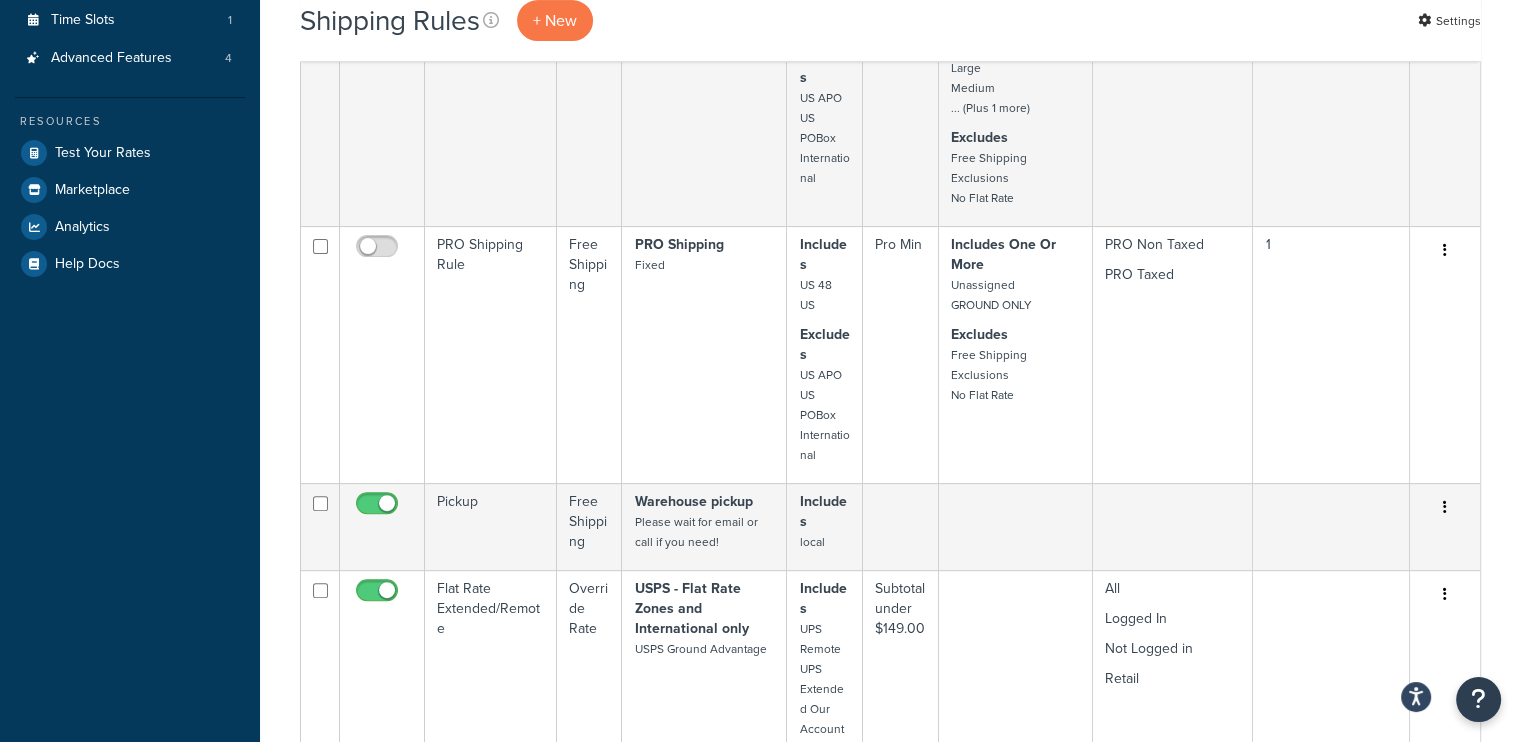 scroll, scrollTop: 0, scrollLeft: 0, axis: both 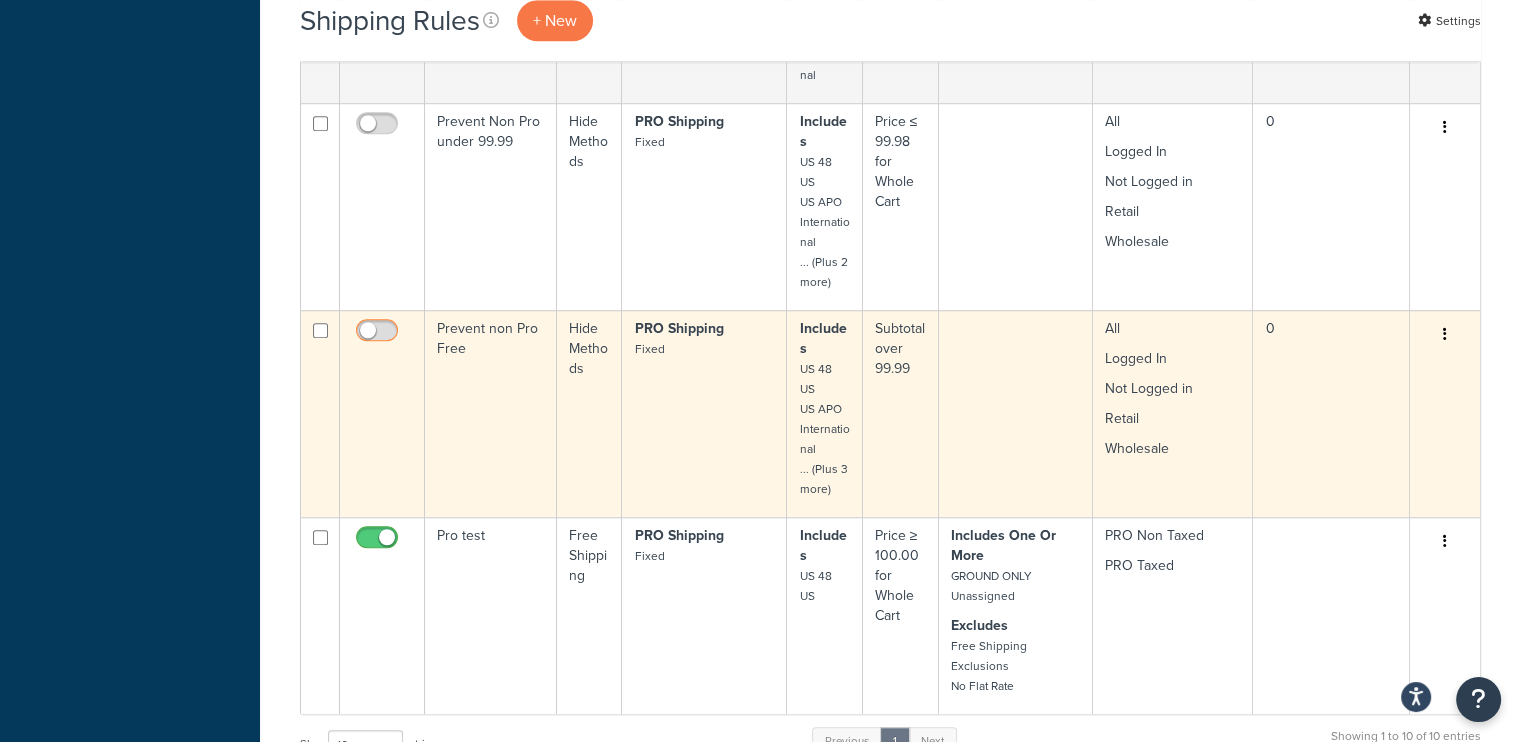 click at bounding box center (379, 335) 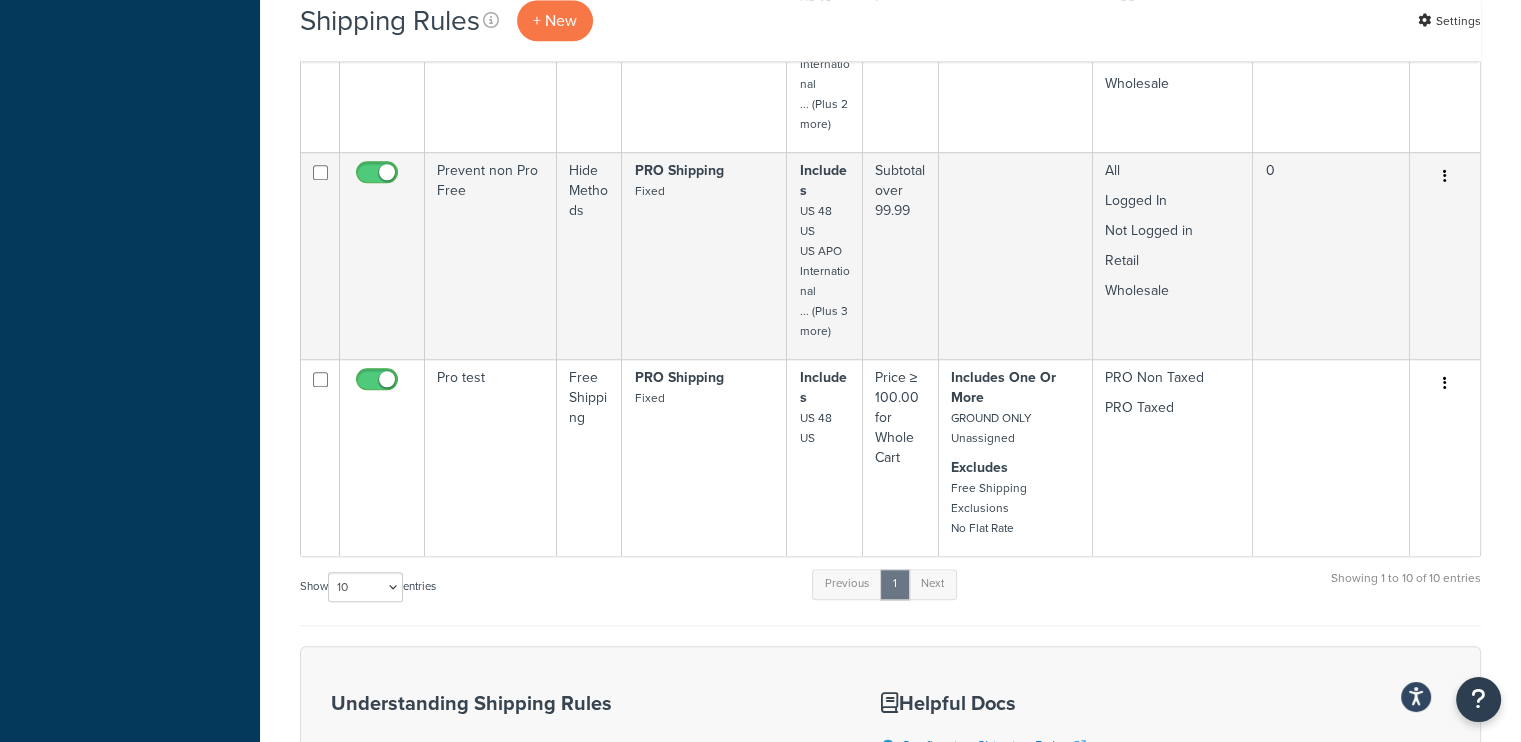 scroll, scrollTop: 1701, scrollLeft: 0, axis: vertical 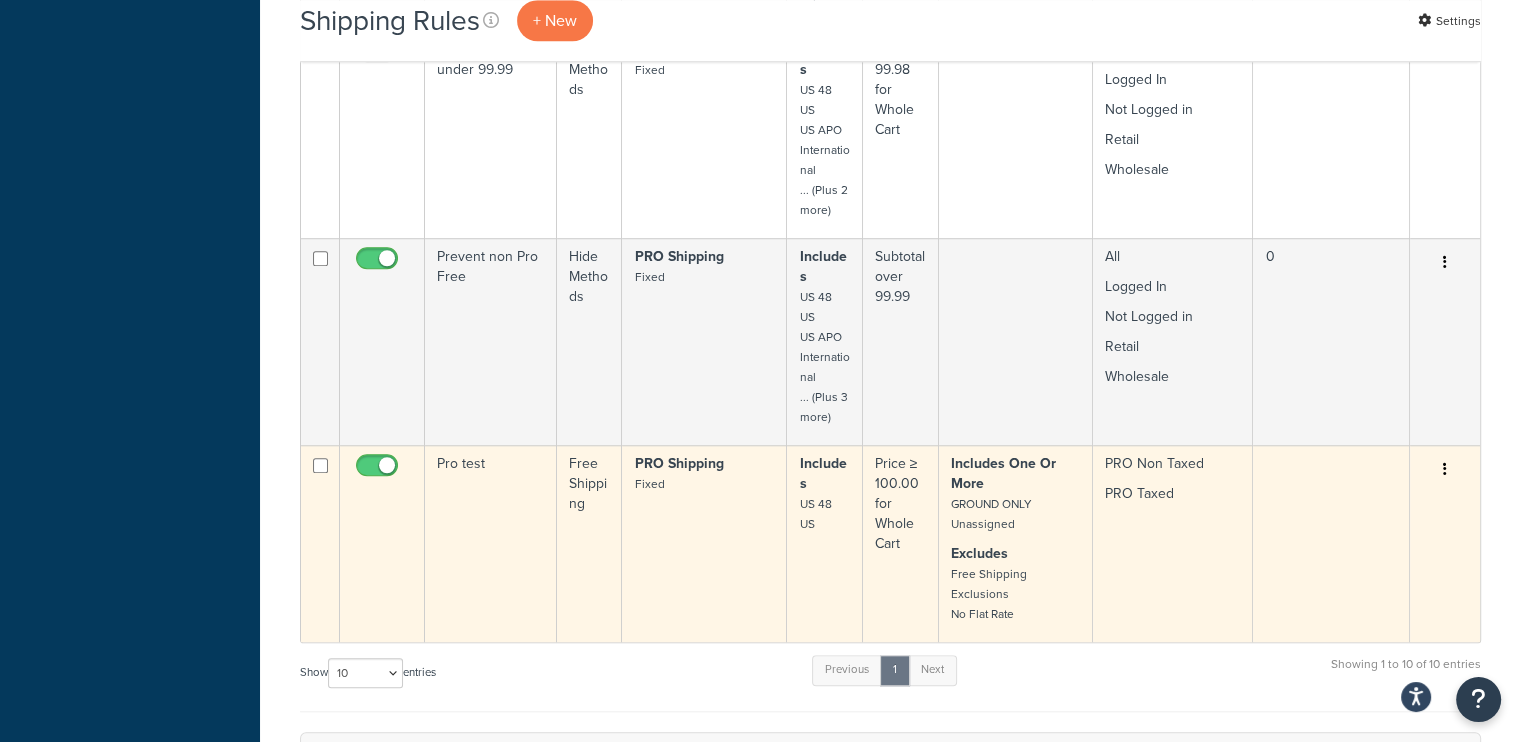 click at bounding box center (1445, 470) 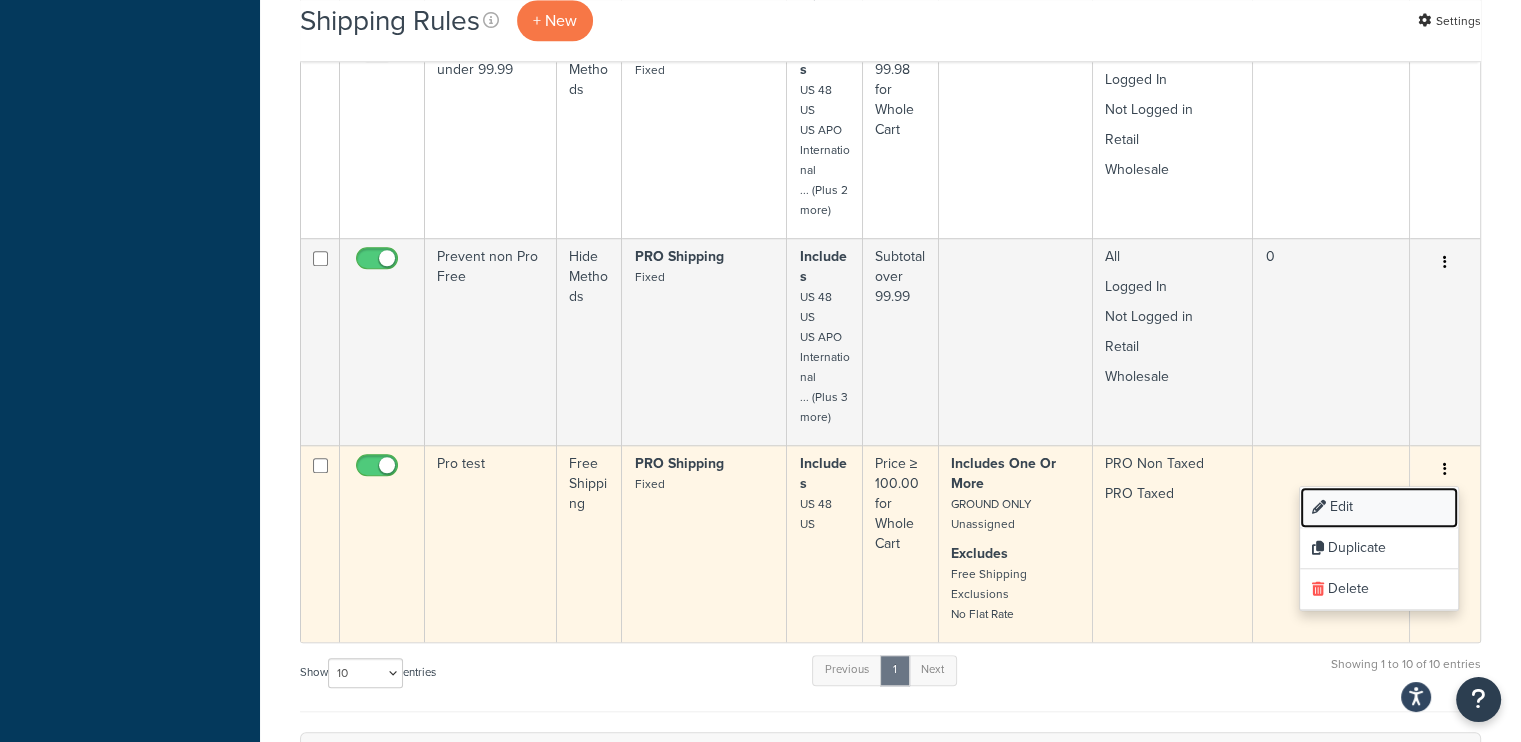 click on "Edit" at bounding box center (1379, 507) 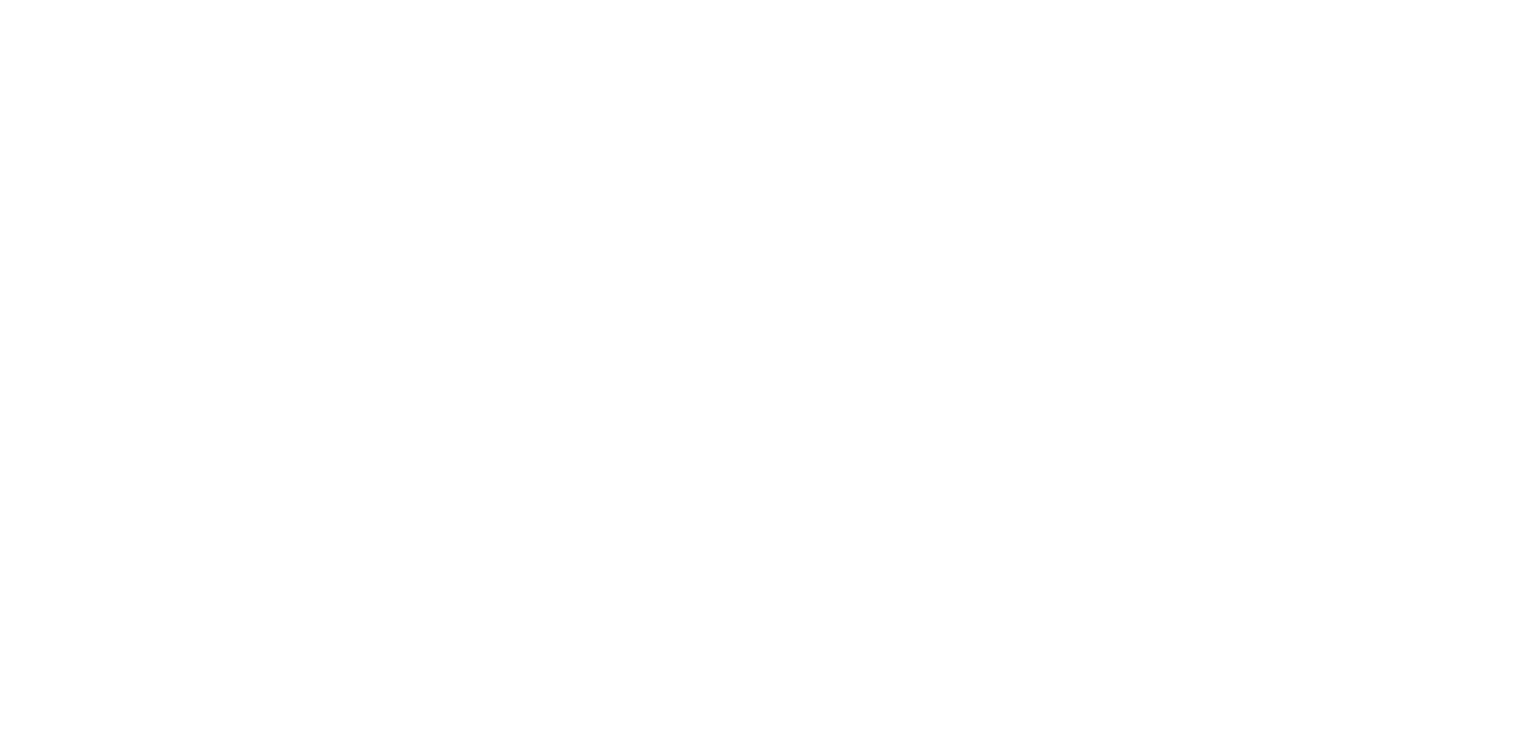 scroll, scrollTop: 0, scrollLeft: 0, axis: both 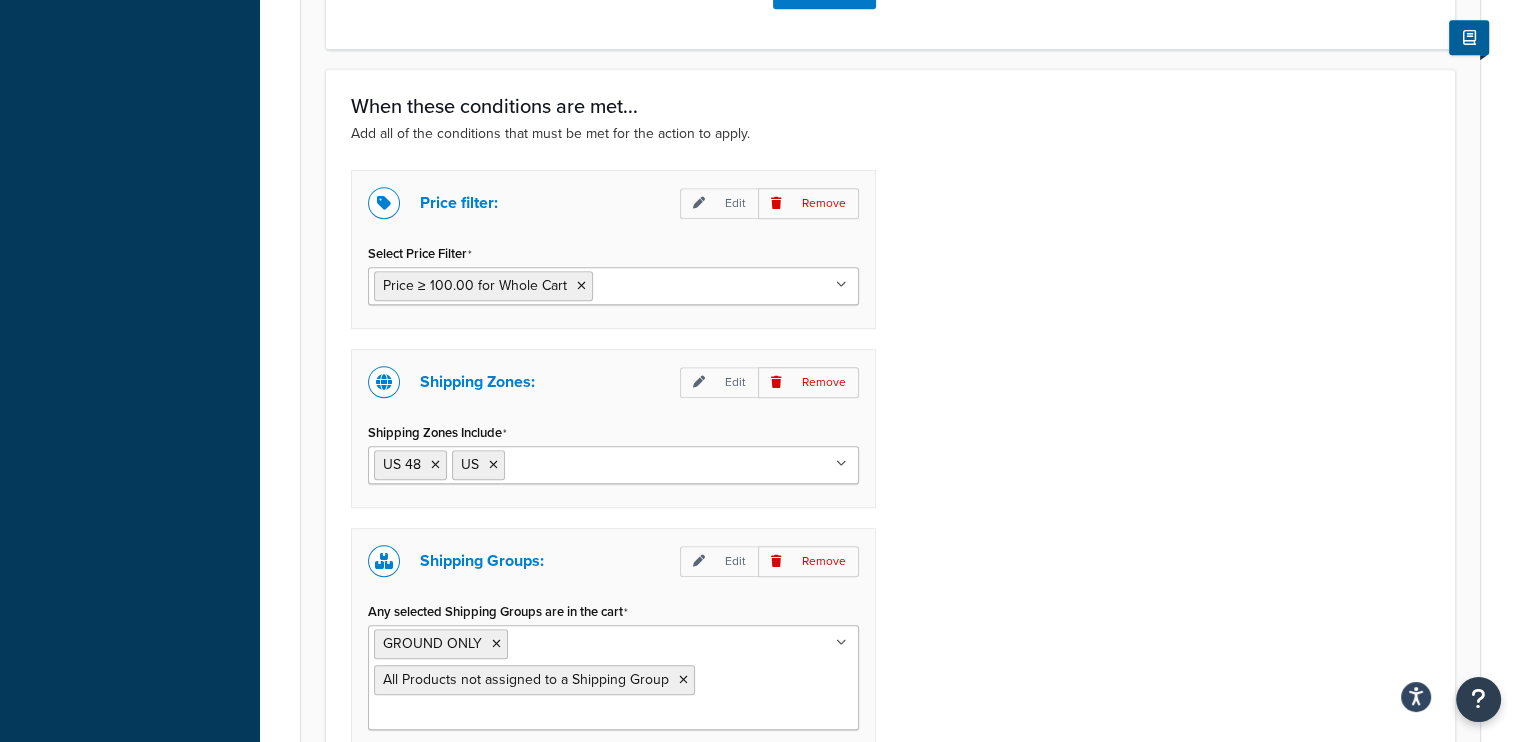 click on "Specify the action you would like to perform and the shipping methods that will be affected. You may also define conditions that must be met for the rule to apply. Name your rule Shipping Rule Name   Pro test Internal Description (optional)   I want to... The action you want to perform. Hide Methods Override Rates Offer Free Shipping Surcharge Rates Discount Rates Apply This Rate To   Each Shipment in the Cart  Each Origin in the Cart  Each Shipping Group in the Cart  Each Item within a Shipping Group  Each Box per Each Shipping Group  For these shipping methods... The shipping methods this rule will apply to. Shipping Methods to be affected Selected  Methods clear all PRO Shipping Fixed Add  Methods When these conditions are met... Add all of the conditions that must be met for the action to apply. Price filter: Edit Remove Select Price Filter   Price ≥ 100.00 for Whole Cart   Subtotal under $149.00 Subtotal Over $148.99 Subtotal ≤ 248.99 for Whole Cart Subtotal over 99.99 Pro Min Shipping Zones: Edit" at bounding box center (890, 94) 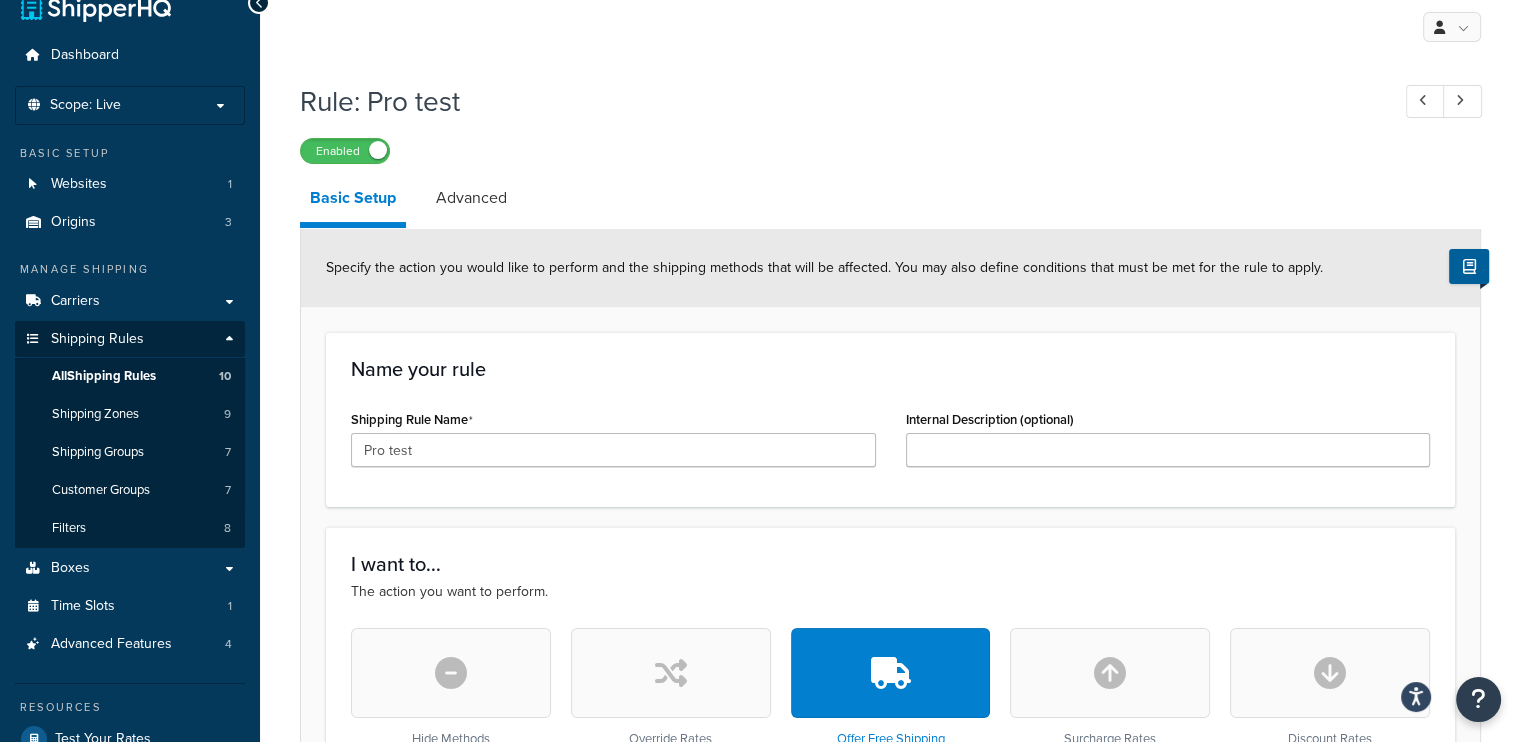 scroll, scrollTop: 0, scrollLeft: 0, axis: both 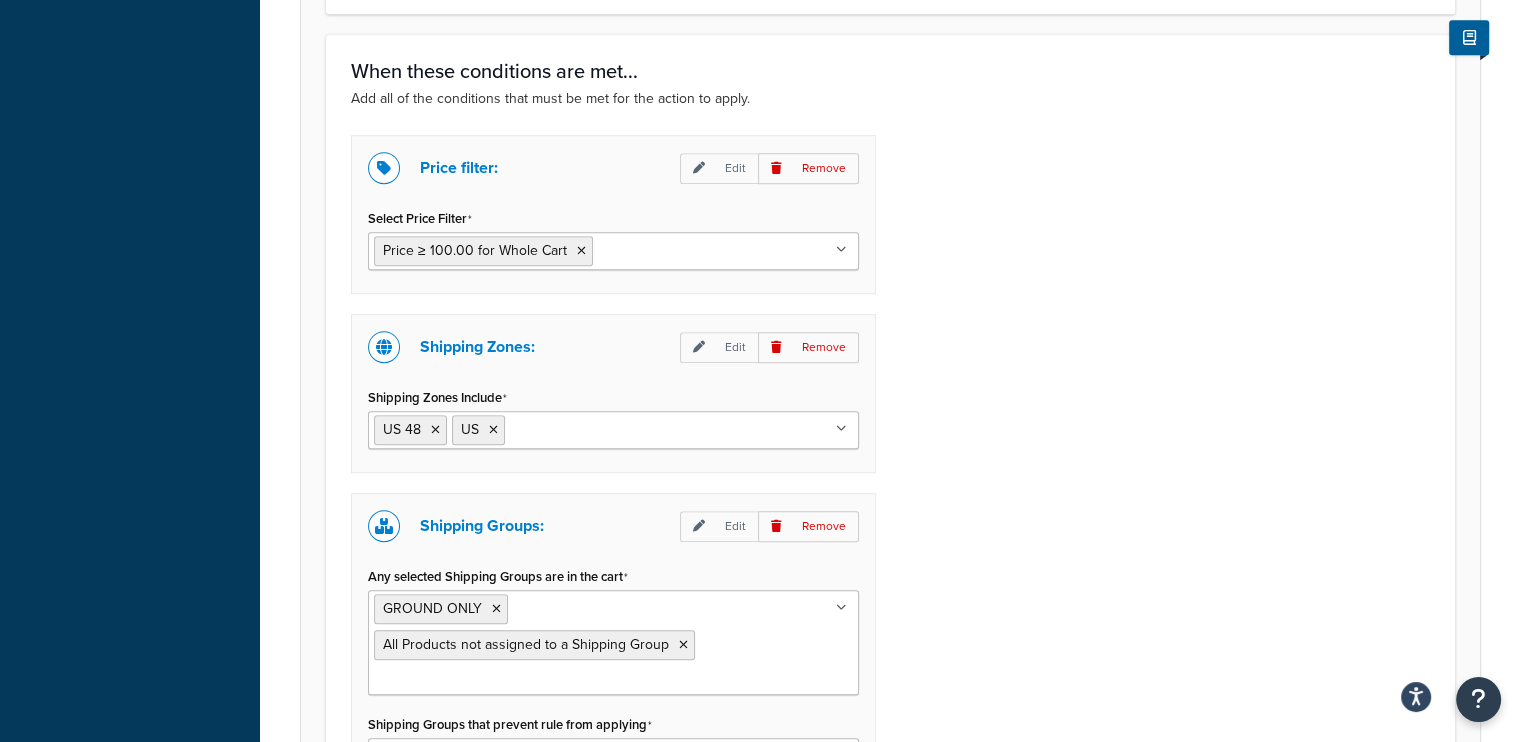 click at bounding box center [841, 250] 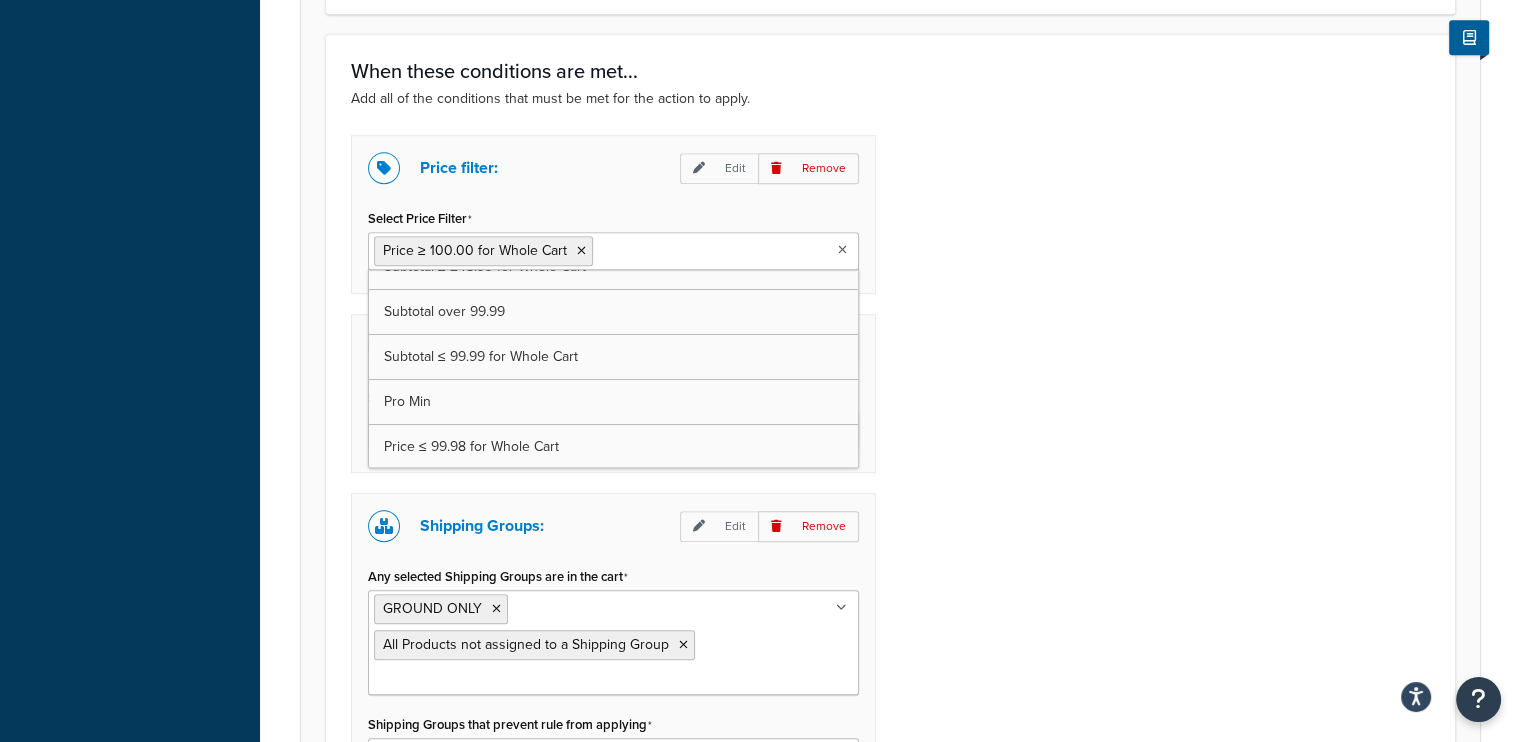 scroll, scrollTop: 0, scrollLeft: 0, axis: both 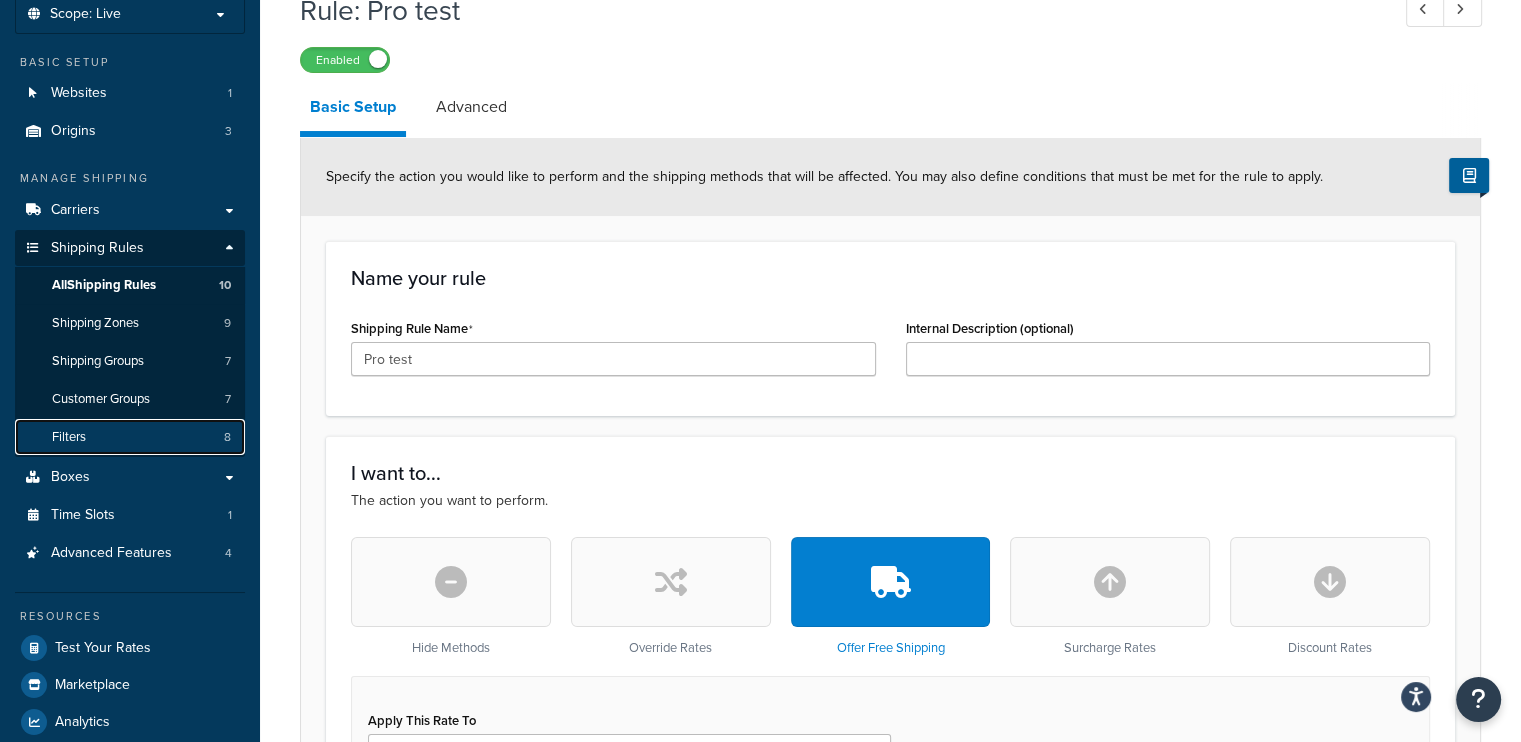 click on "Filters" at bounding box center [69, 437] 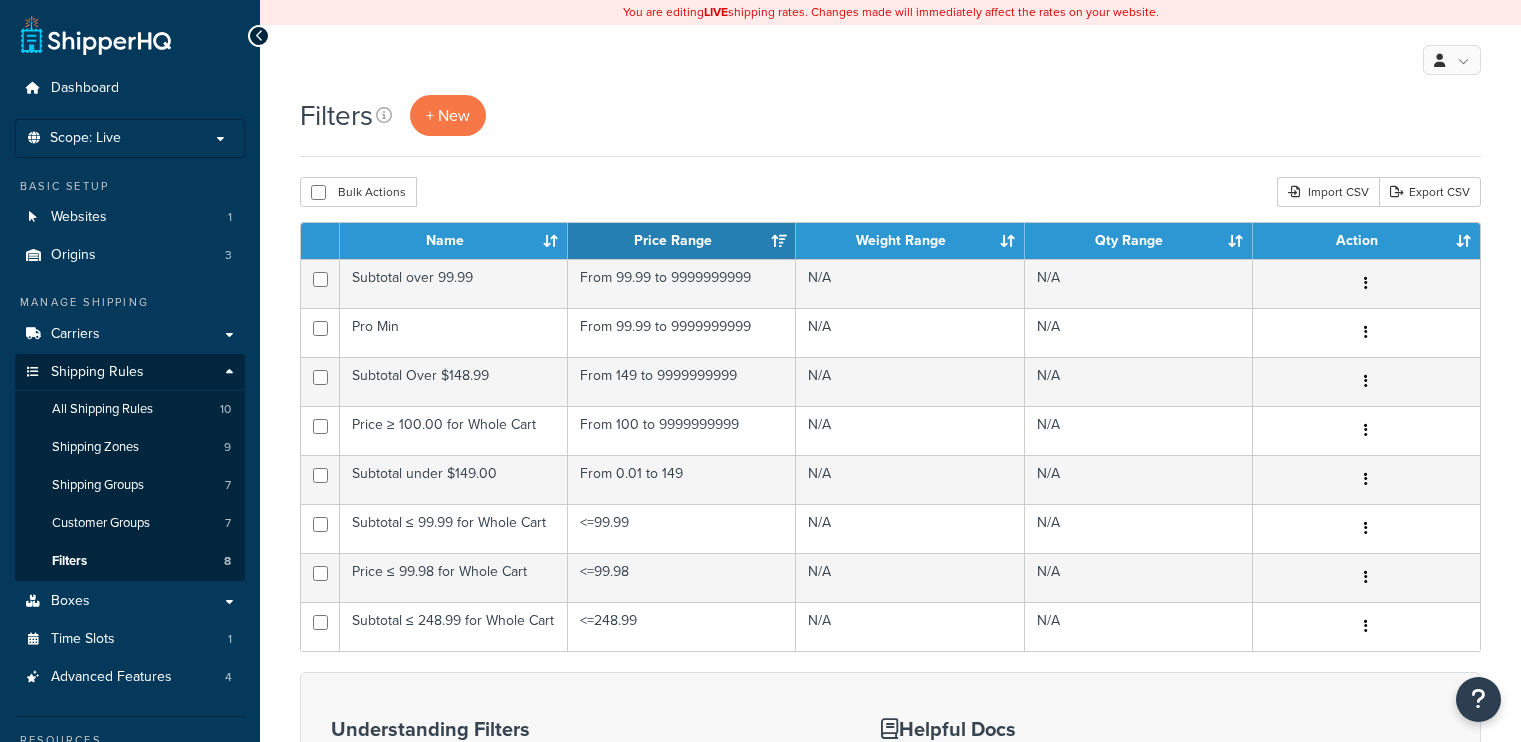 scroll, scrollTop: 0, scrollLeft: 0, axis: both 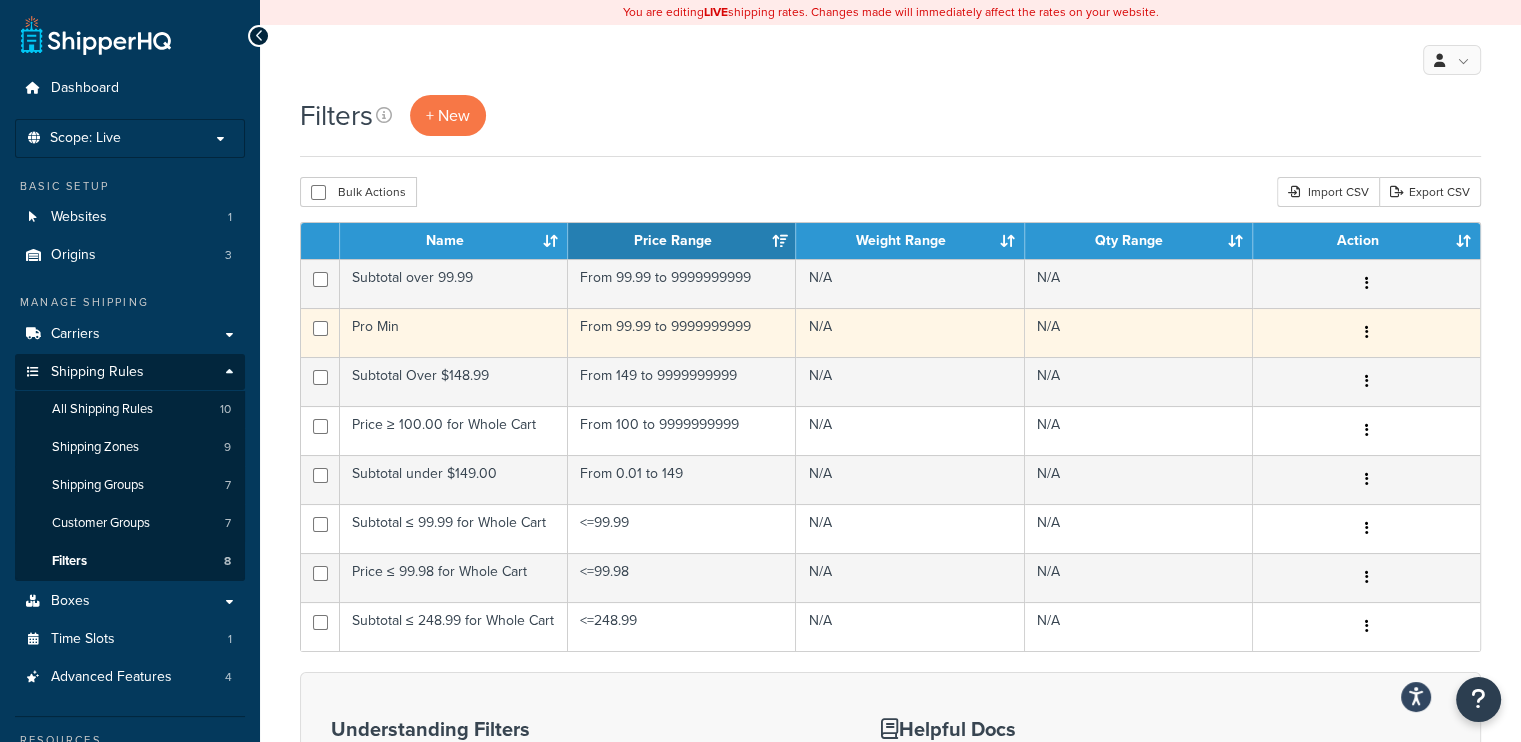 click at bounding box center [1366, 333] 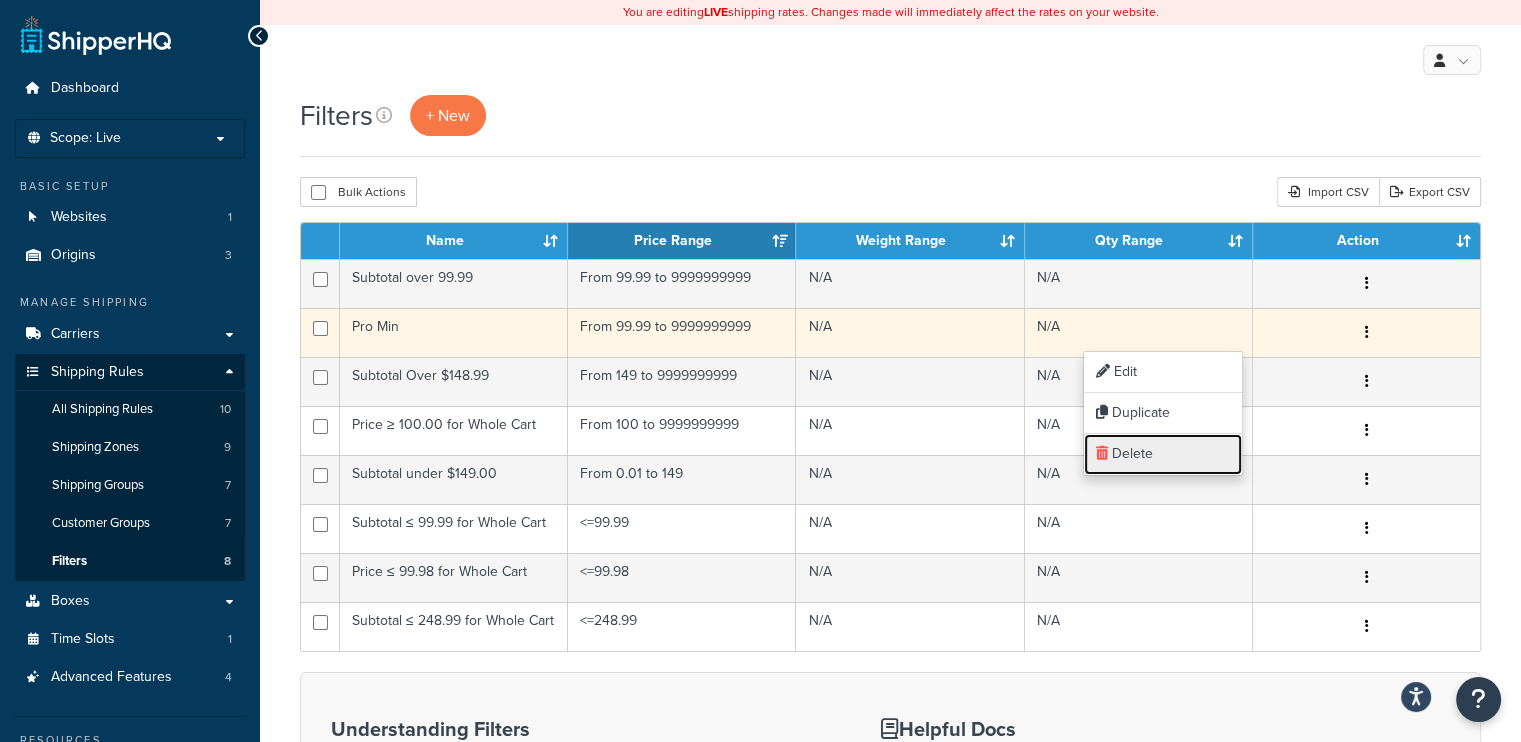 click on "Delete" at bounding box center [1163, 454] 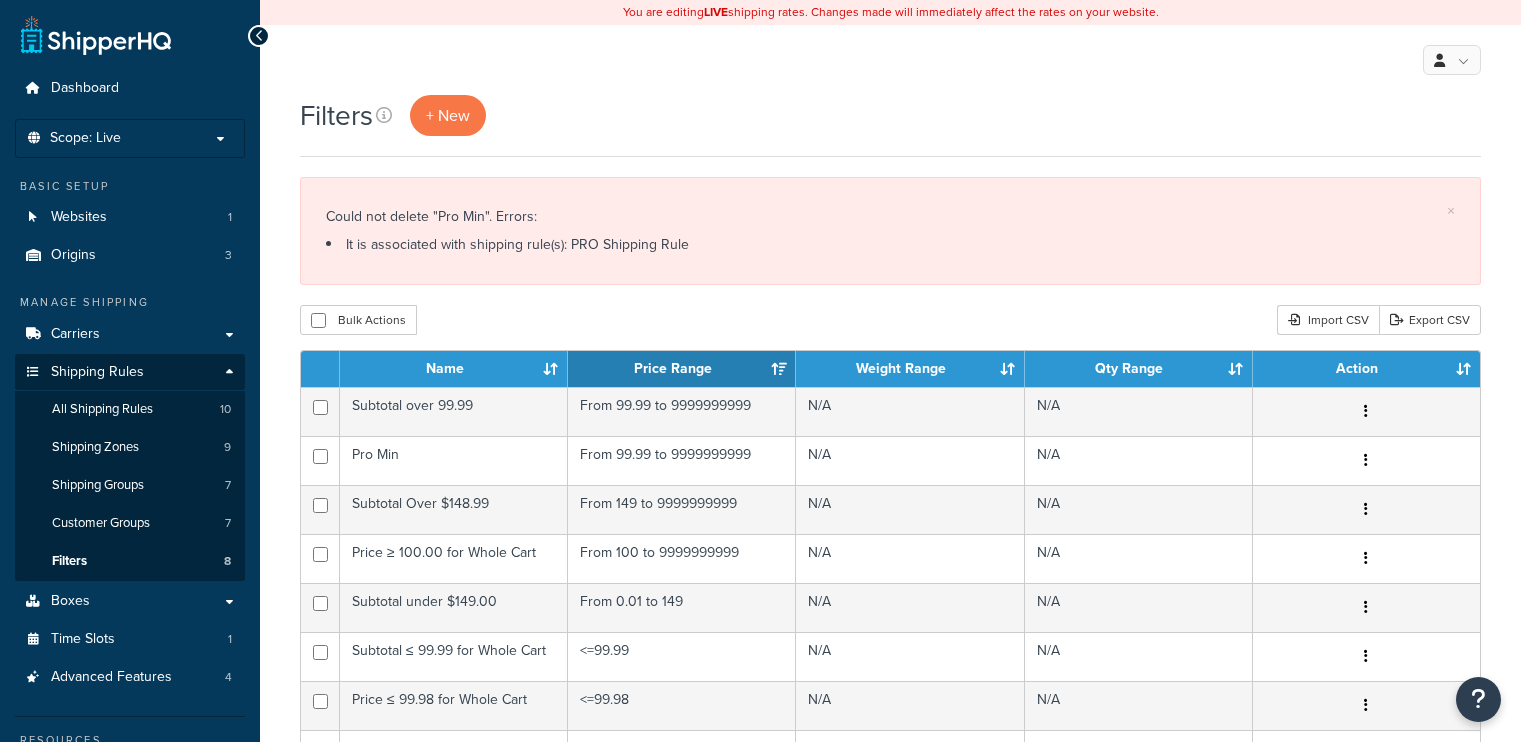 scroll, scrollTop: 0, scrollLeft: 0, axis: both 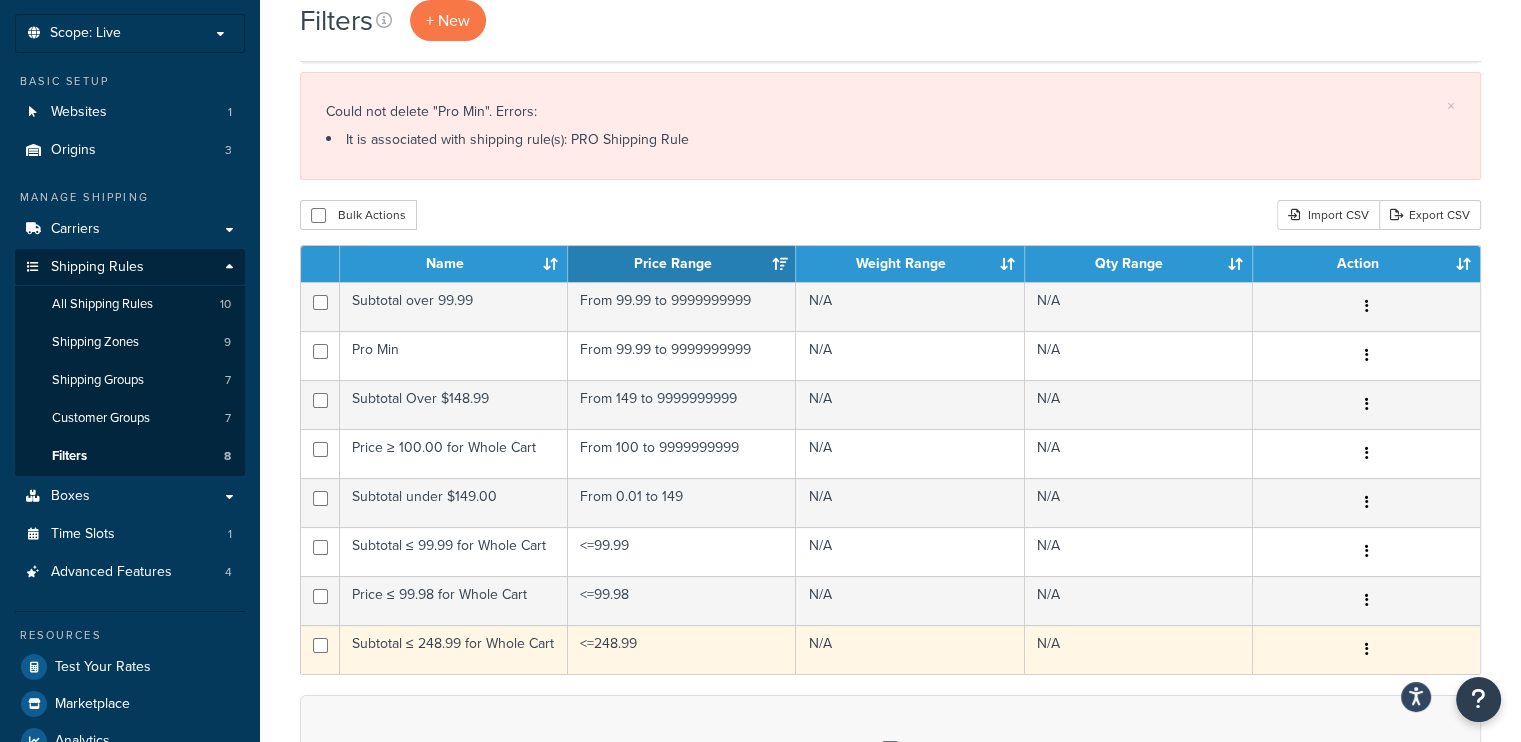 click at bounding box center (1366, 649) 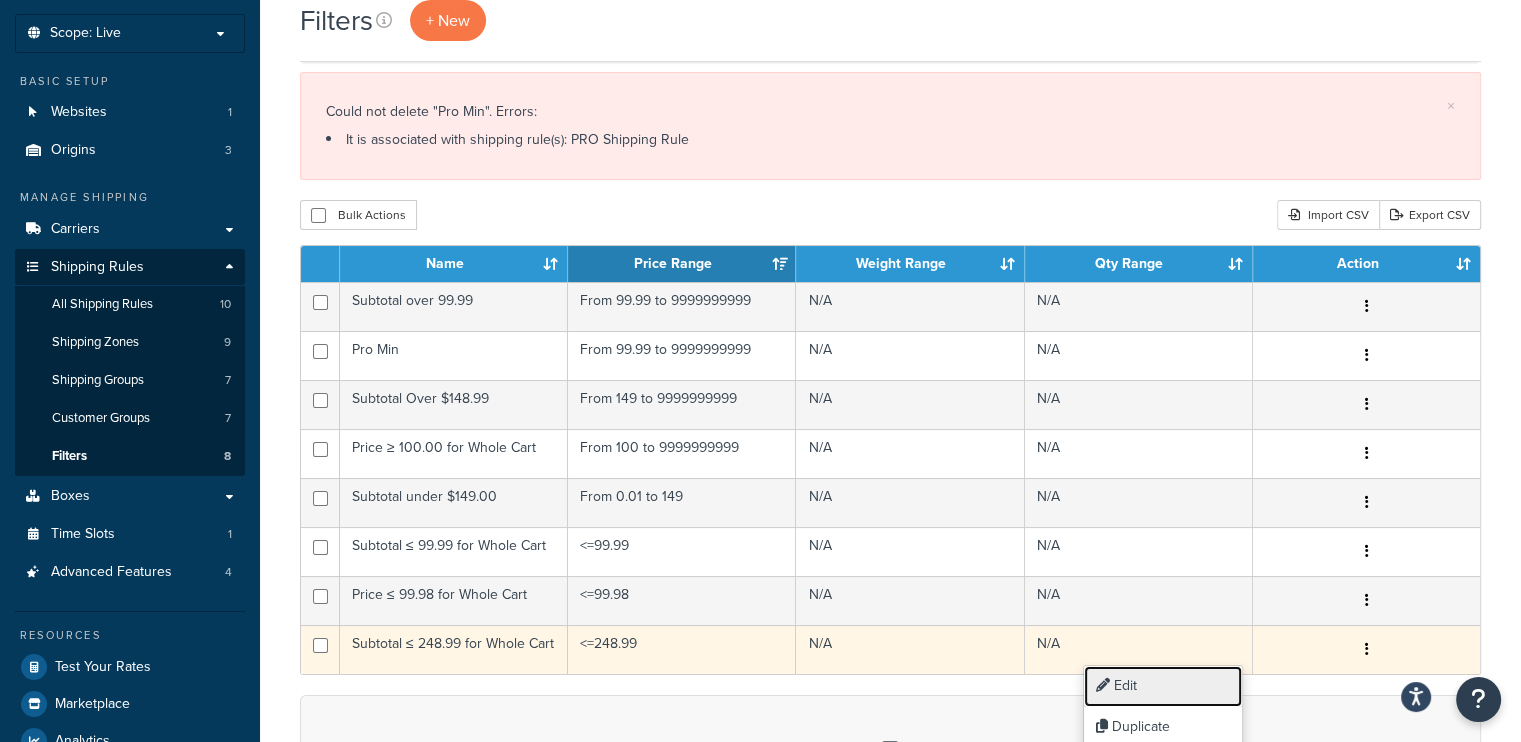 click on "Edit" at bounding box center [1163, 686] 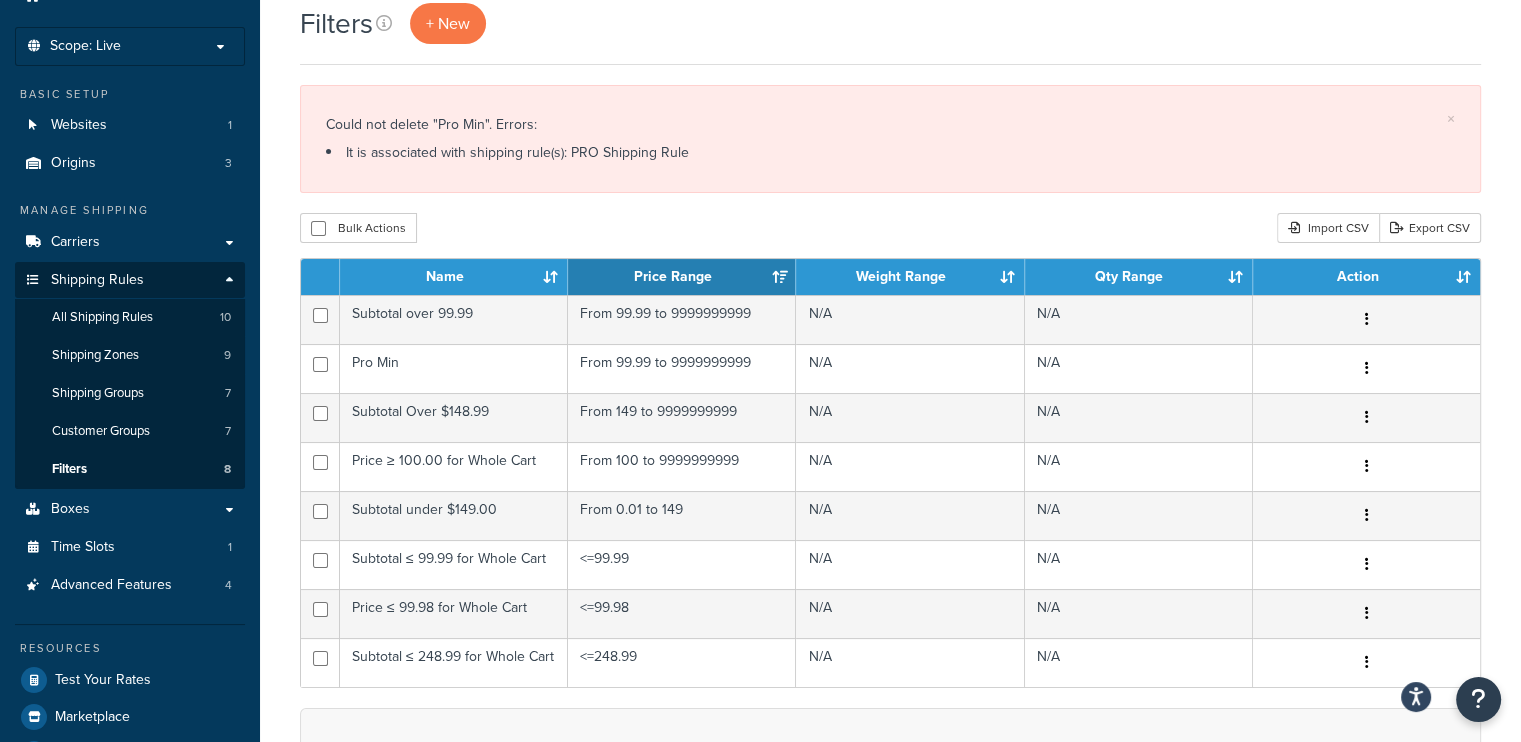 scroll, scrollTop: 88, scrollLeft: 0, axis: vertical 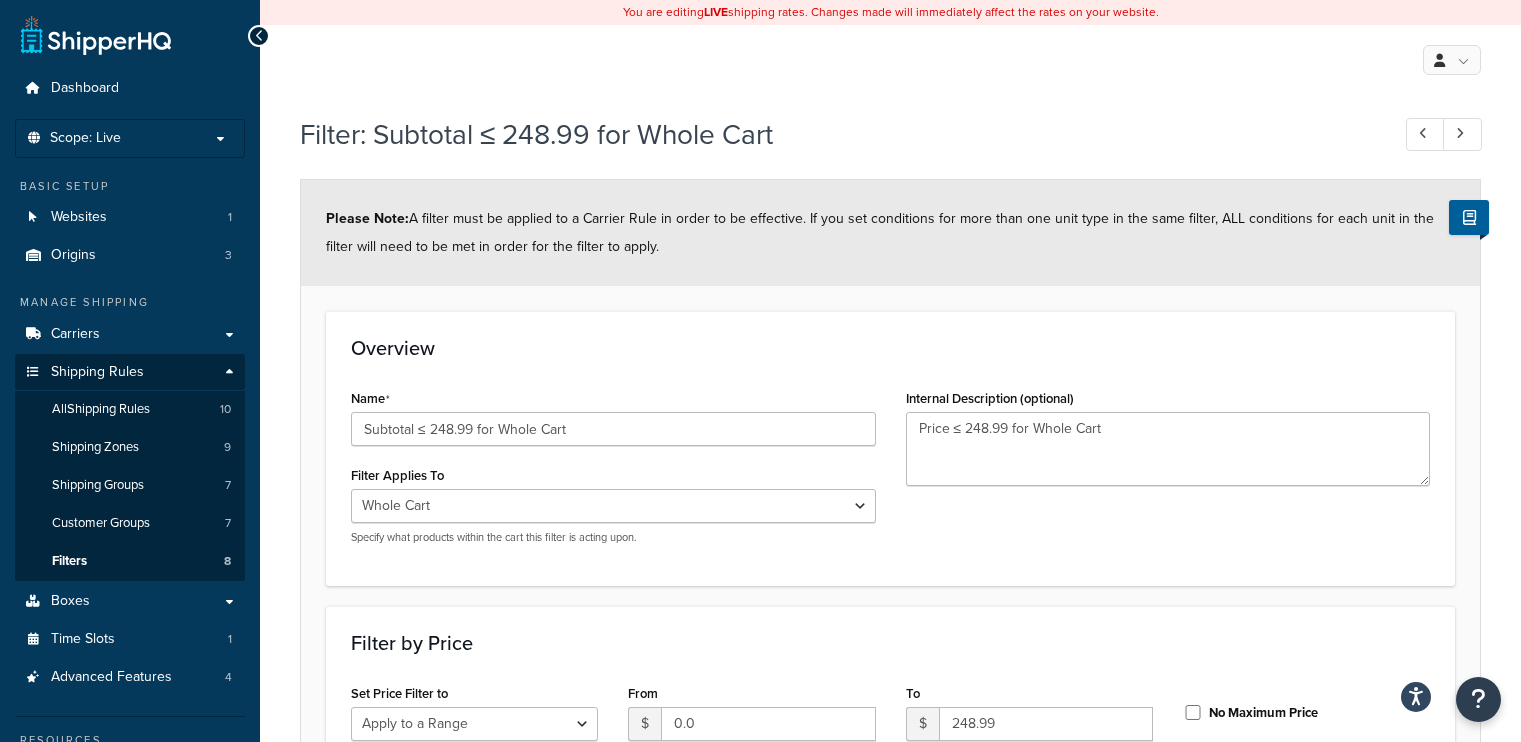 select on "range" 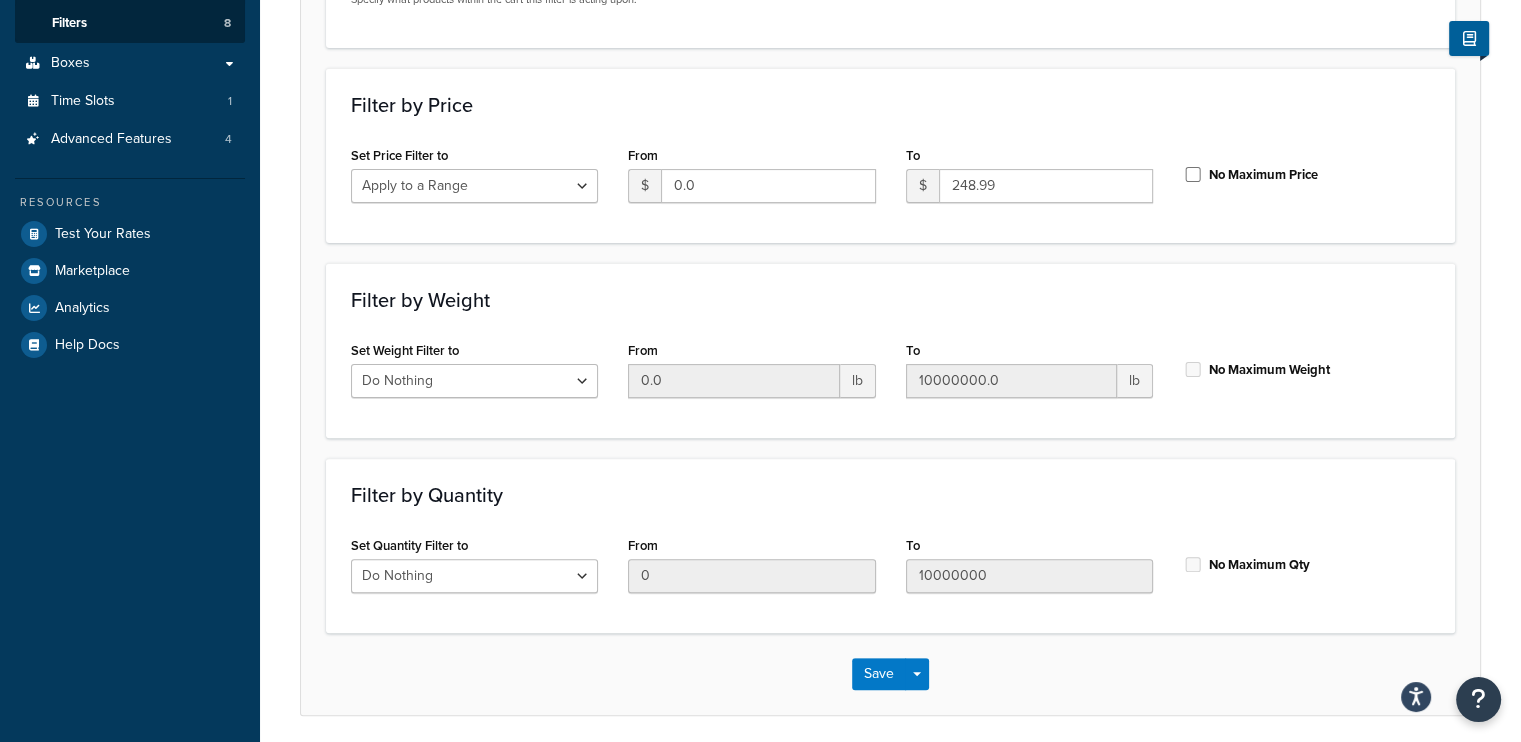 scroll, scrollTop: 548, scrollLeft: 0, axis: vertical 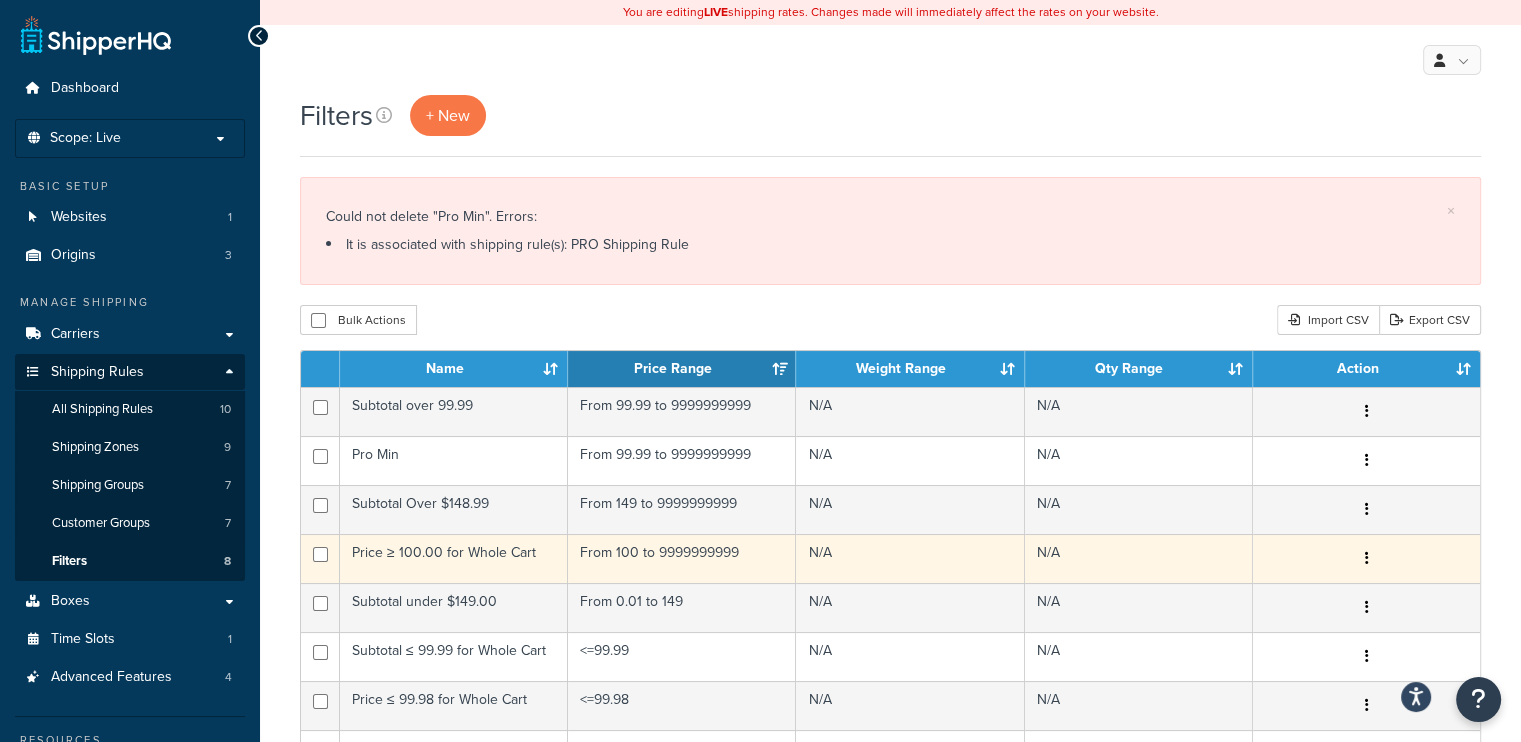 click on "Price ≥ 100.00 for Whole Cart" at bounding box center (454, 558) 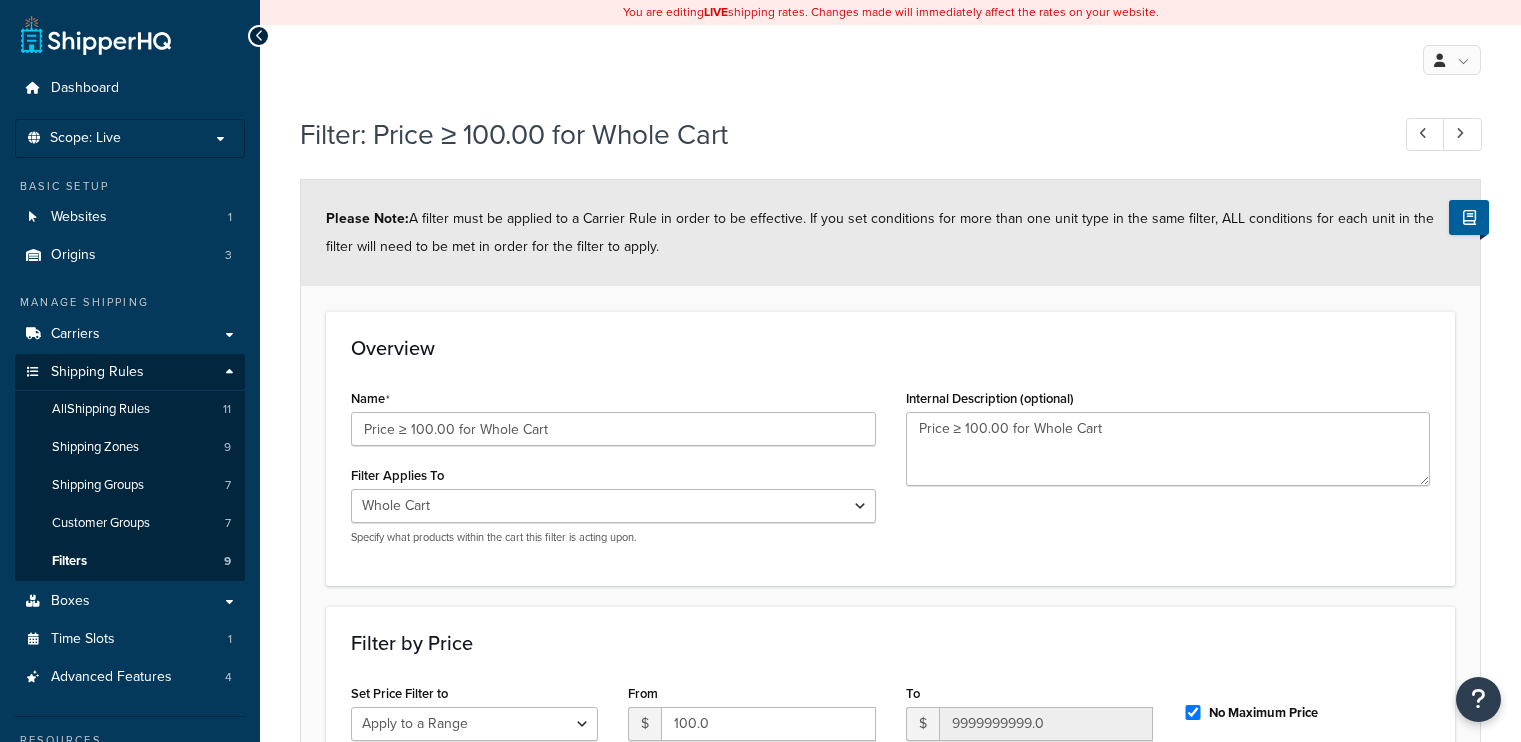 select on "range" 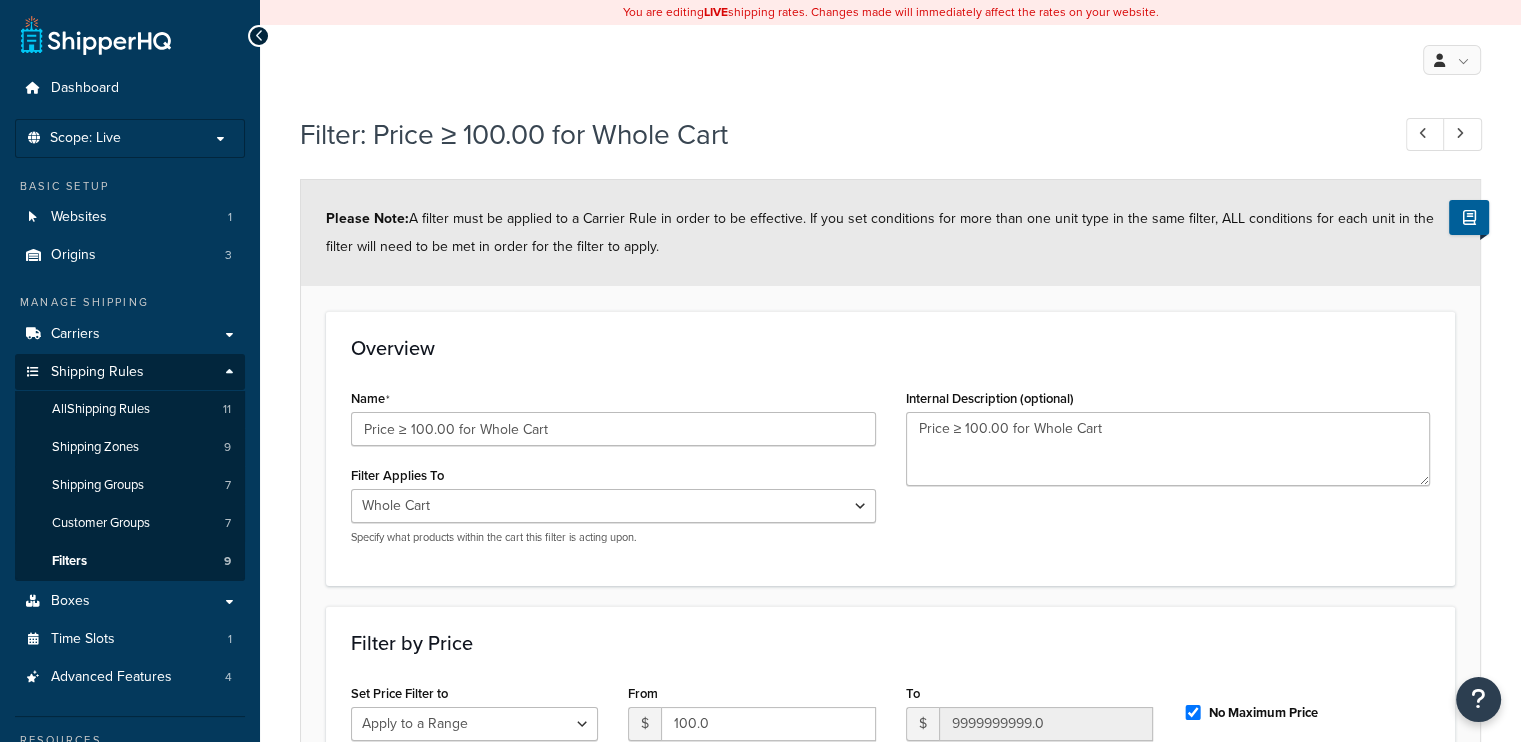scroll, scrollTop: 0, scrollLeft: 0, axis: both 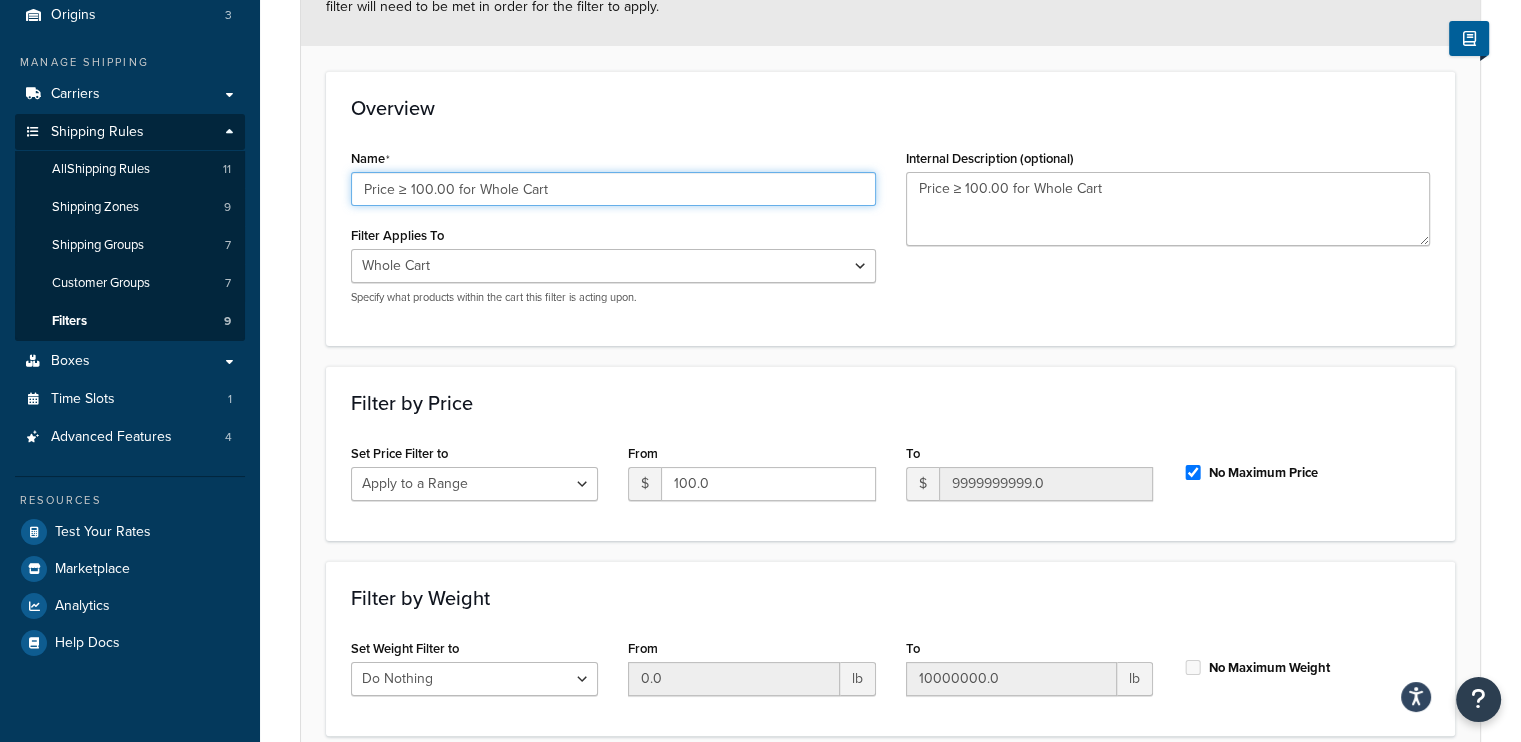 click on "Price ≥ 100.00 for Whole Cart" at bounding box center (613, 189) 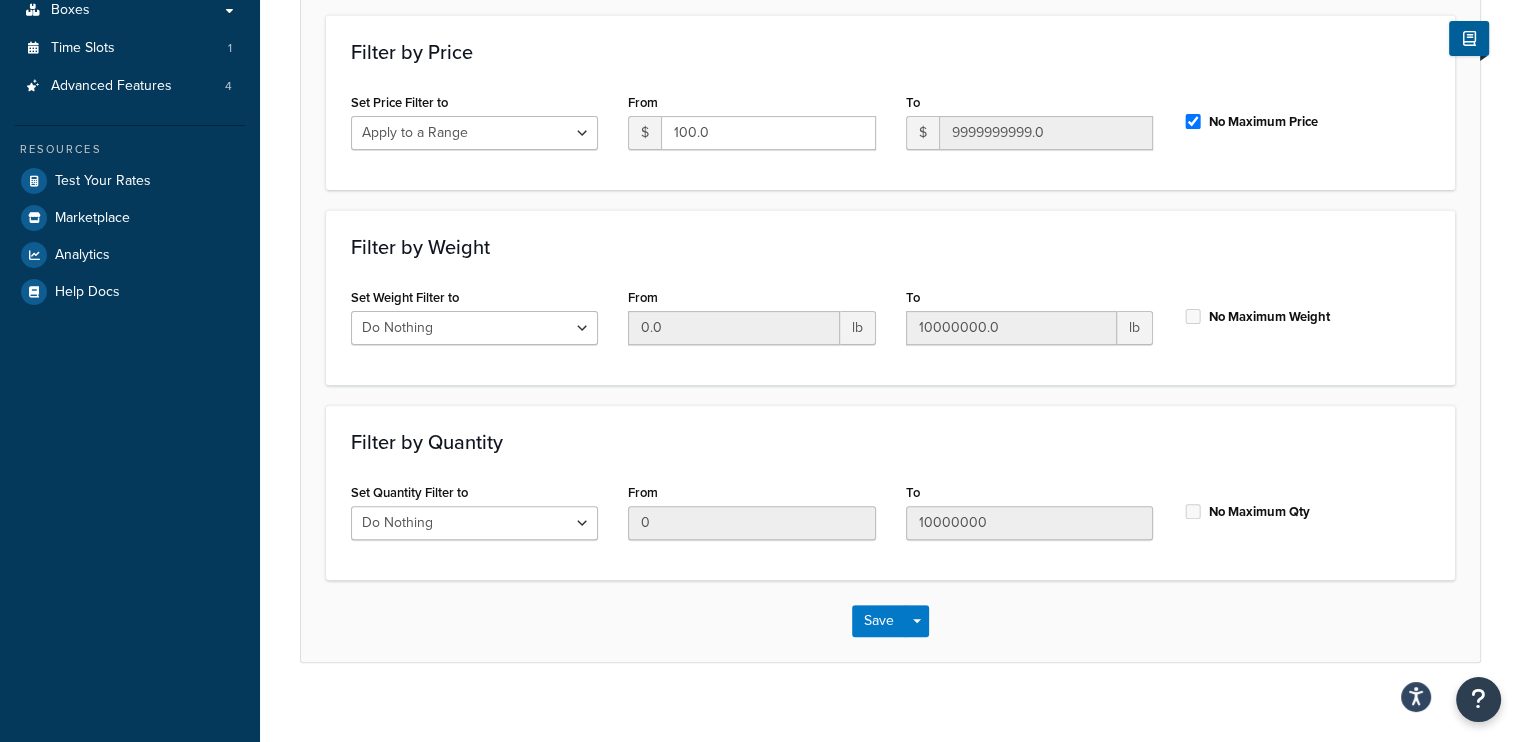 scroll, scrollTop: 610, scrollLeft: 0, axis: vertical 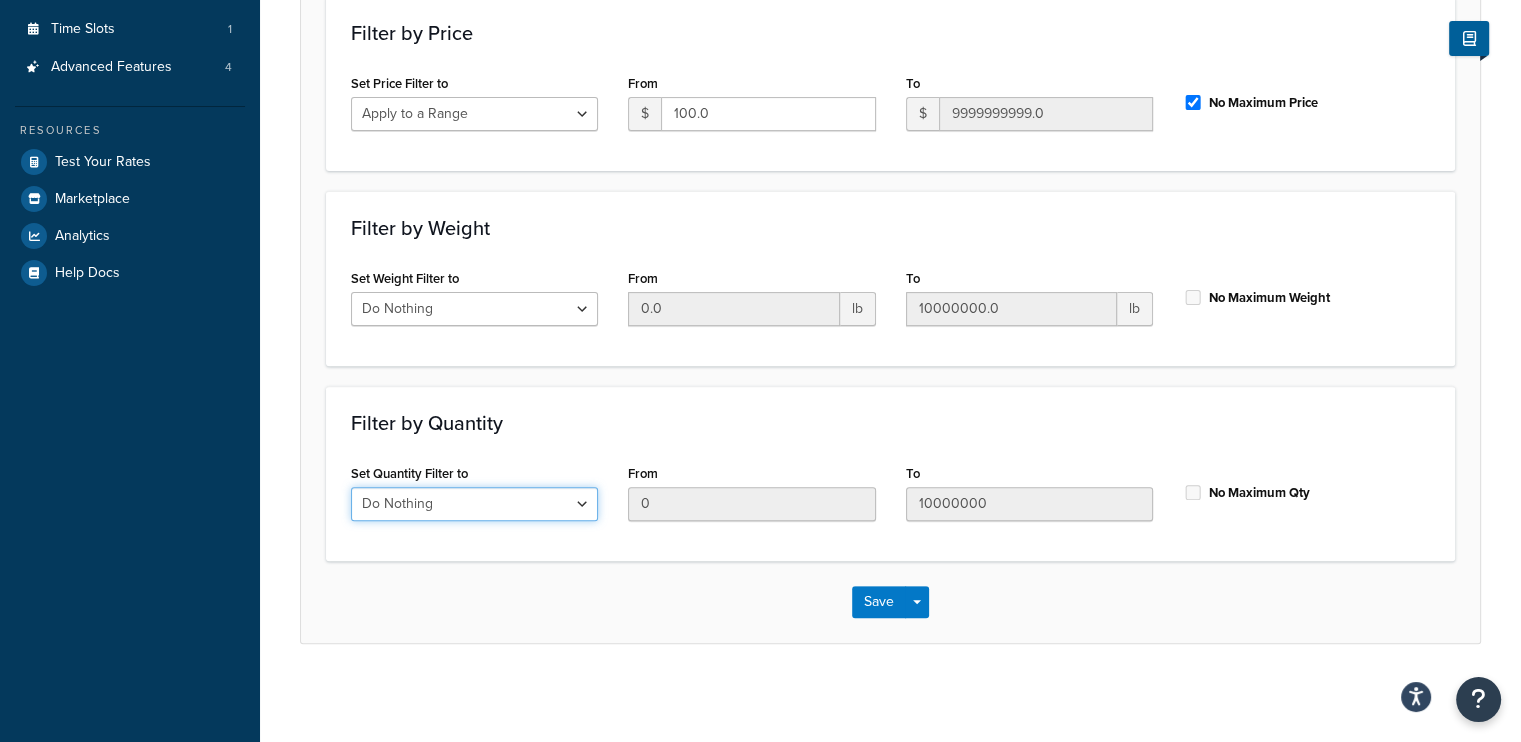 click on "Do Nothing  Apply to a Range" at bounding box center [474, 504] 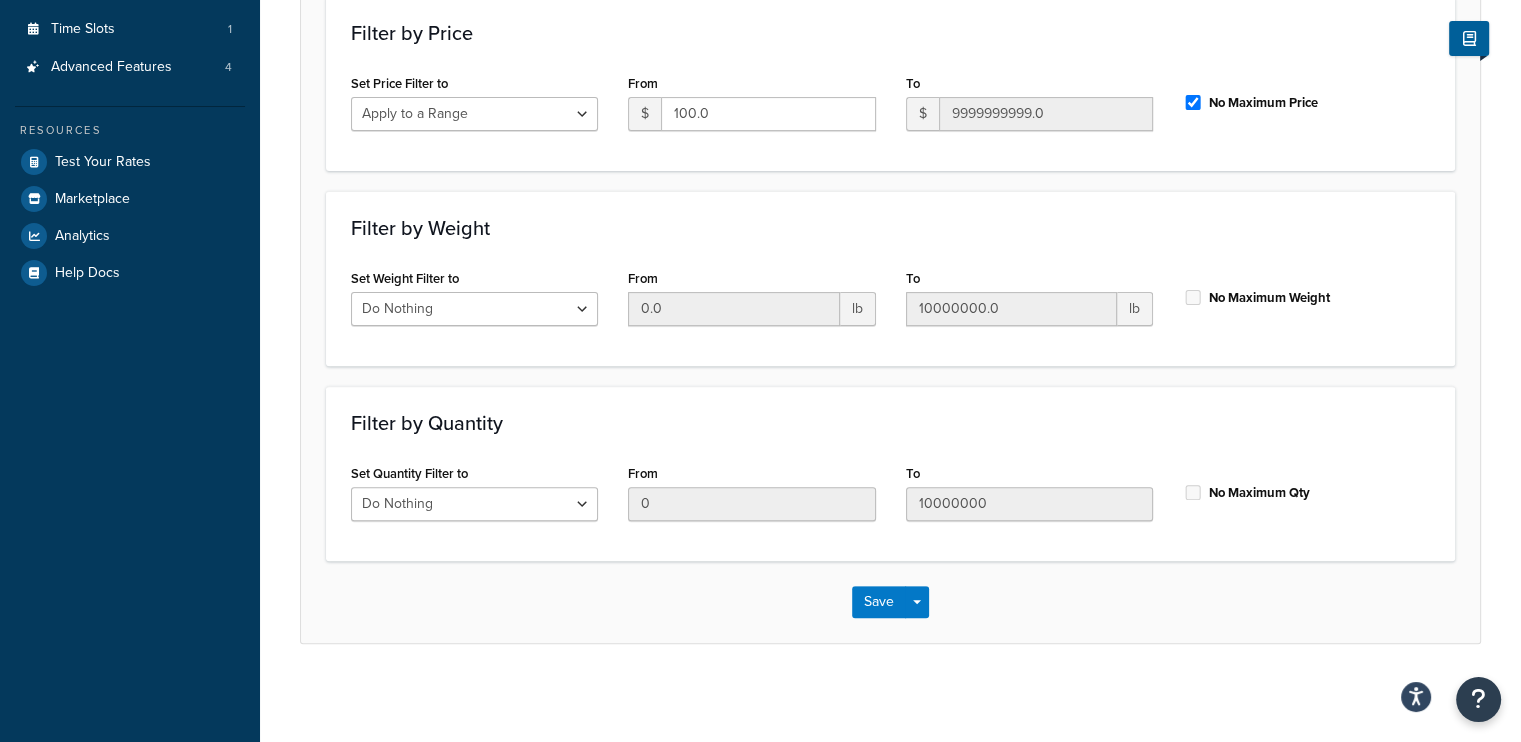 click on "Filter: Price ≥ 100.00 for Whole Cart Please Note:  A filter must be applied to a Carrier Rule in order to be effective. If you set conditions for more than one unit type in the same filter, ALL conditions for each unit in the filter will need to be met in order for the filter to apply. Overview Name   Price ≥ 100.00 for Whole Cart Filter Applies To   Whole Cart  Everything in Shipping Group  Everything at Origin  Each Item within Shipping Group  Specify what products within the cart this filter is acting upon. Internal Description (optional)   Price ≥ 100.00 for Whole Cart  Filter by Price Set Price Filter to   Do Nothing  Apply to a Range  From   $ 100.0 To   $ 9999999999.0   No Maximum Price Filter by Weight Set Weight Filter to   Do Nothing  Apply to a Range  From   0.0 lb To   10000000.0 lb   No Maximum Weight Filter by Quantity Set Quantity Filter to   Do Nothing  Apply to a Range  From   0 To   10000000   No Maximum Qty Save Save Dropdown Save and Edit   Save and Duplicate   Save and Create New" at bounding box center (890, 94) 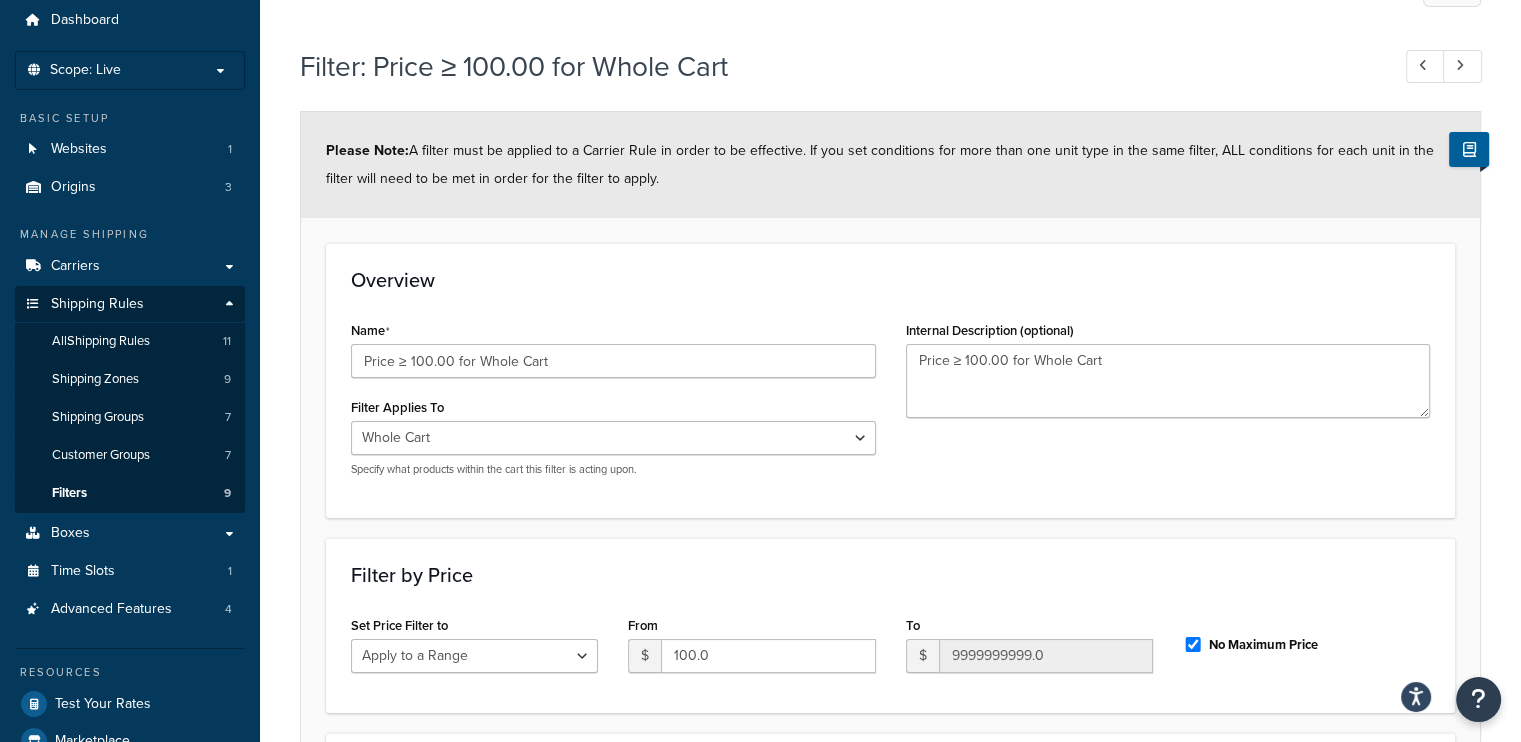 scroll, scrollTop: 0, scrollLeft: 0, axis: both 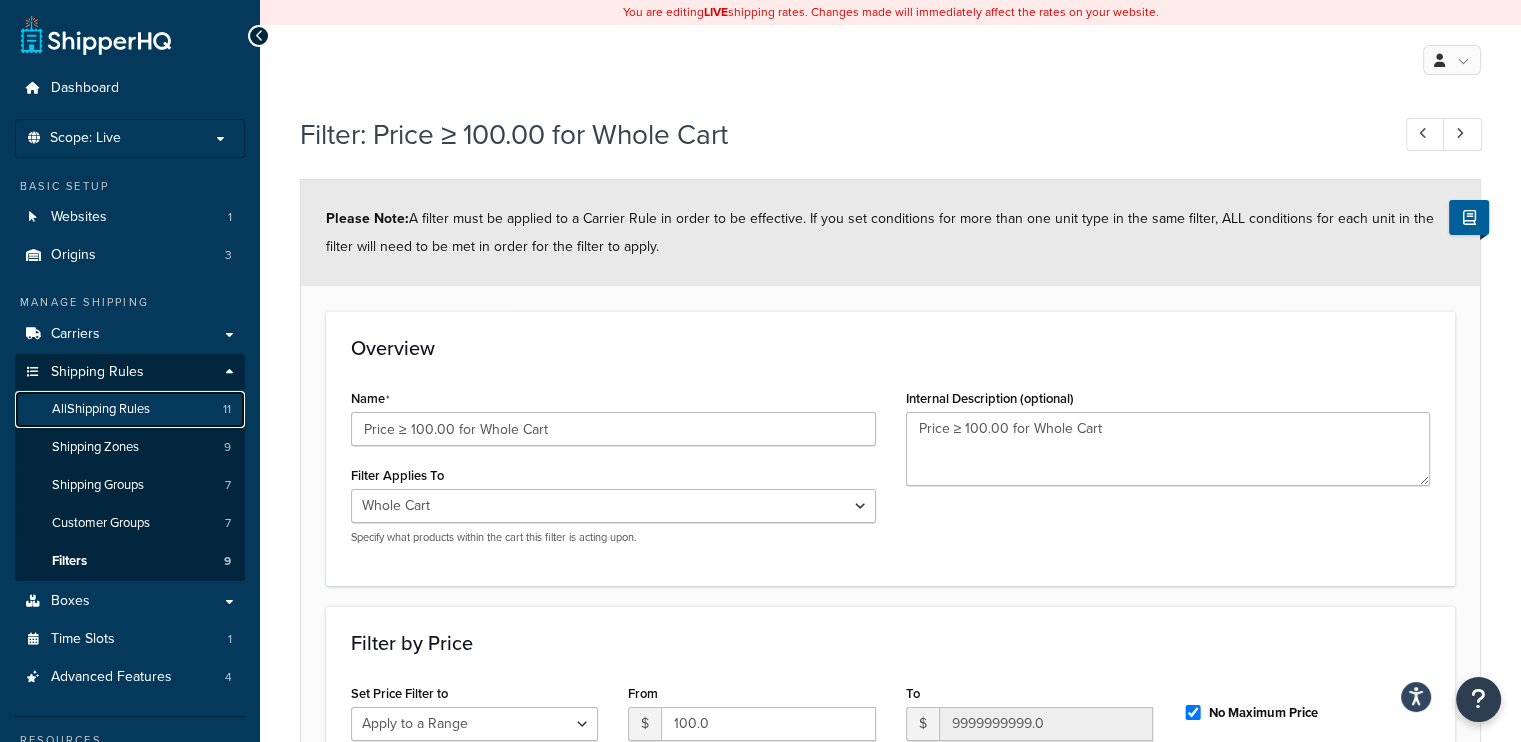 click on "All  Shipping Rules" at bounding box center (101, 409) 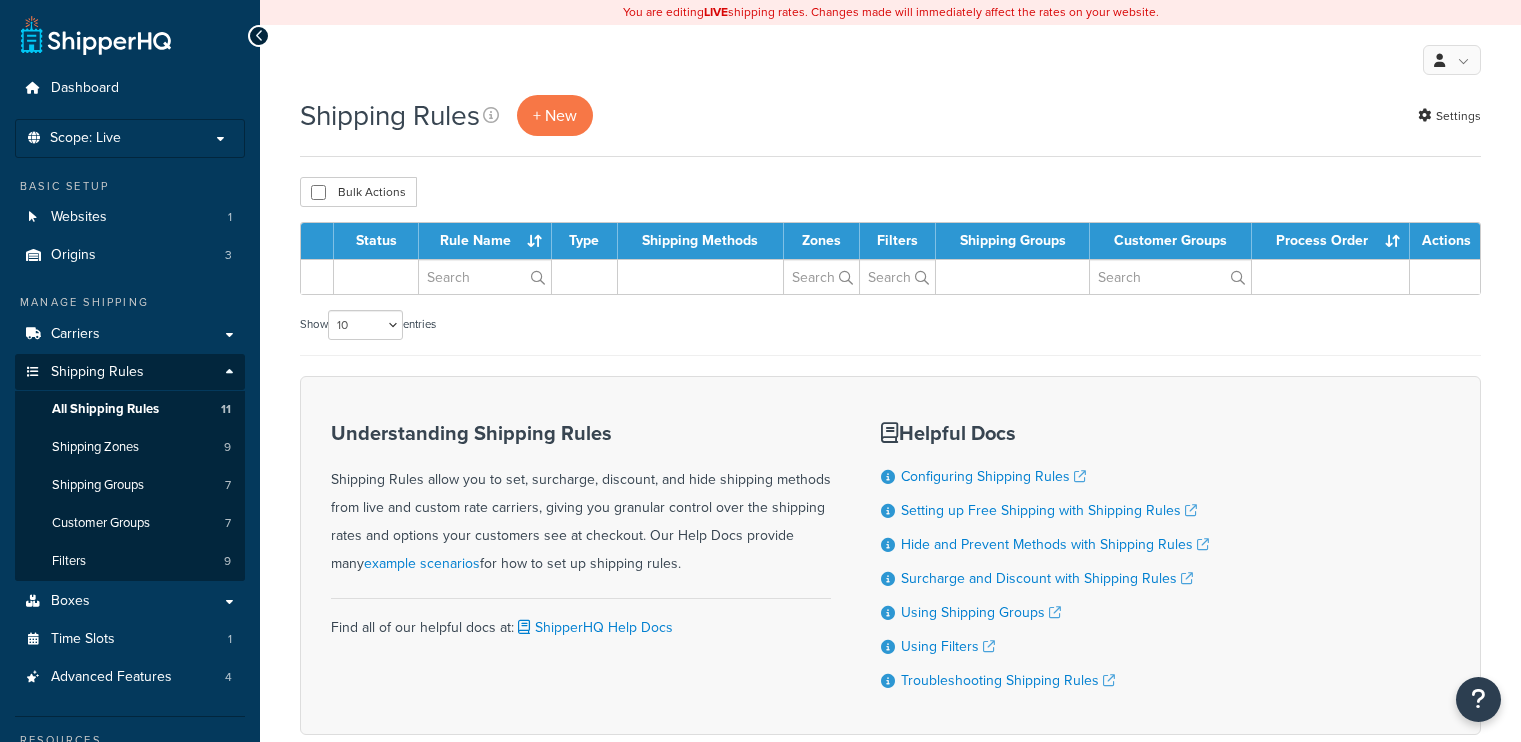 scroll, scrollTop: 0, scrollLeft: 0, axis: both 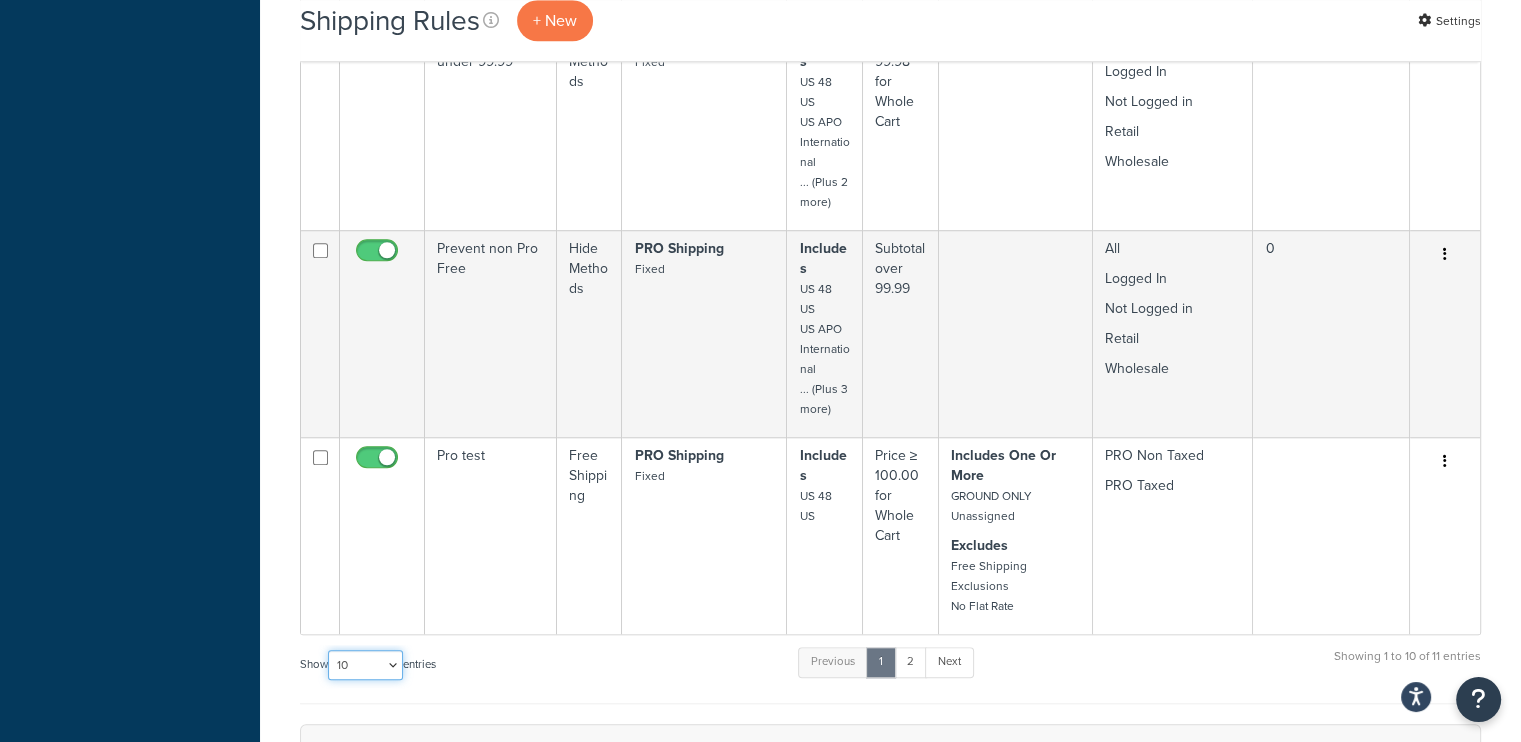 click on "10 15 25 50 100 1000" at bounding box center (365, 665) 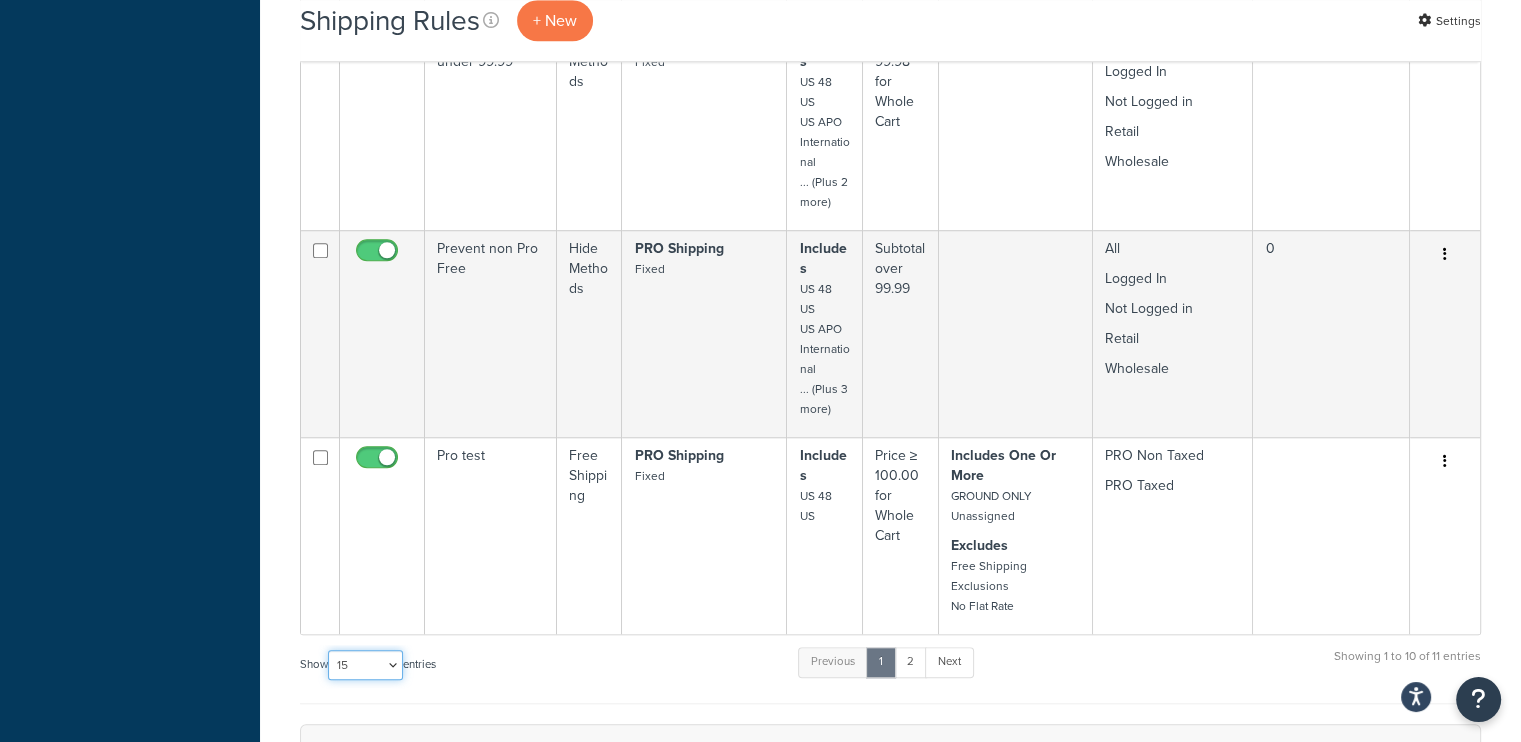 click on "10 15 25 50 100 1000" at bounding box center [365, 665] 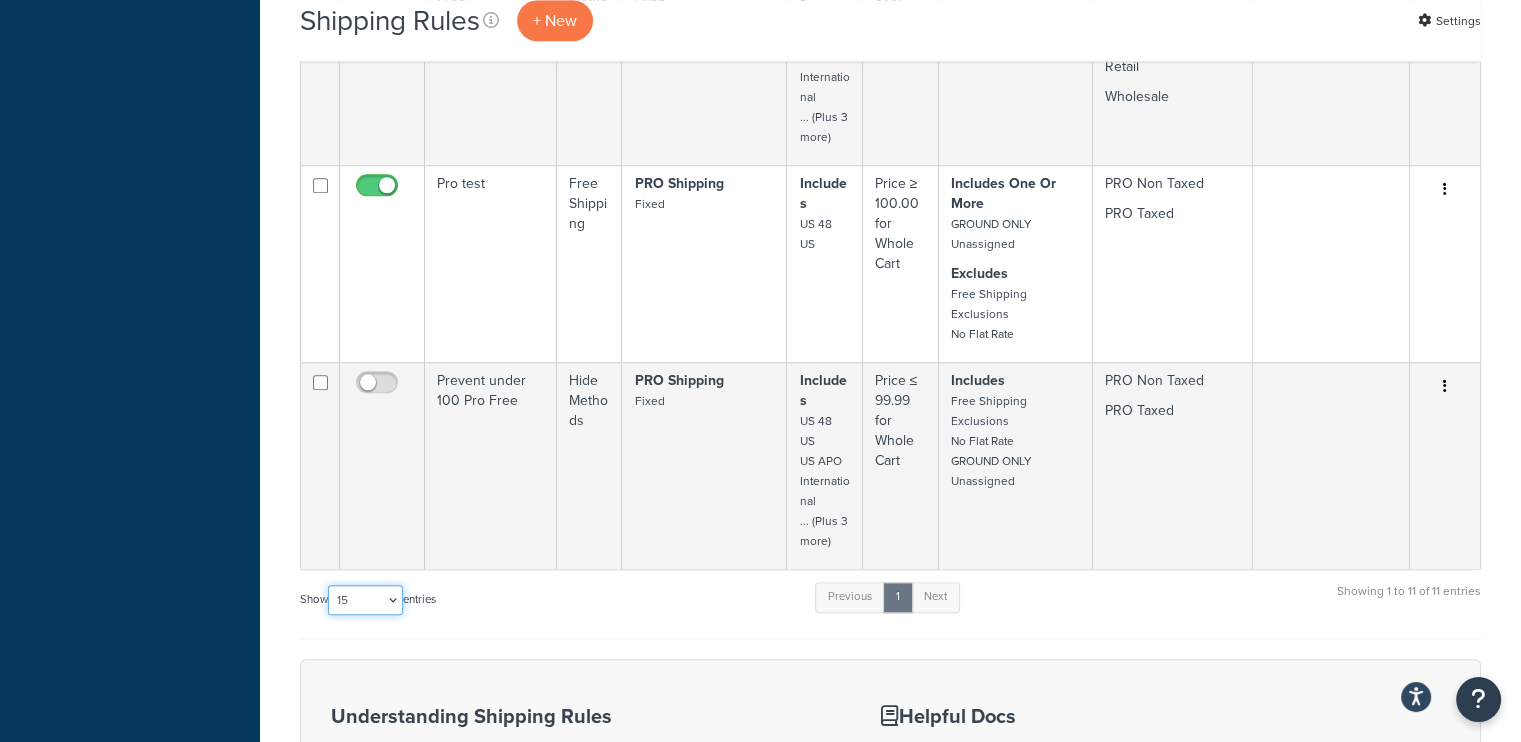 scroll, scrollTop: 1902, scrollLeft: 0, axis: vertical 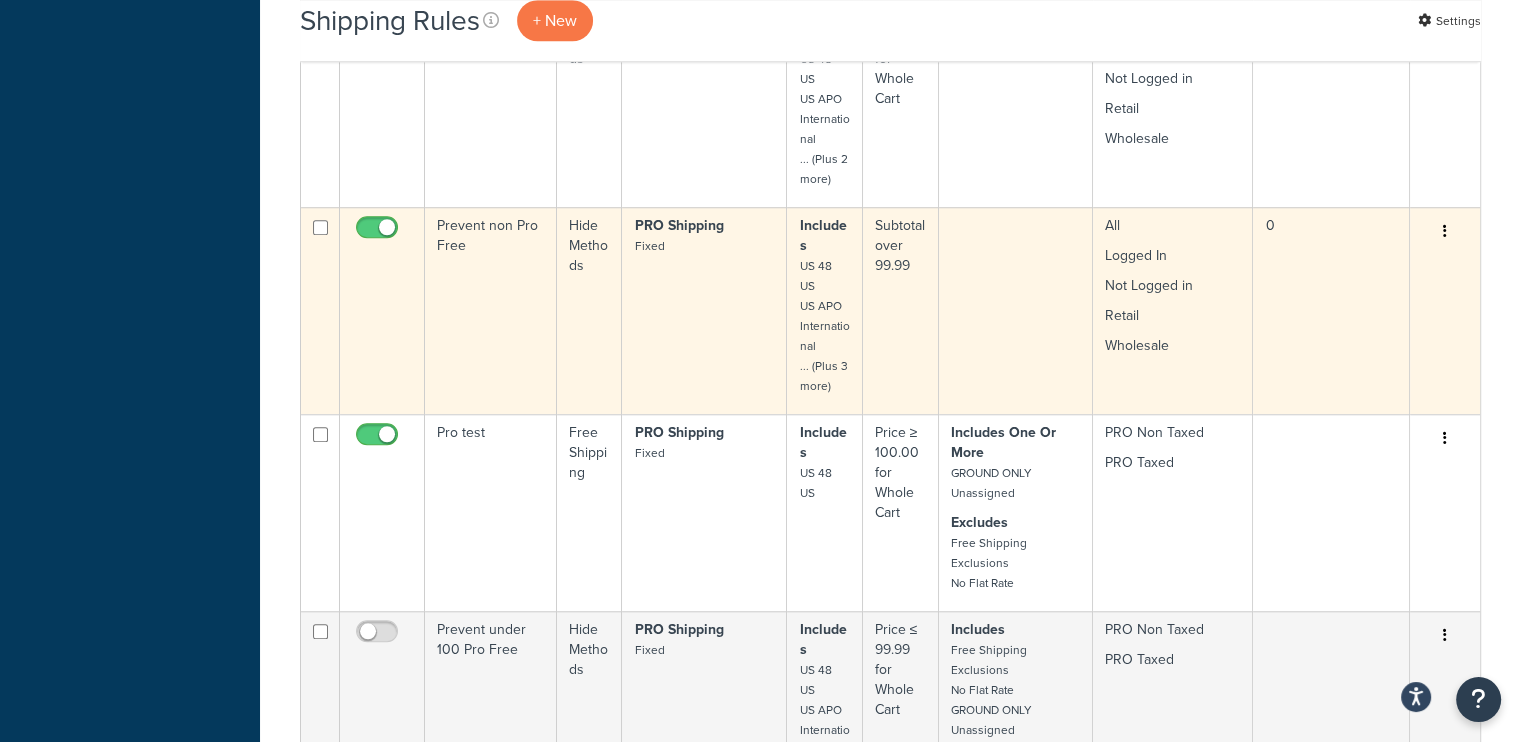 click at bounding box center [1445, 231] 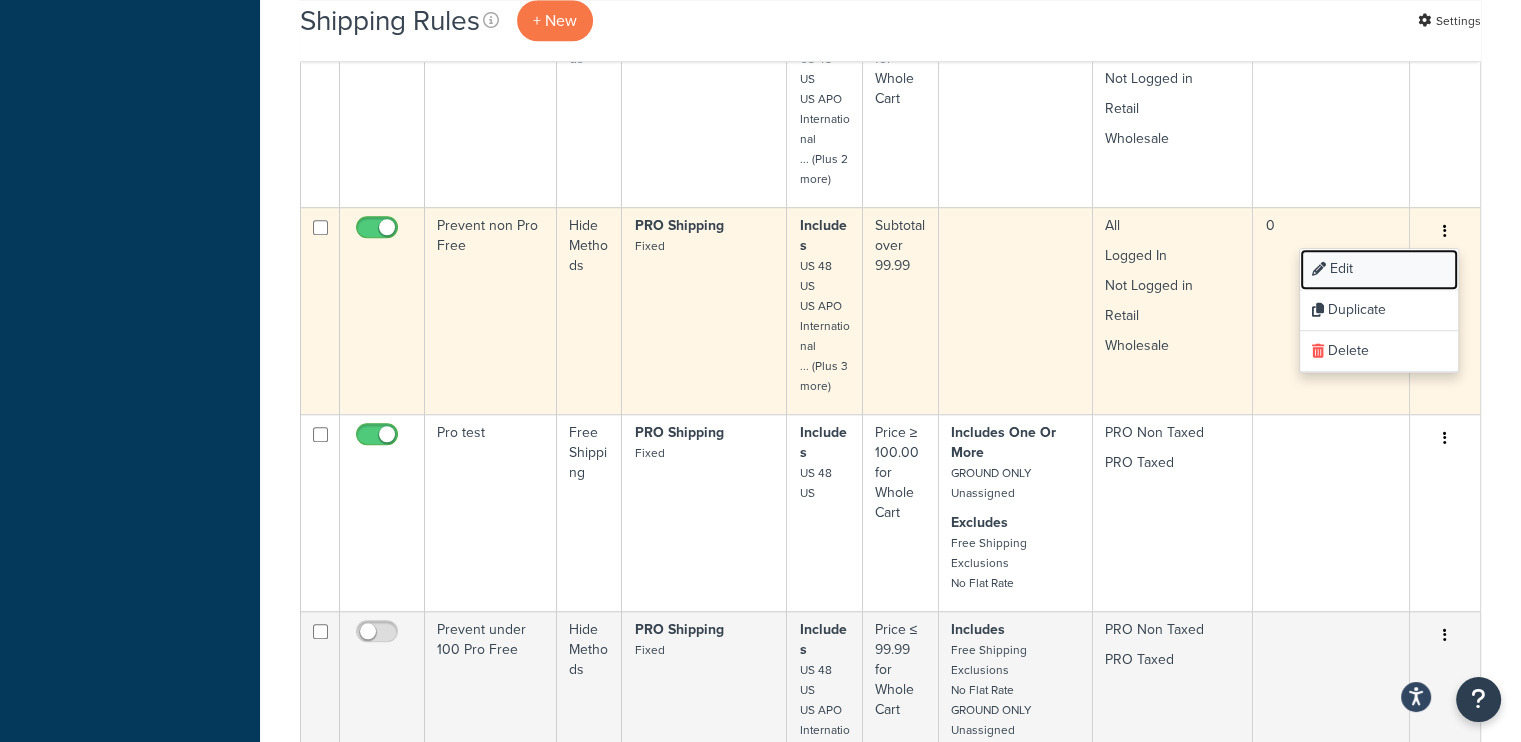 click on "Edit" at bounding box center (1379, 269) 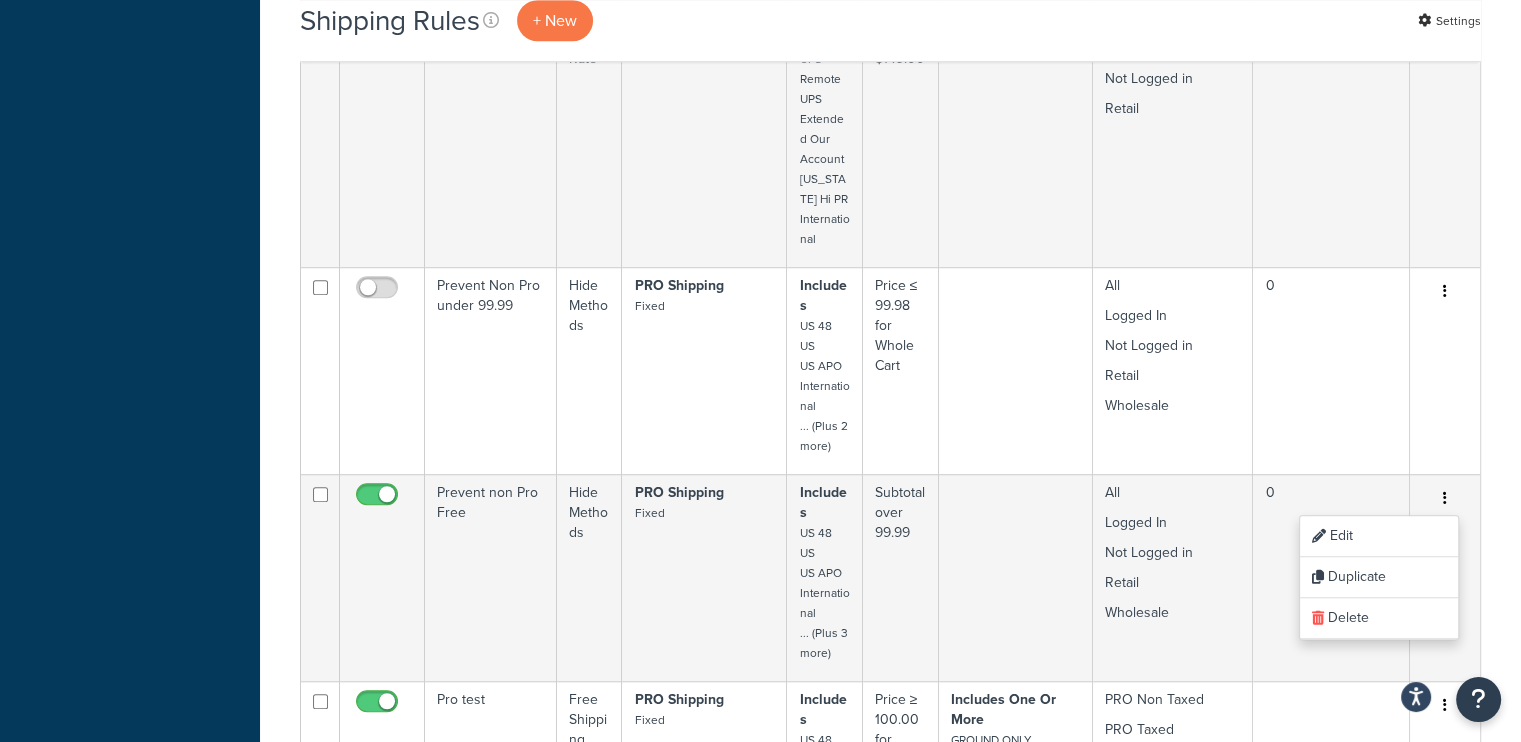 scroll, scrollTop: 1348, scrollLeft: 0, axis: vertical 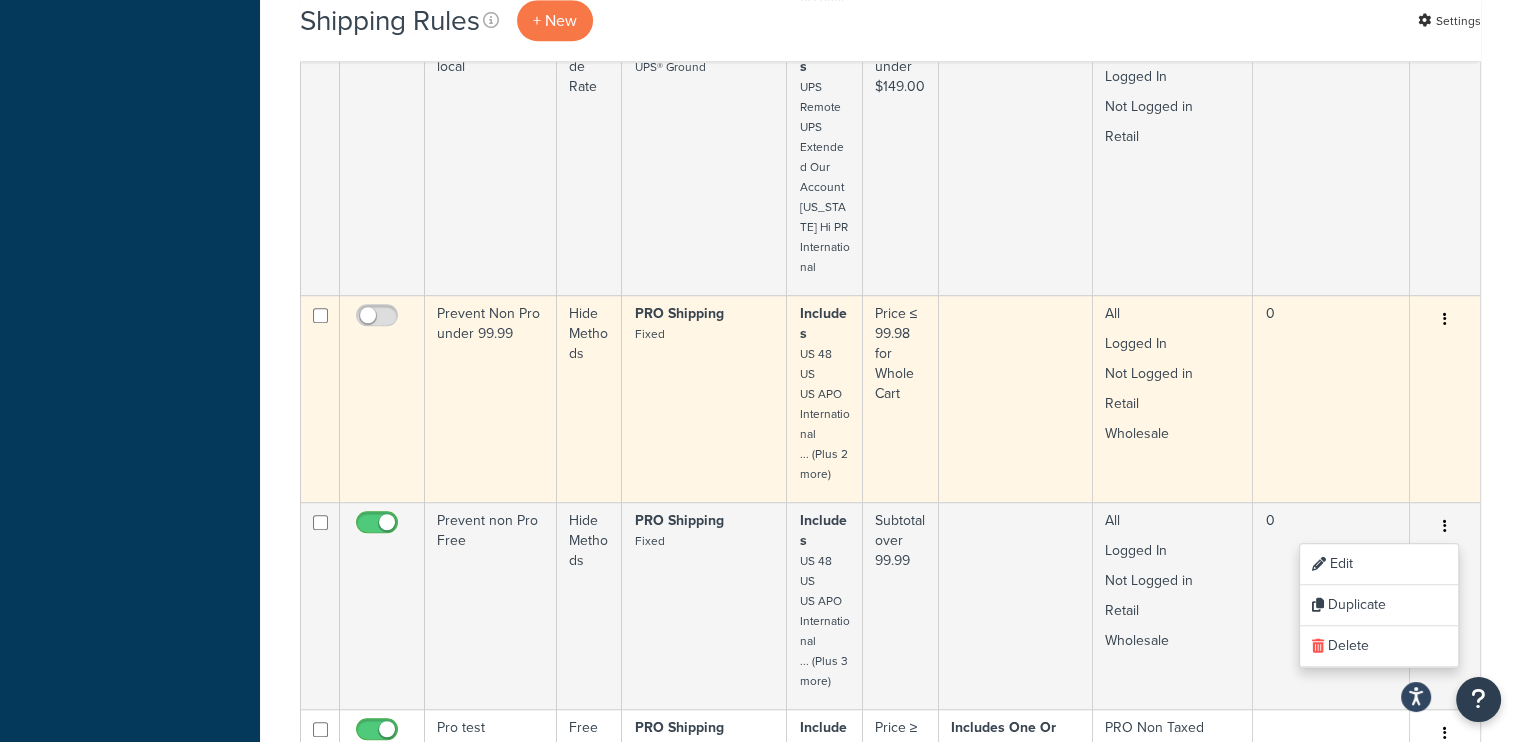 click at bounding box center (1445, 320) 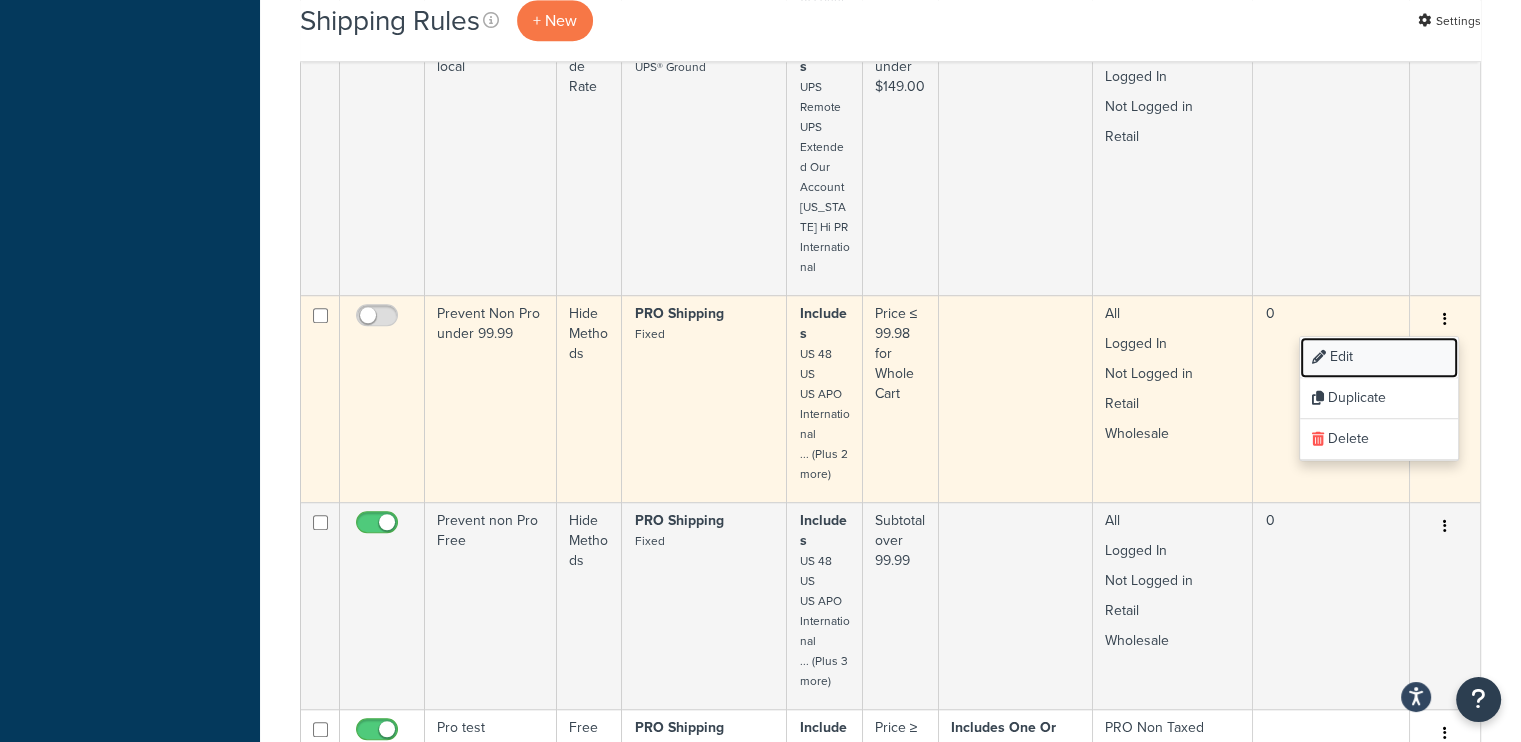 click on "Edit" at bounding box center [1379, 357] 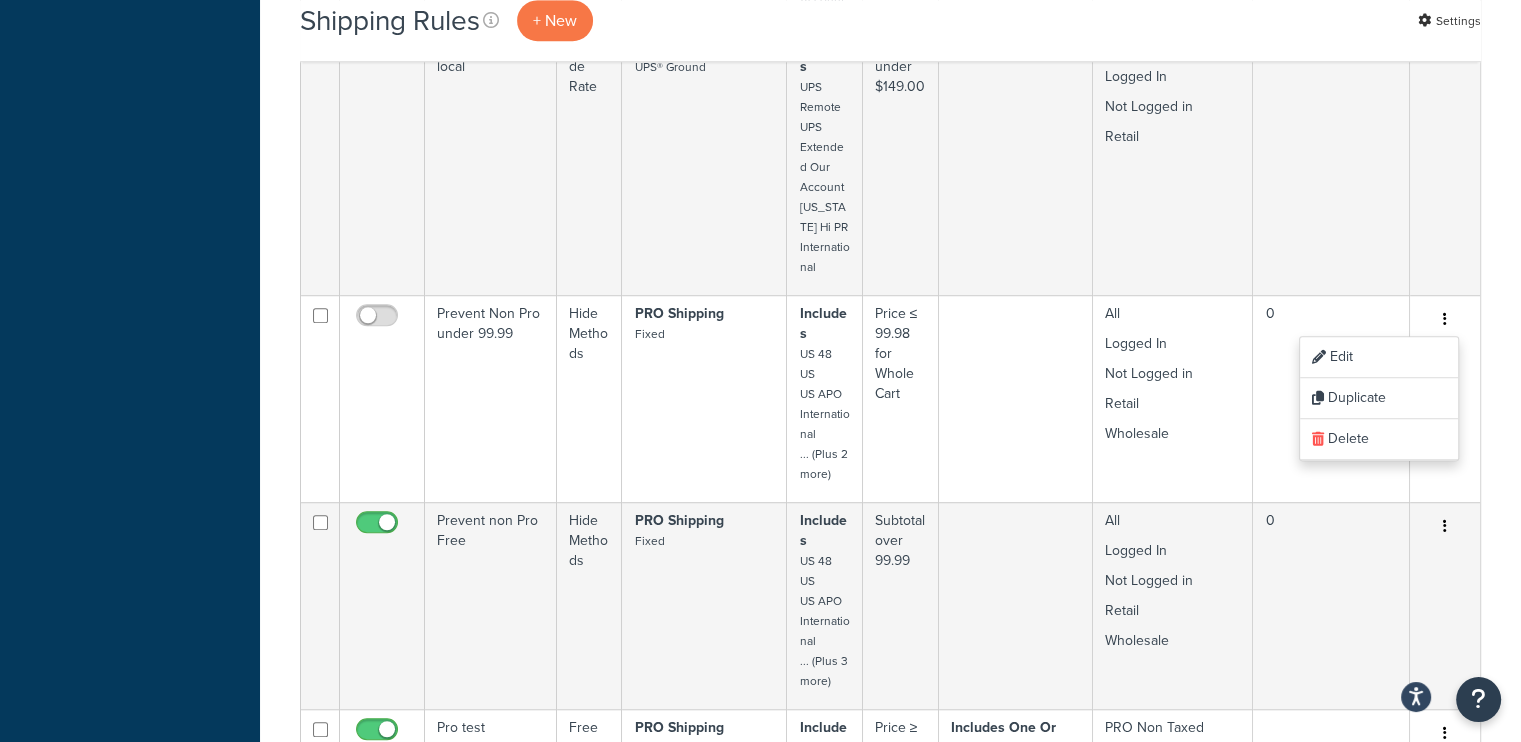 click on "Shipping Rules
+ New
Settings
Bulk Actions
Duplicate
Delete
Contact Us
Send Us A Message
Contact Information
Name  *
Email  *
Company name  *
*" at bounding box center (890, 189) 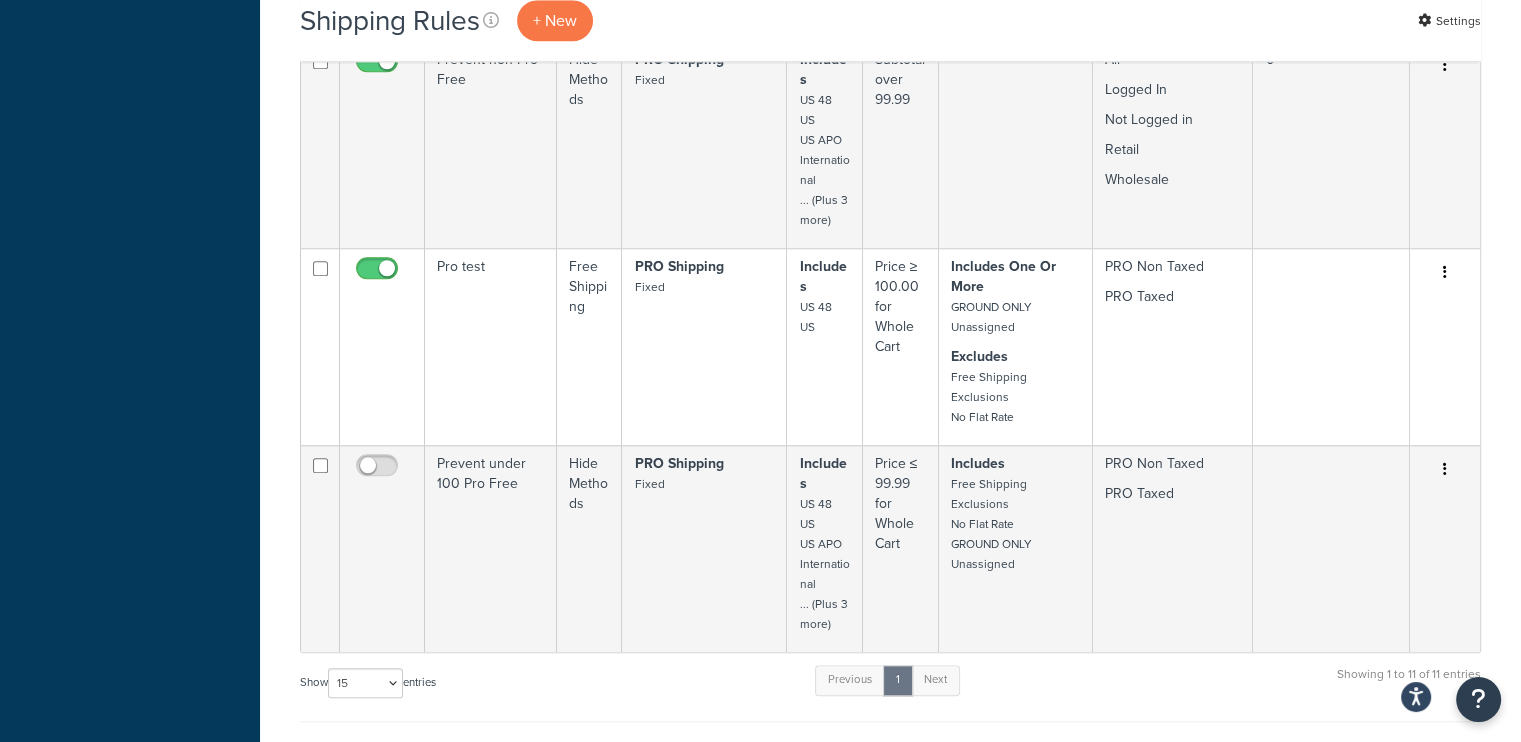 scroll, scrollTop: 1826, scrollLeft: 0, axis: vertical 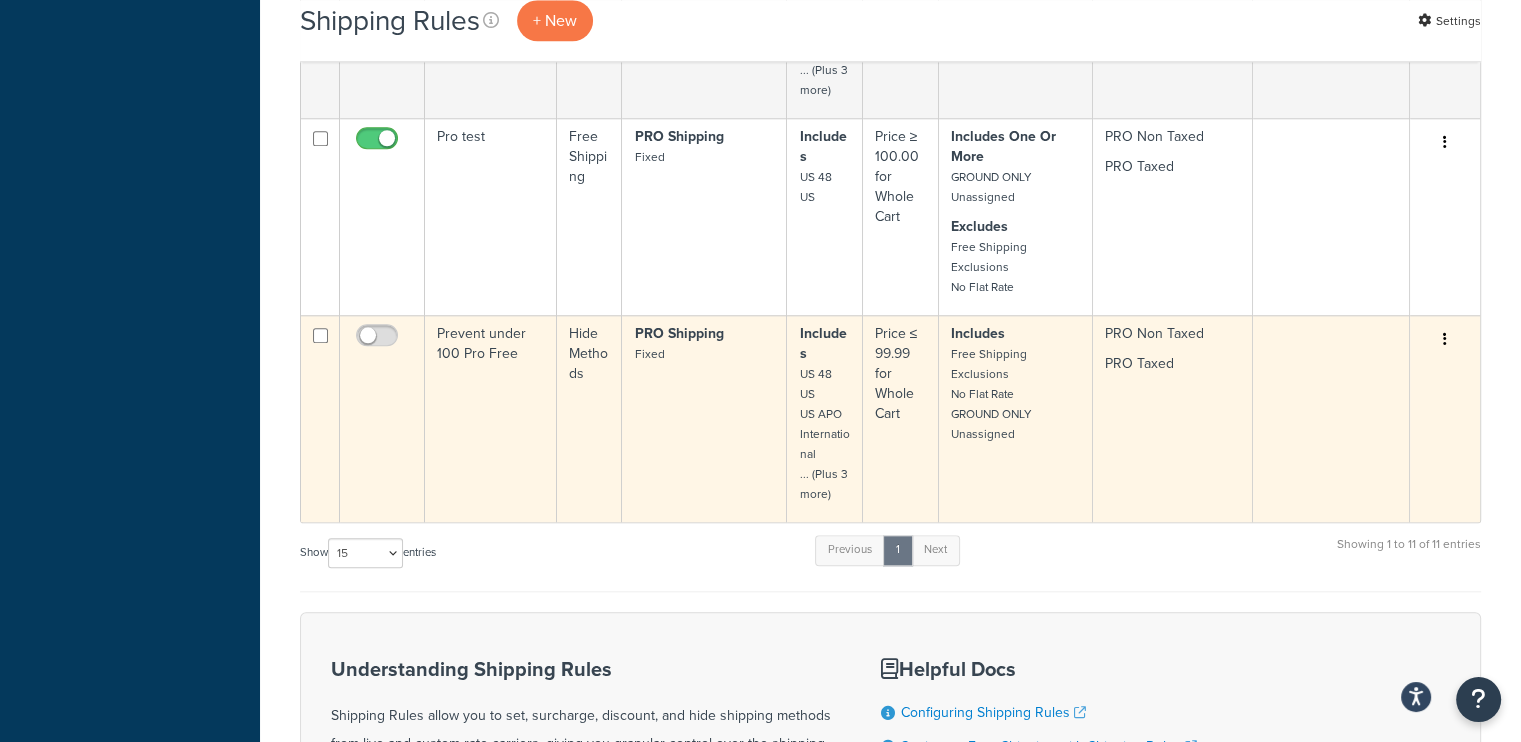 click at bounding box center (1445, 339) 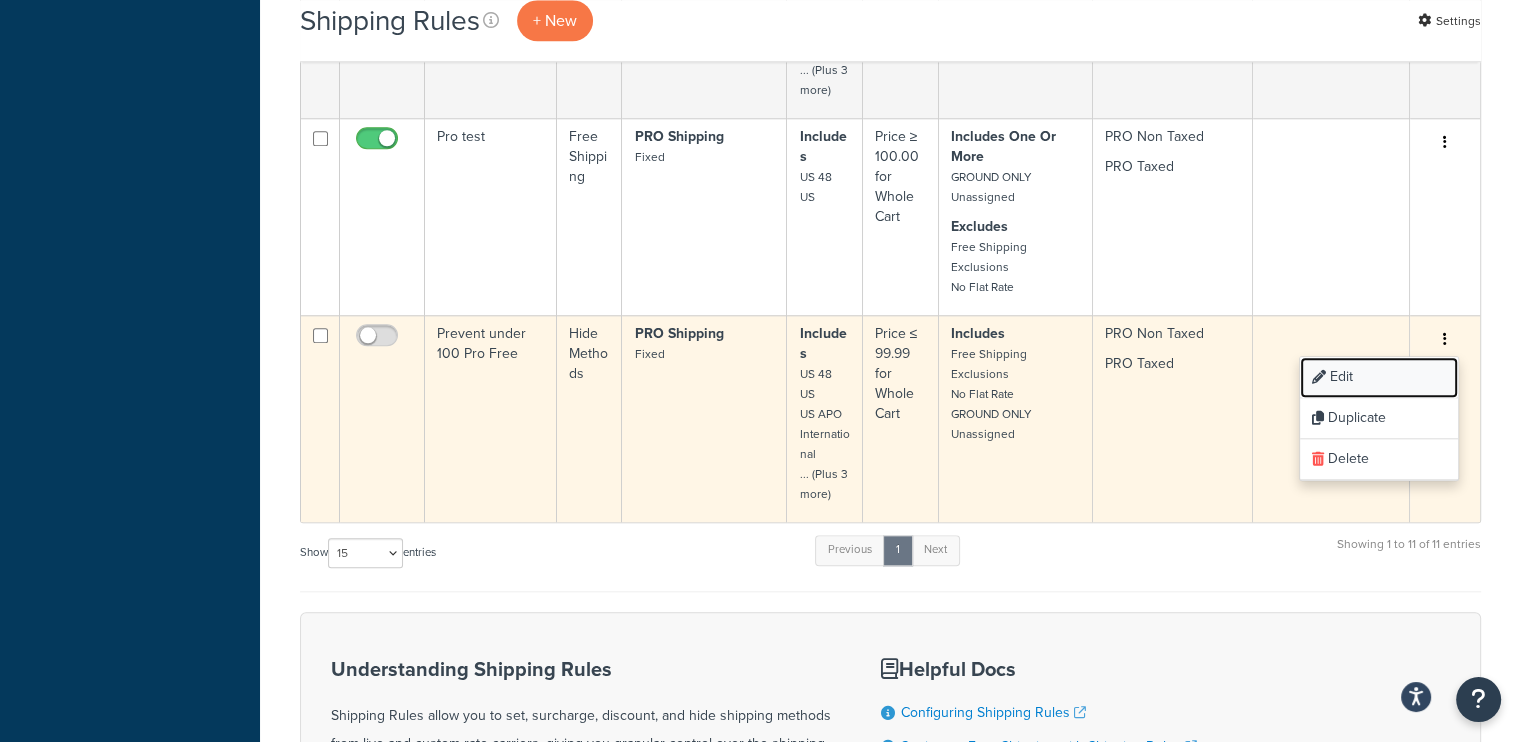 click on "Edit" at bounding box center [1379, 377] 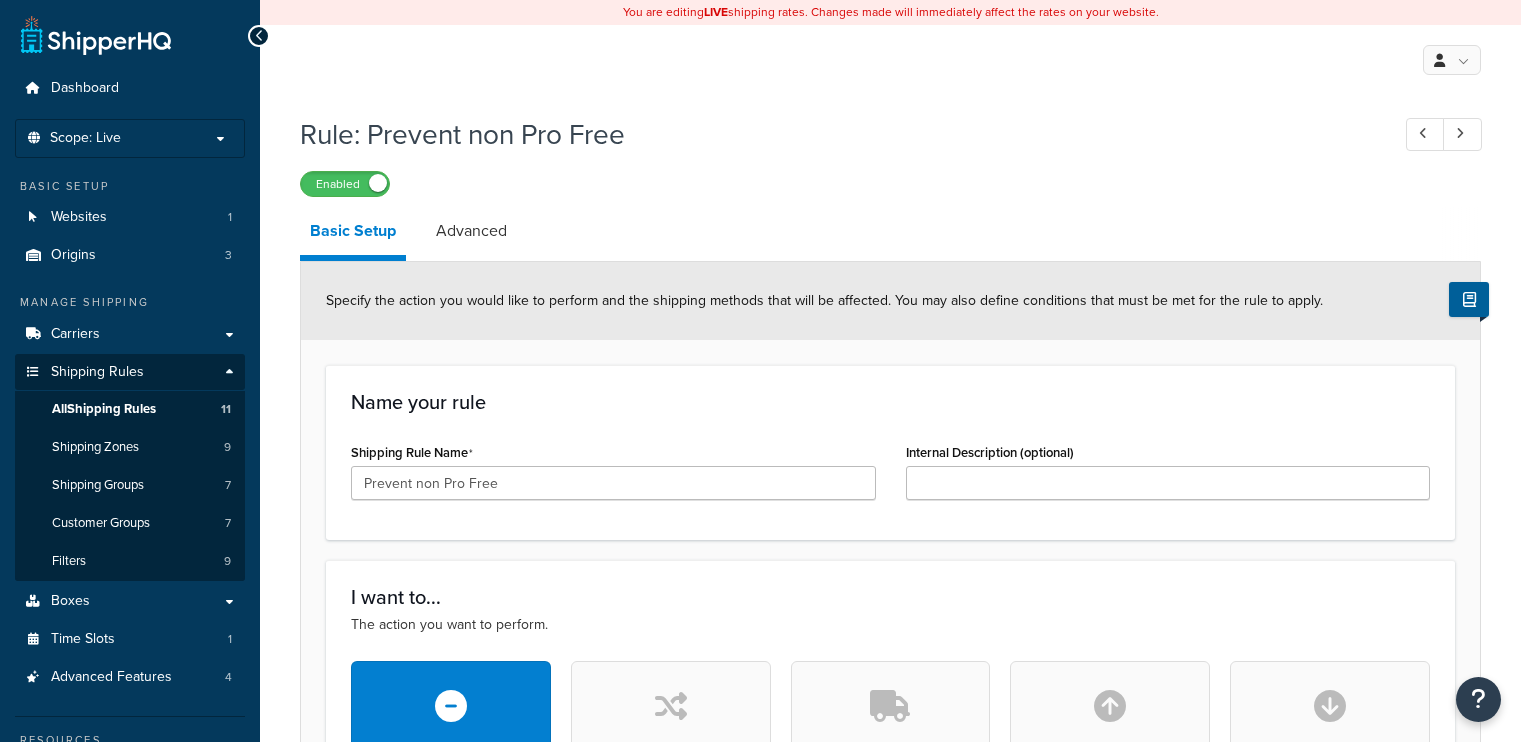 scroll, scrollTop: 0, scrollLeft: 0, axis: both 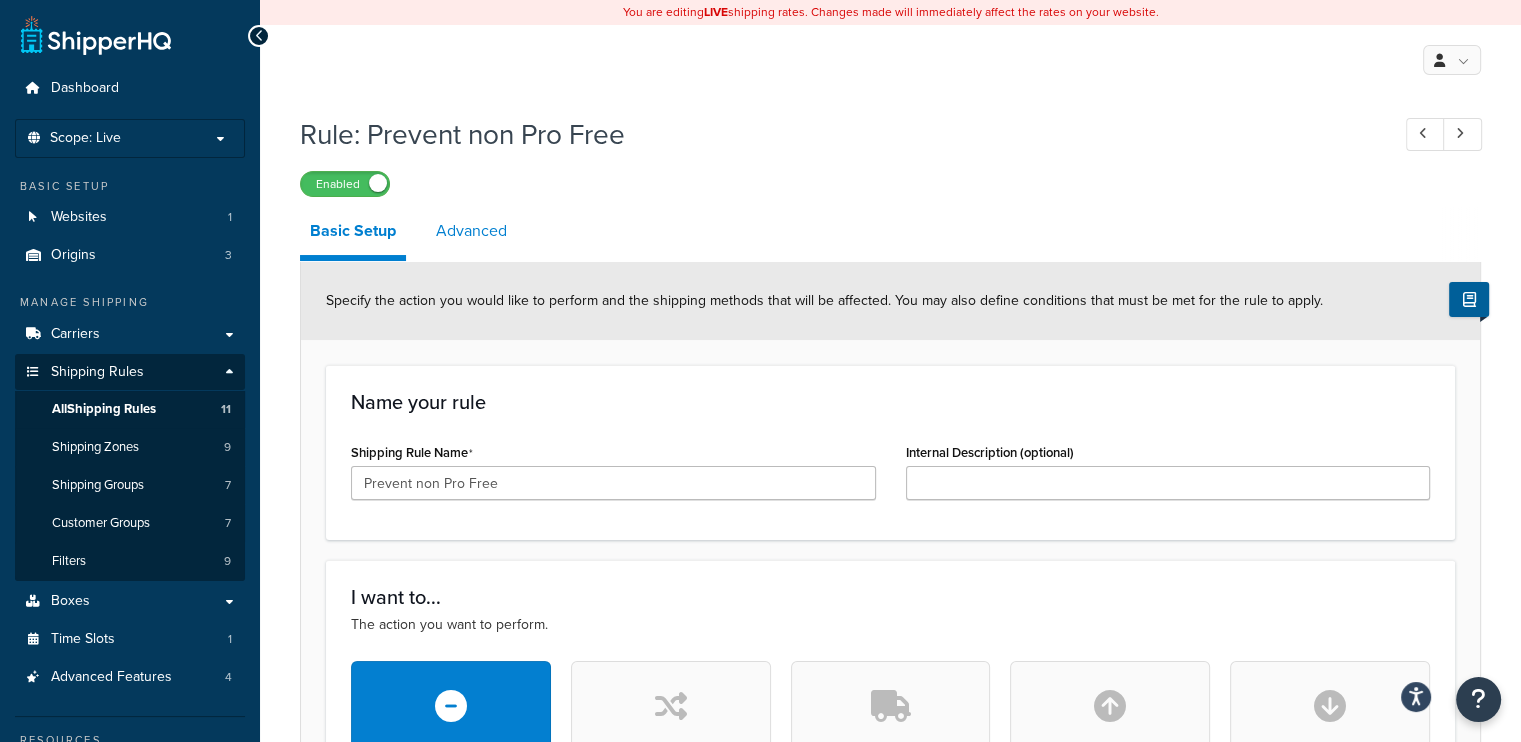 click on "Advanced" at bounding box center (471, 231) 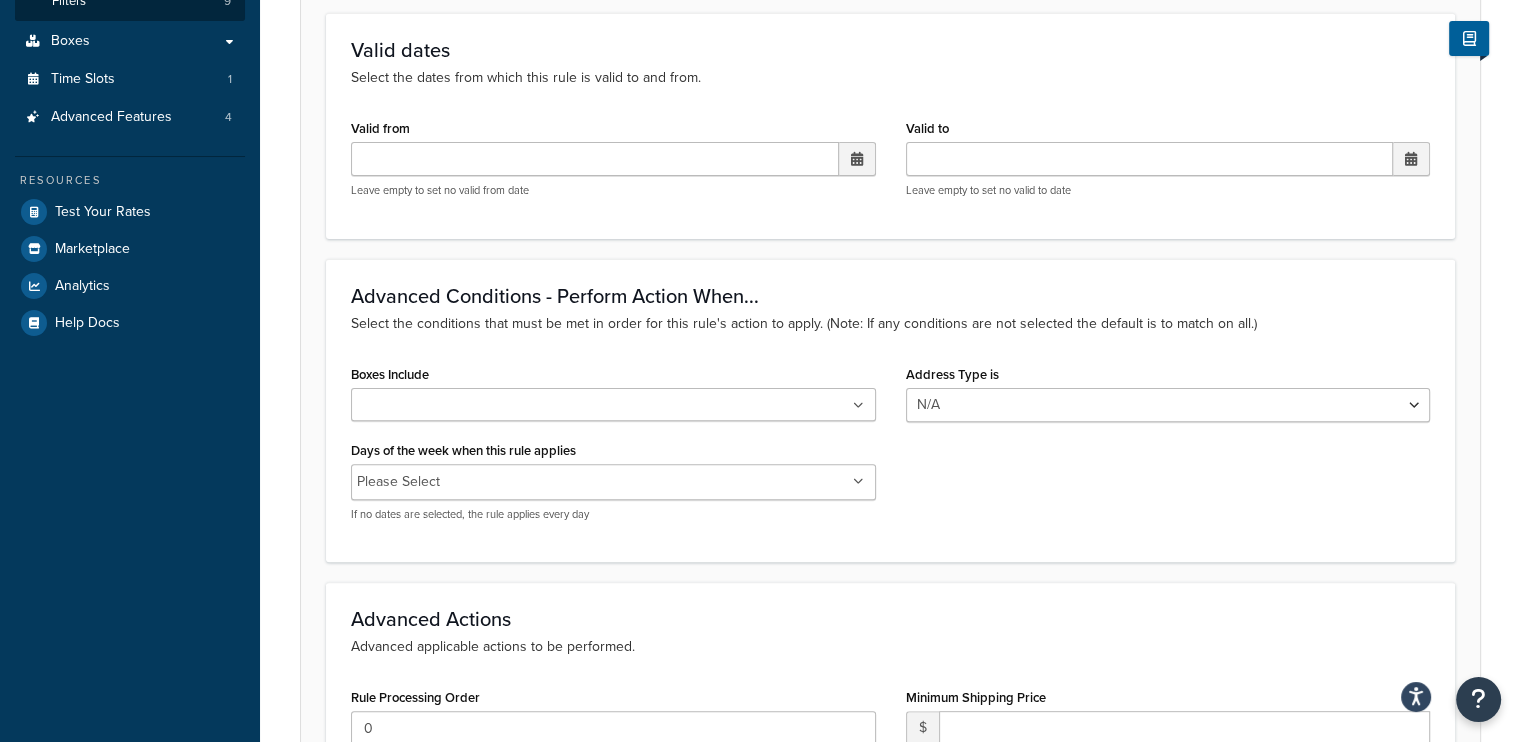 scroll, scrollTop: 0, scrollLeft: 0, axis: both 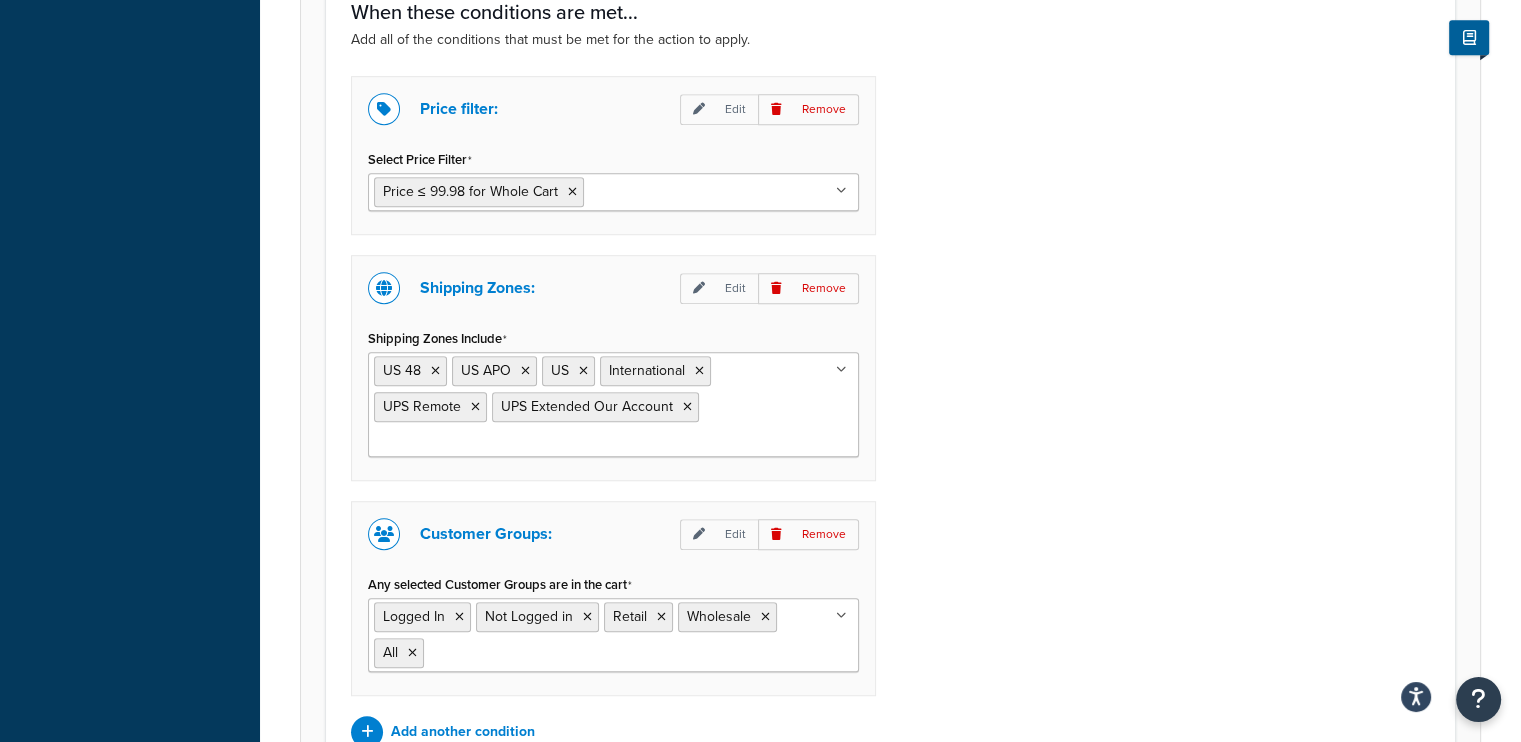 click at bounding box center [841, 191] 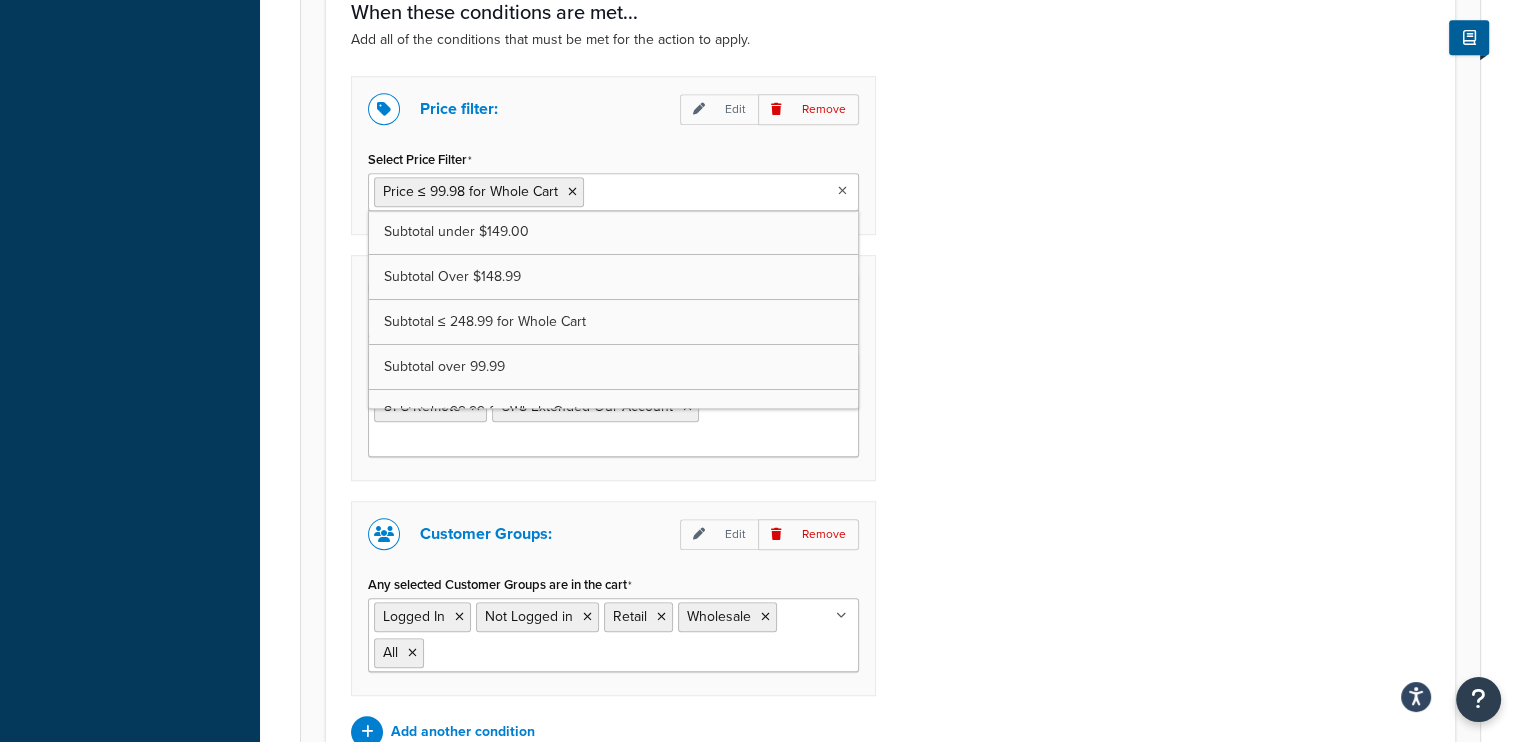 click at bounding box center [842, 191] 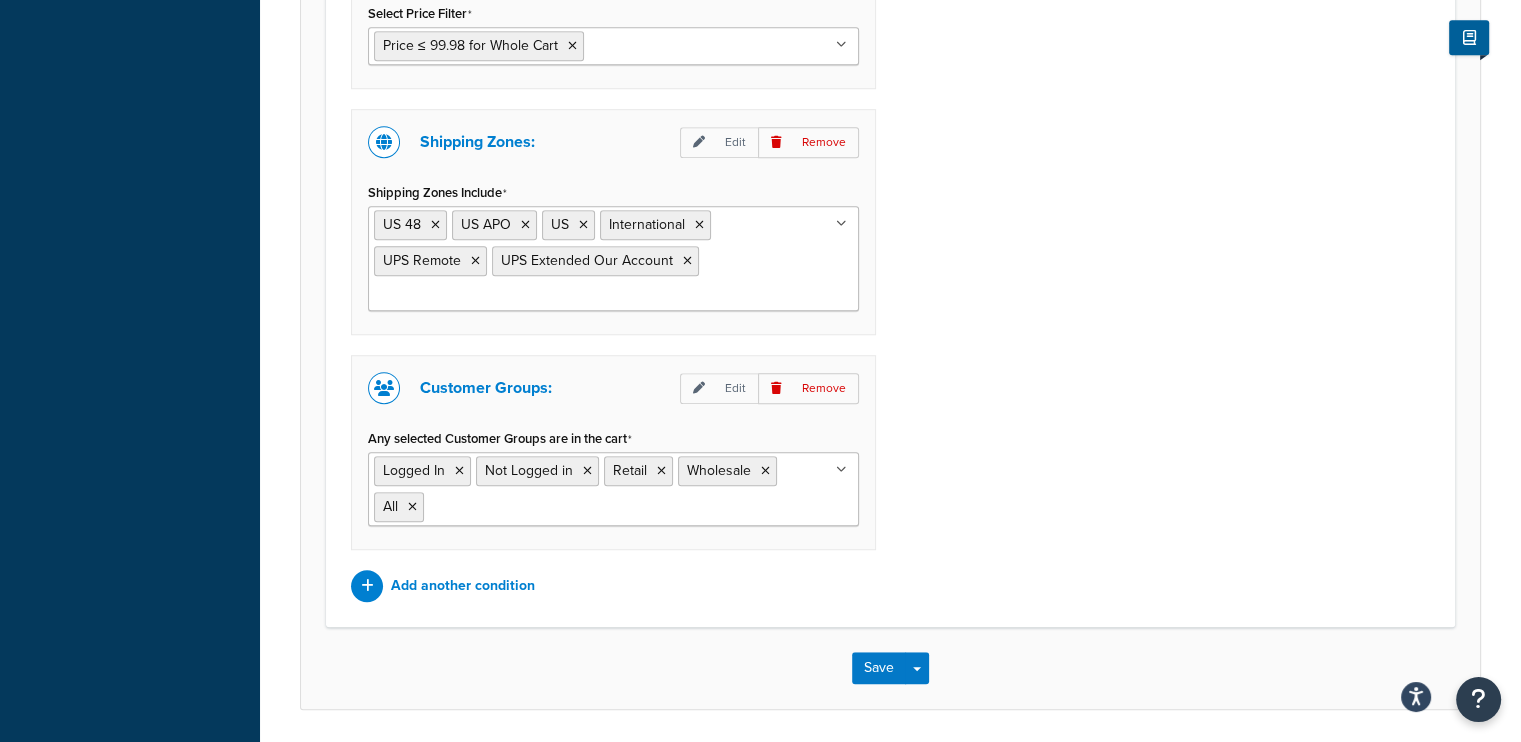 scroll, scrollTop: 1442, scrollLeft: 0, axis: vertical 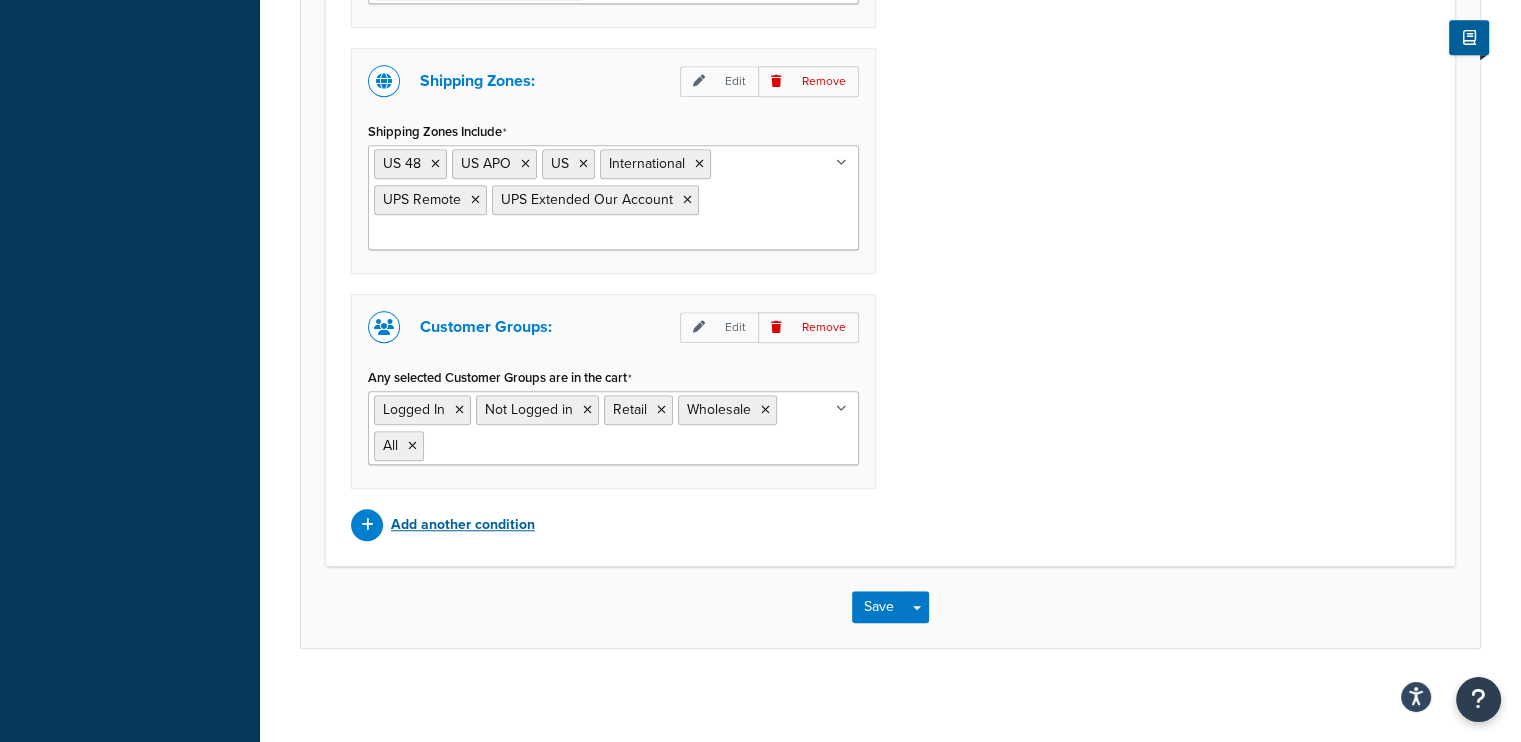 click on "Add another condition" at bounding box center [463, 525] 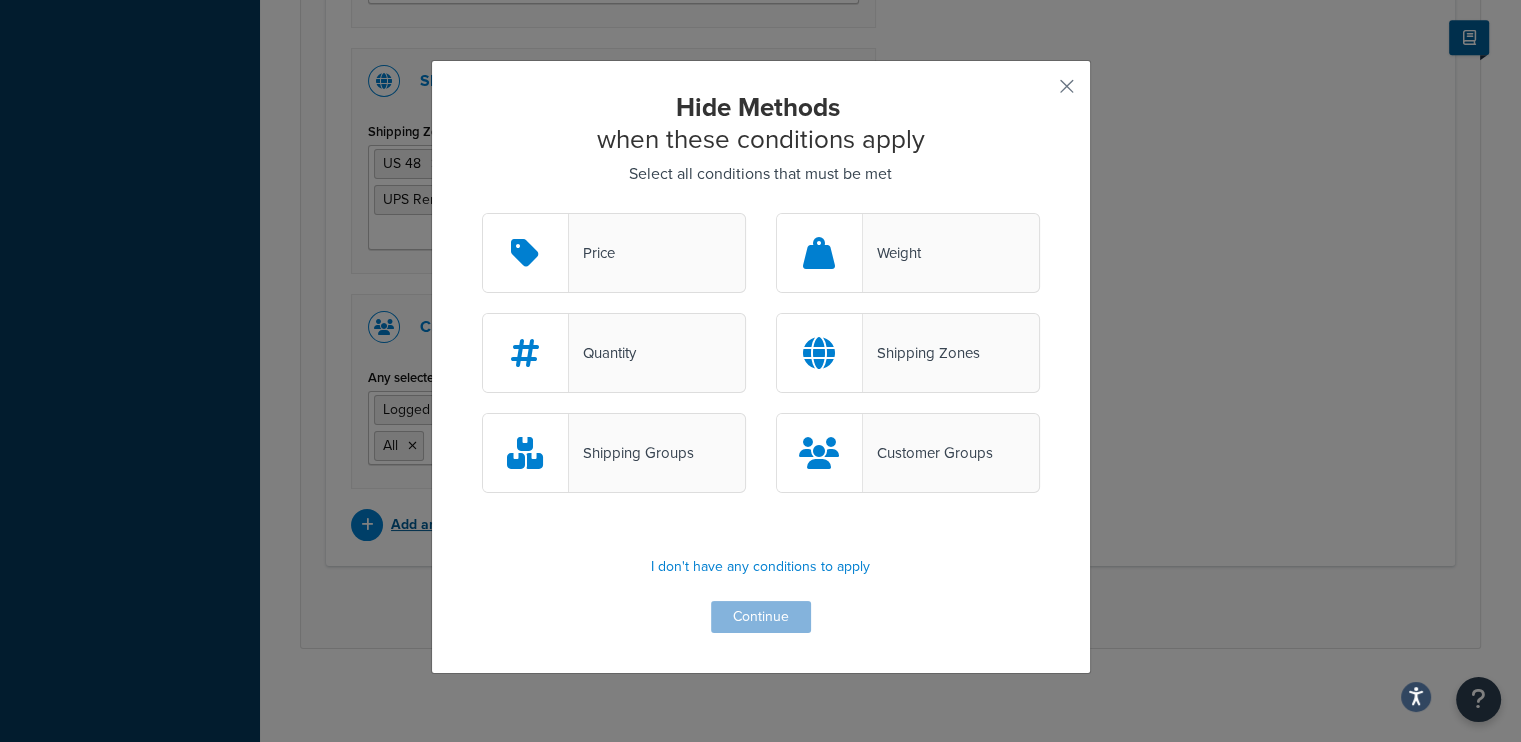 scroll, scrollTop: 1406, scrollLeft: 0, axis: vertical 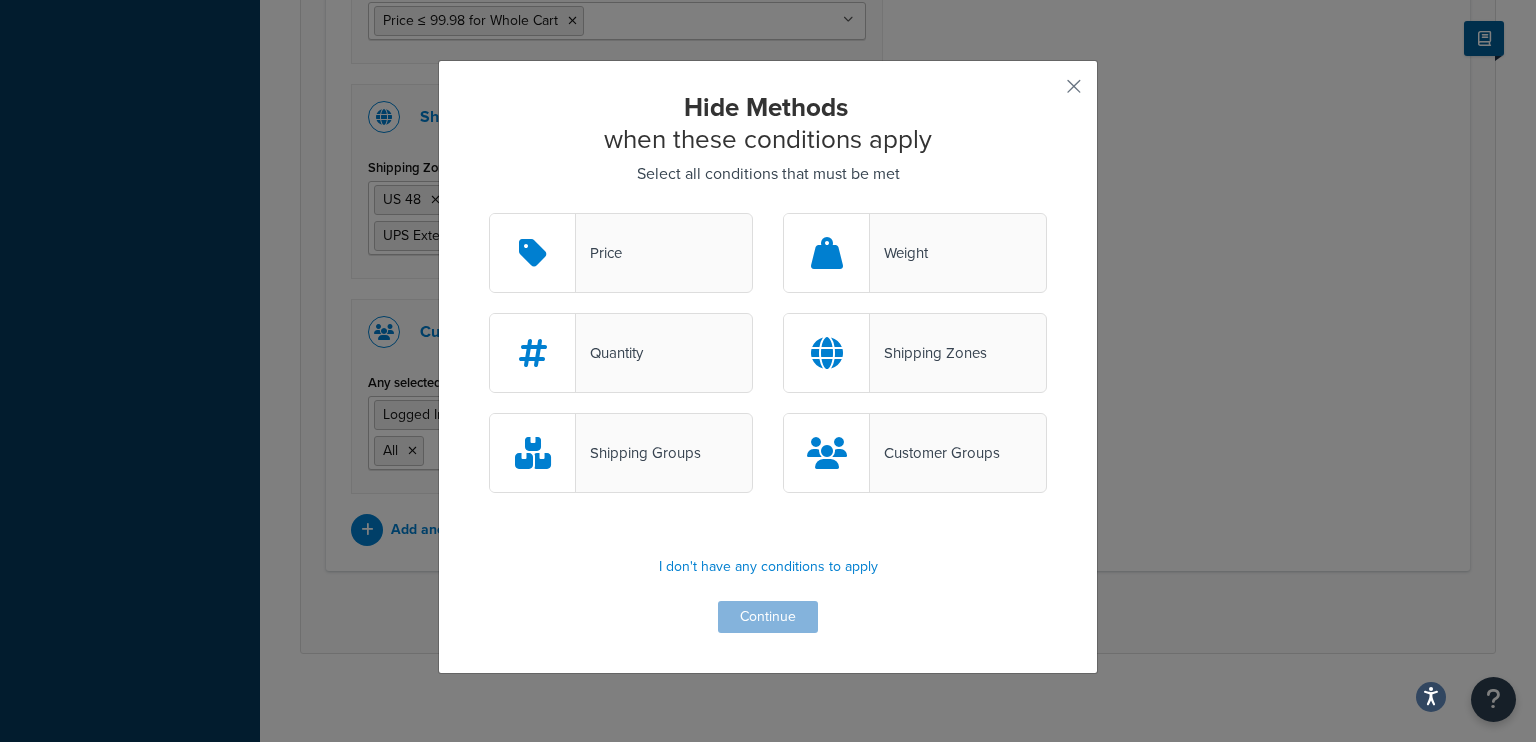 click on "Hide Methods when these conditions apply Select all conditions that must be met Price Weight Quantity Shipping Zones Shipping Groups Customer Groups I don't have any conditions to apply Continue" at bounding box center [768, 371] 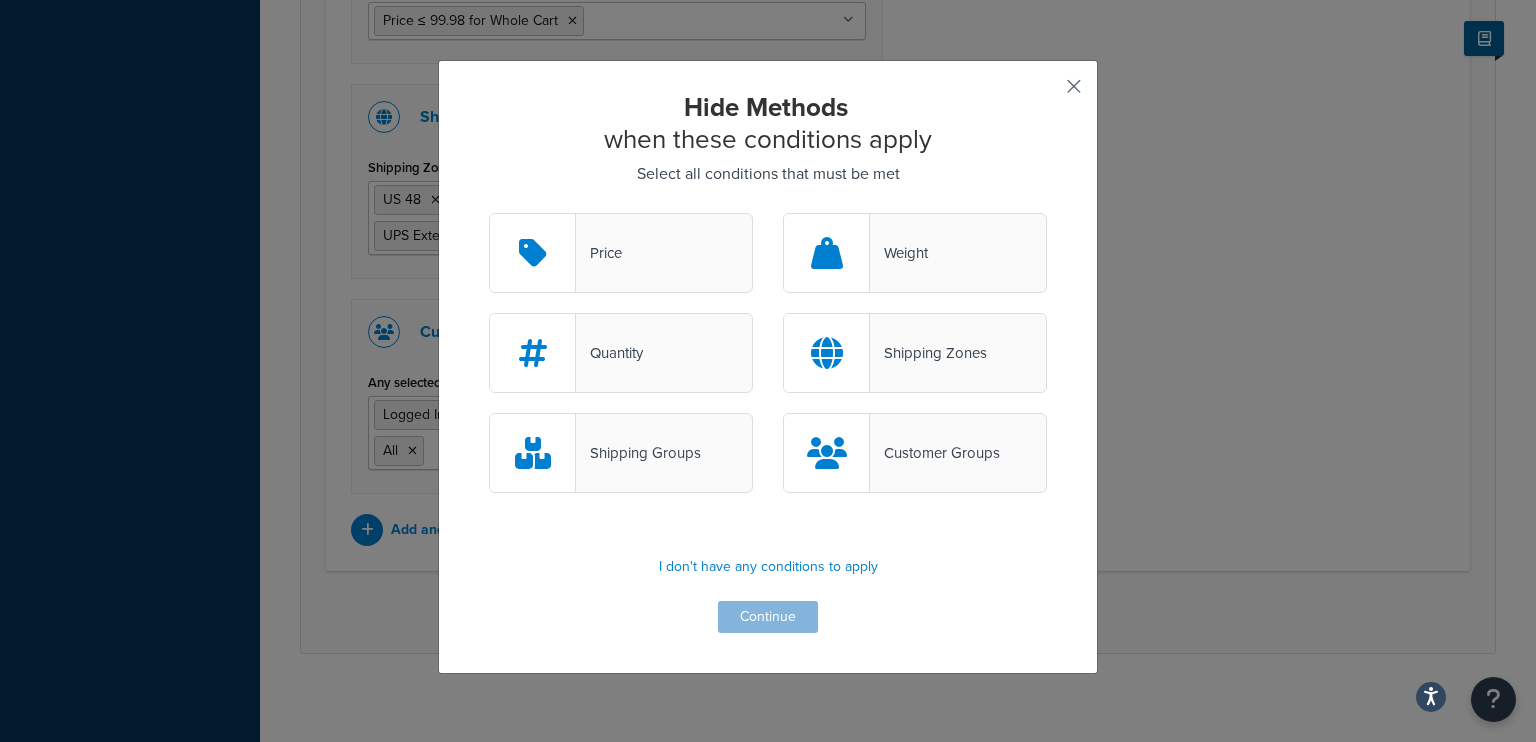 click at bounding box center (1044, 93) 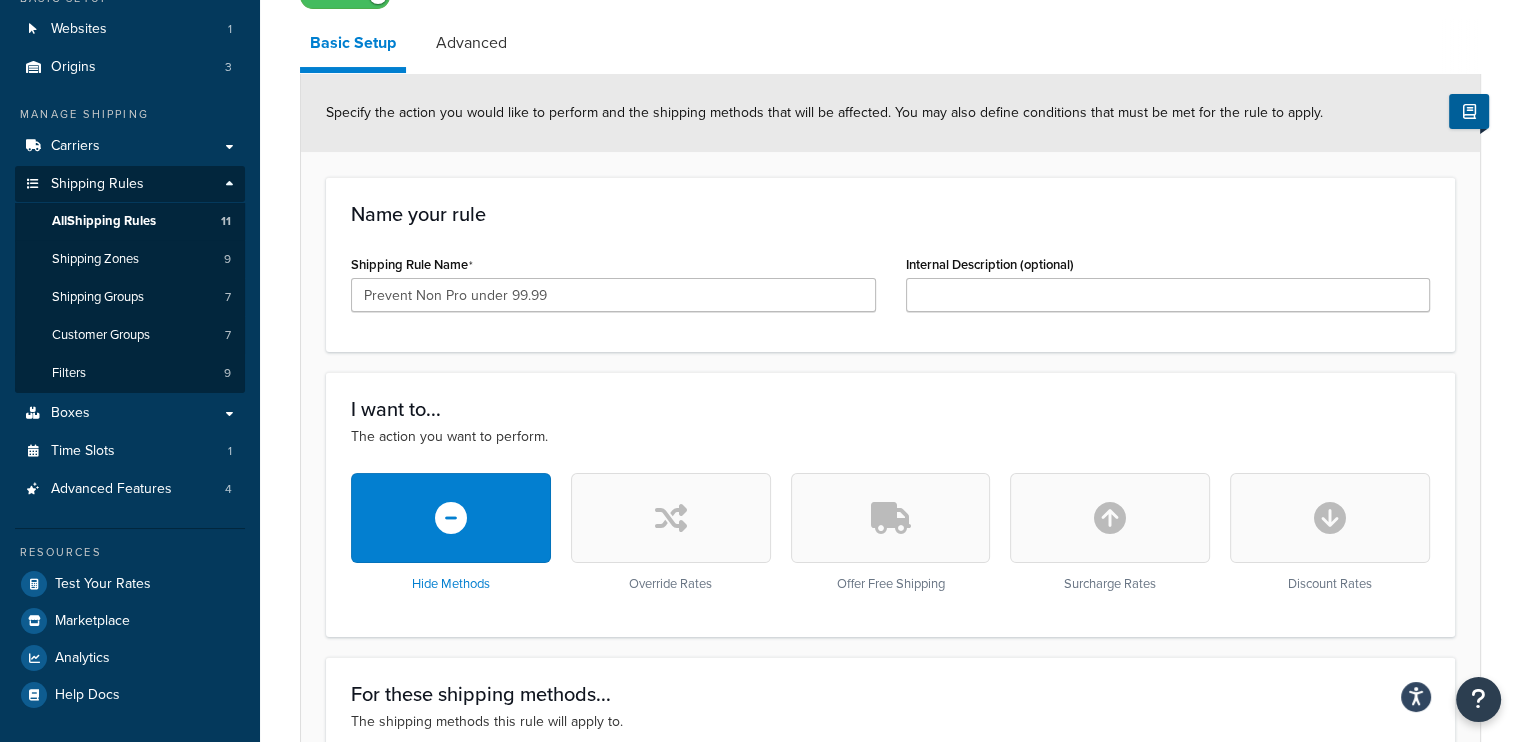 scroll, scrollTop: 0, scrollLeft: 0, axis: both 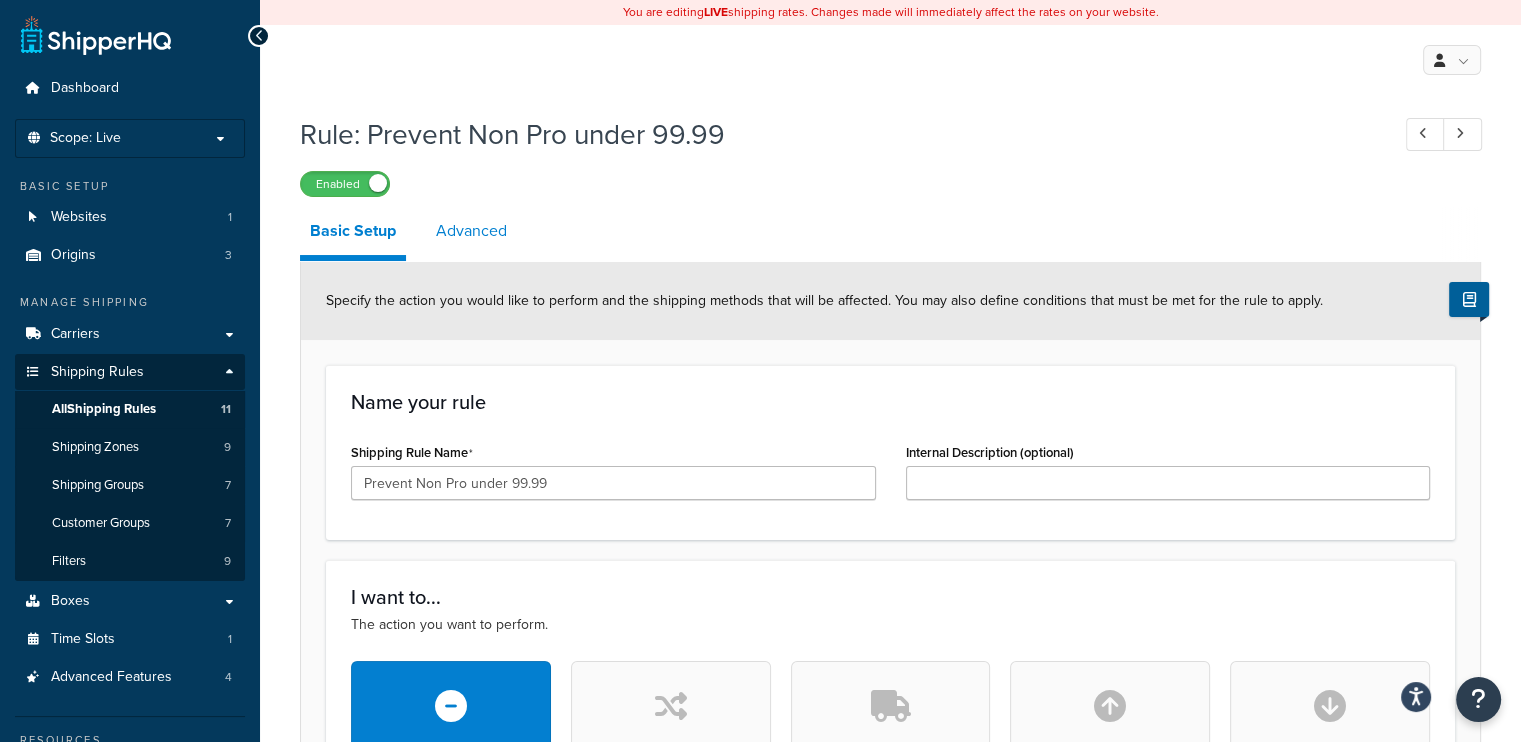 click on "Advanced" at bounding box center (471, 231) 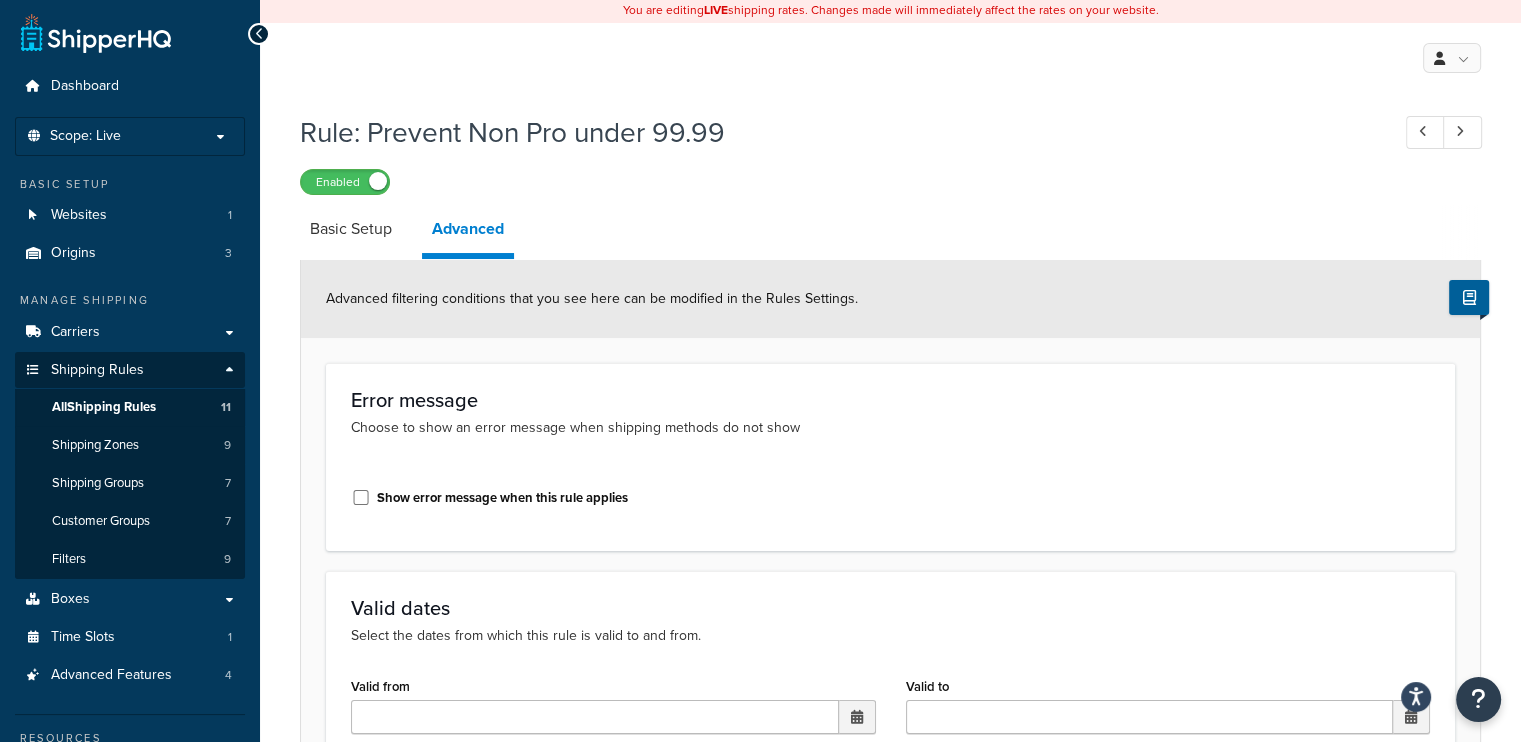 scroll, scrollTop: 0, scrollLeft: 0, axis: both 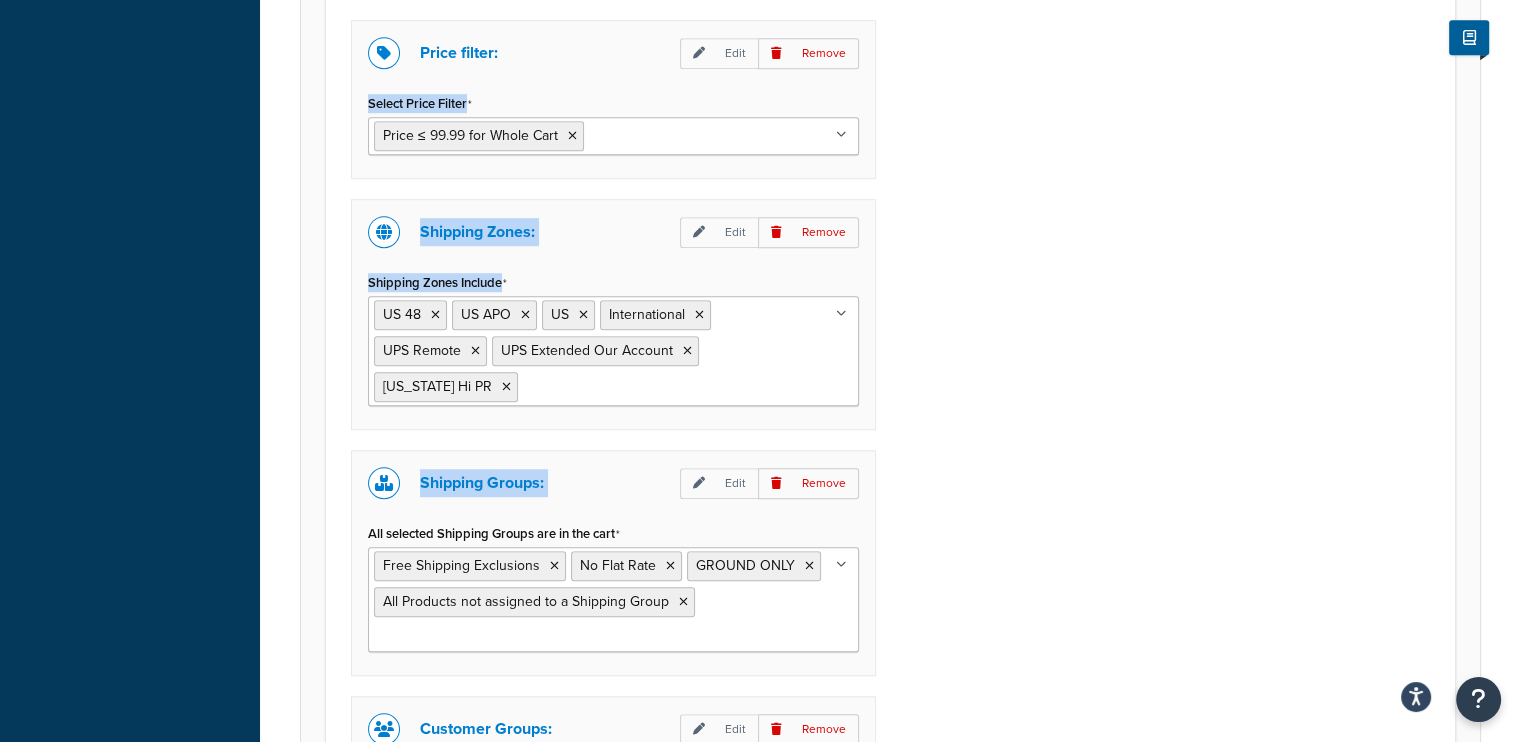 drag, startPoint x: 1512, startPoint y: 30, endPoint x: 1529, endPoint y: 425, distance: 395.36566 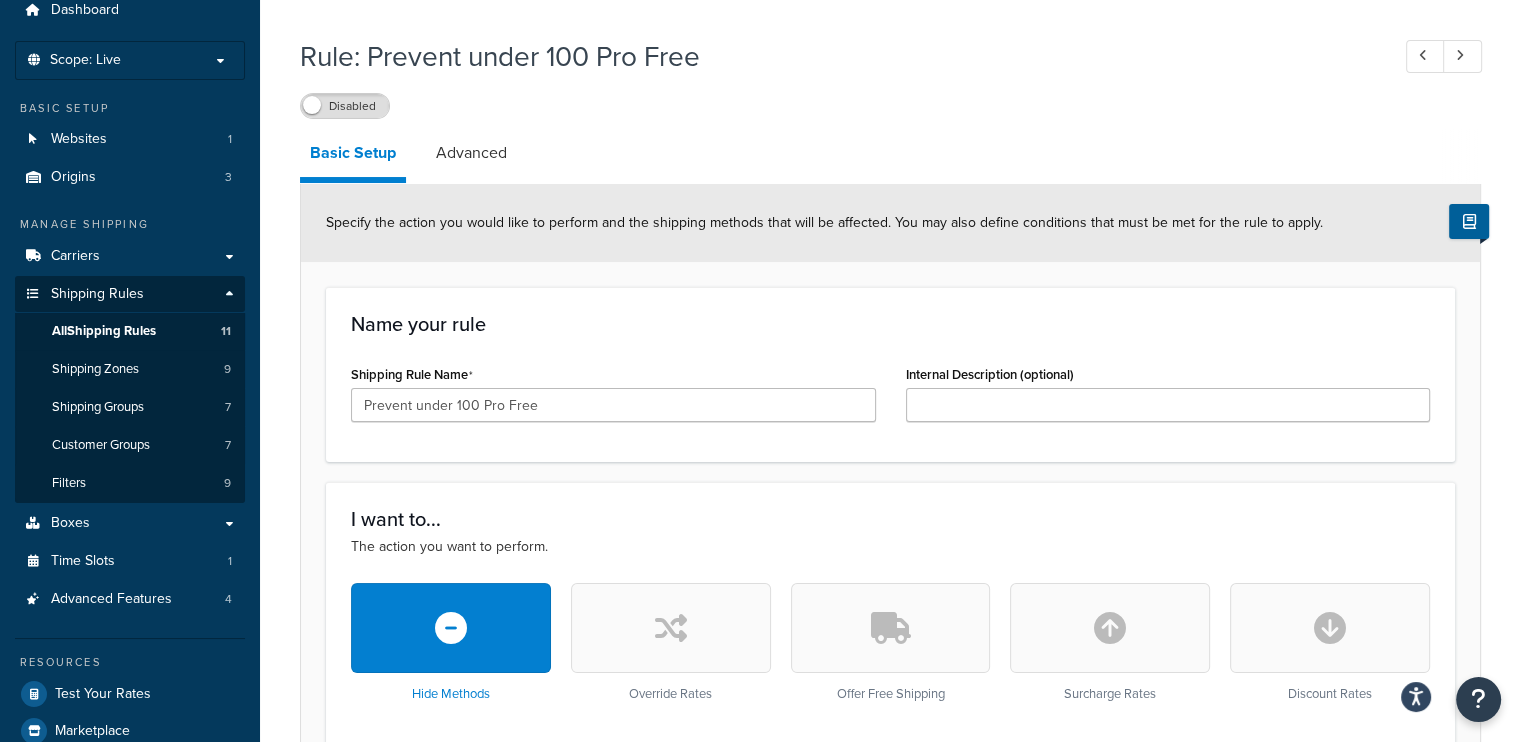 scroll, scrollTop: 0, scrollLeft: 0, axis: both 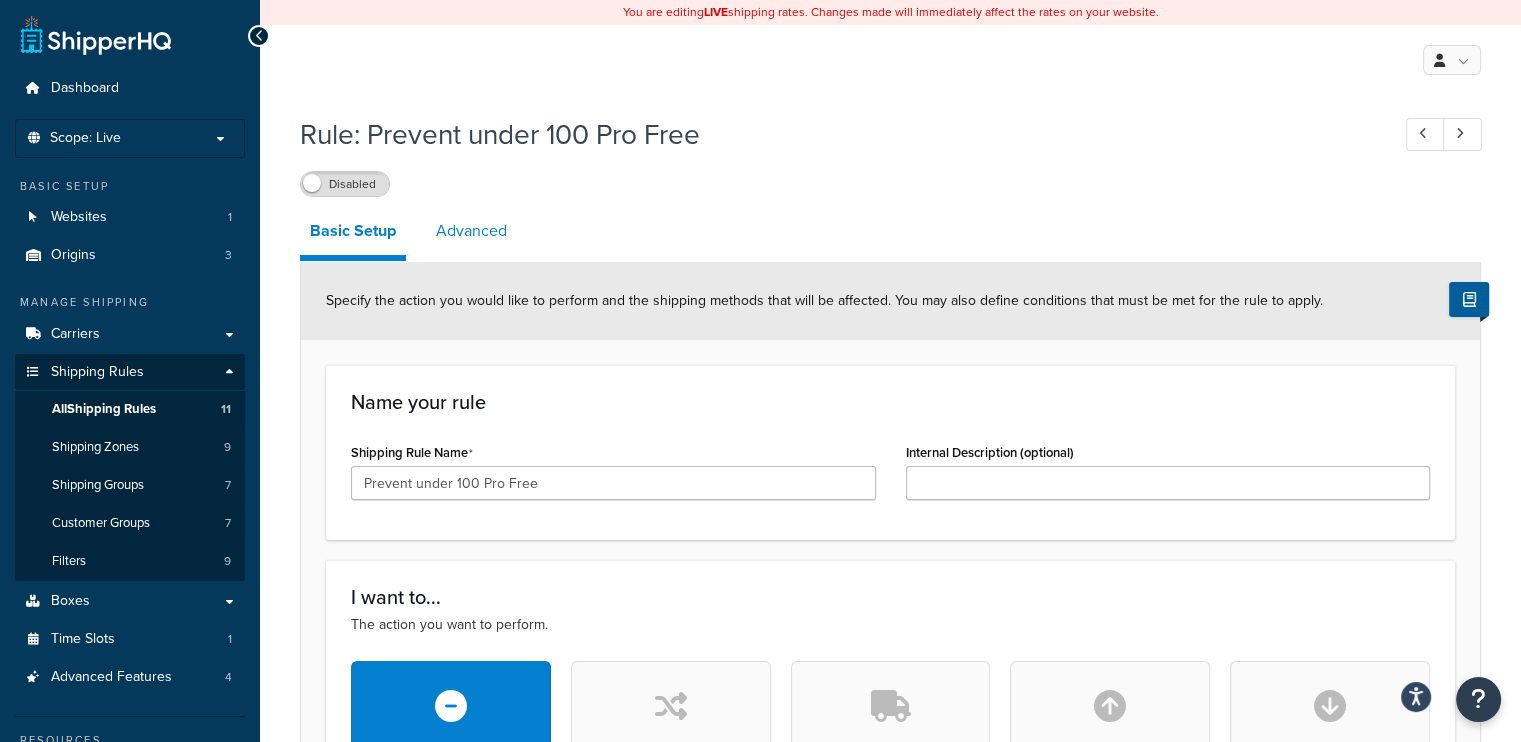 click on "Advanced" at bounding box center [471, 231] 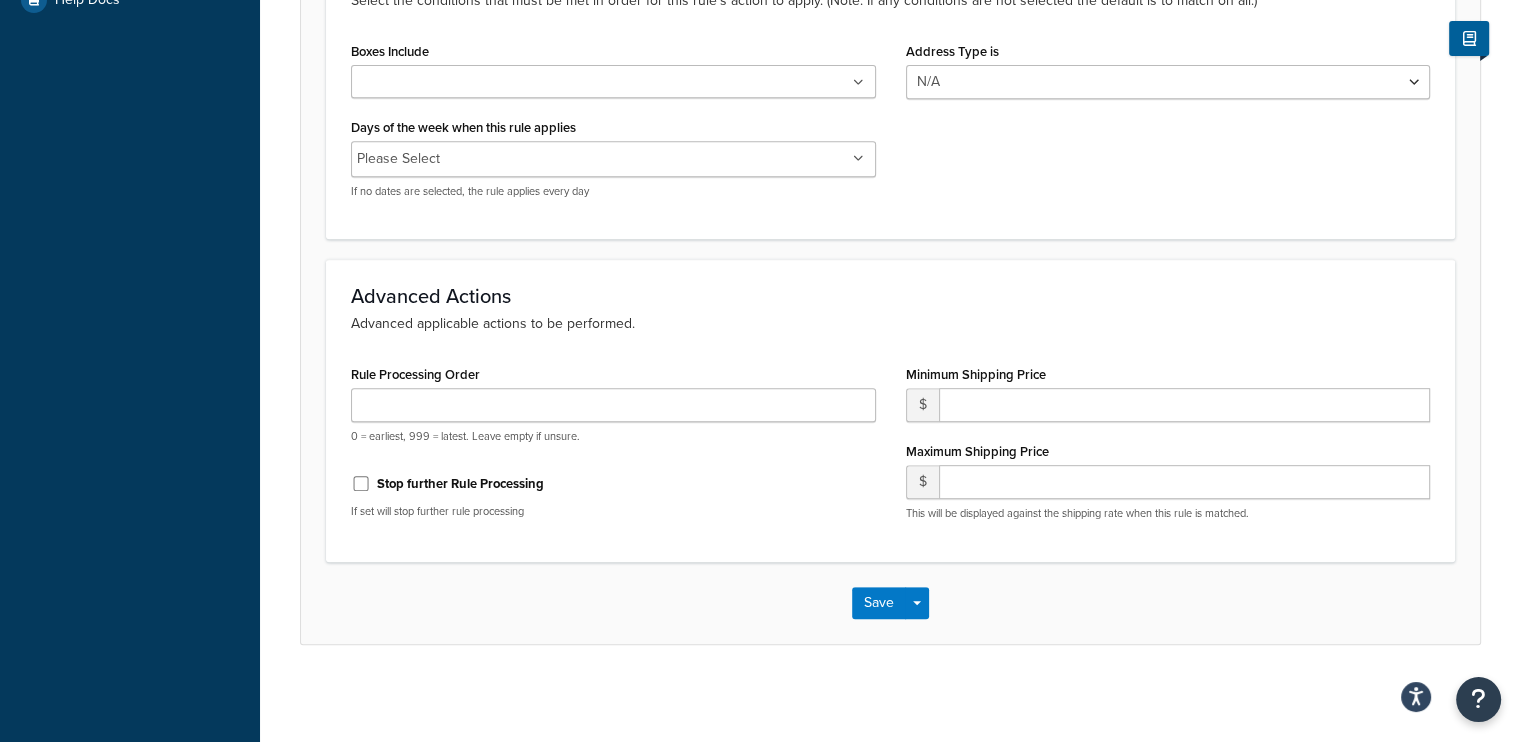 scroll, scrollTop: 0, scrollLeft: 0, axis: both 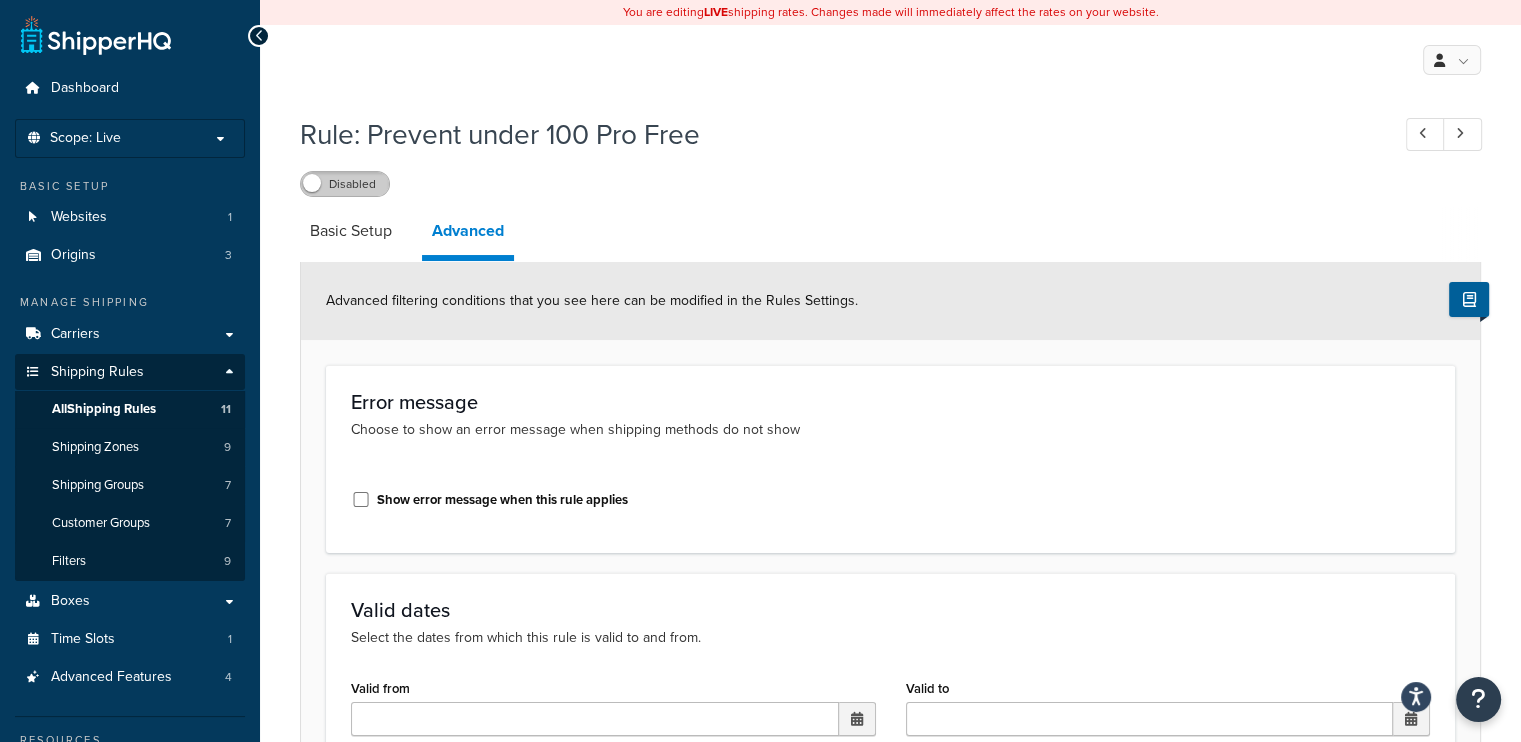 click on "Disabled" at bounding box center [345, 184] 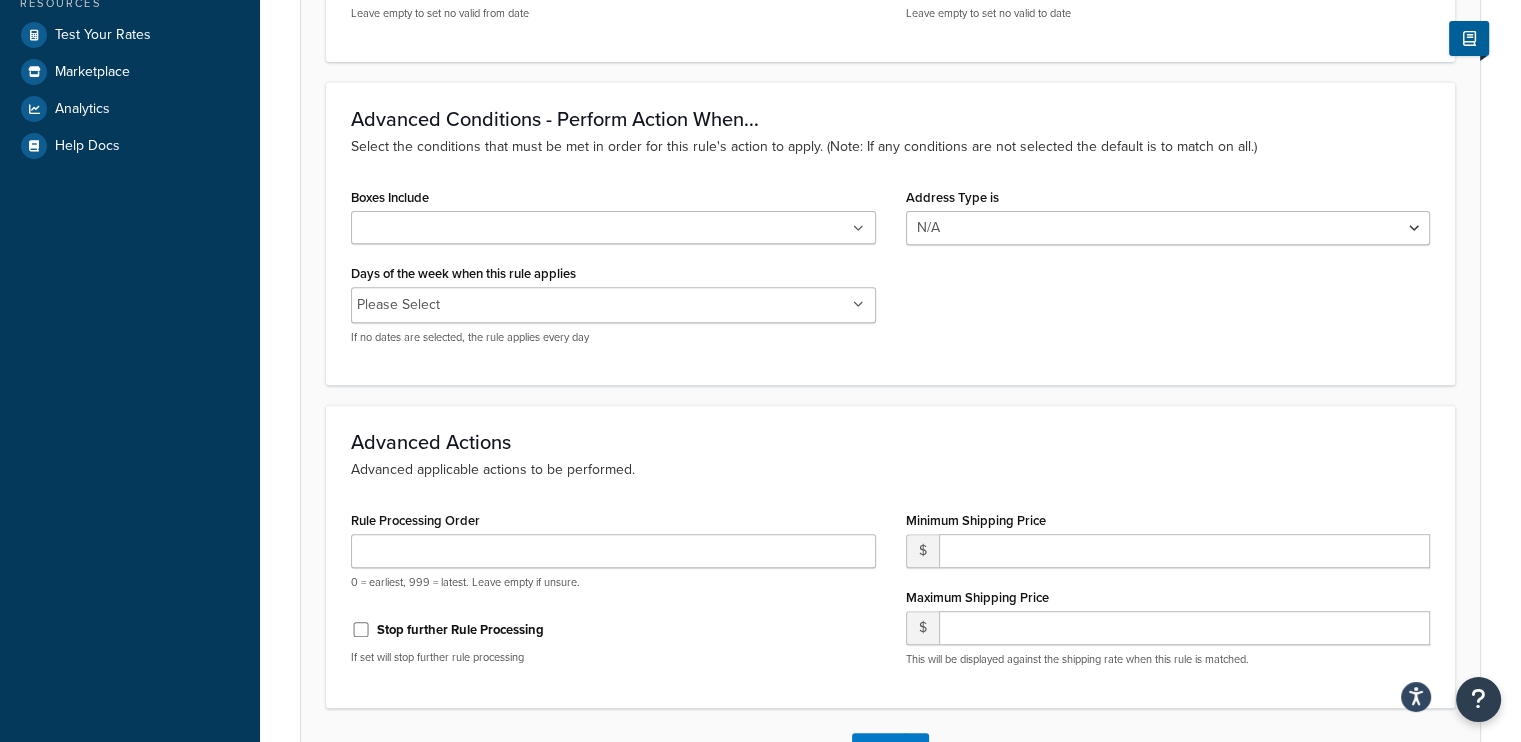 scroll, scrollTop: 883, scrollLeft: 0, axis: vertical 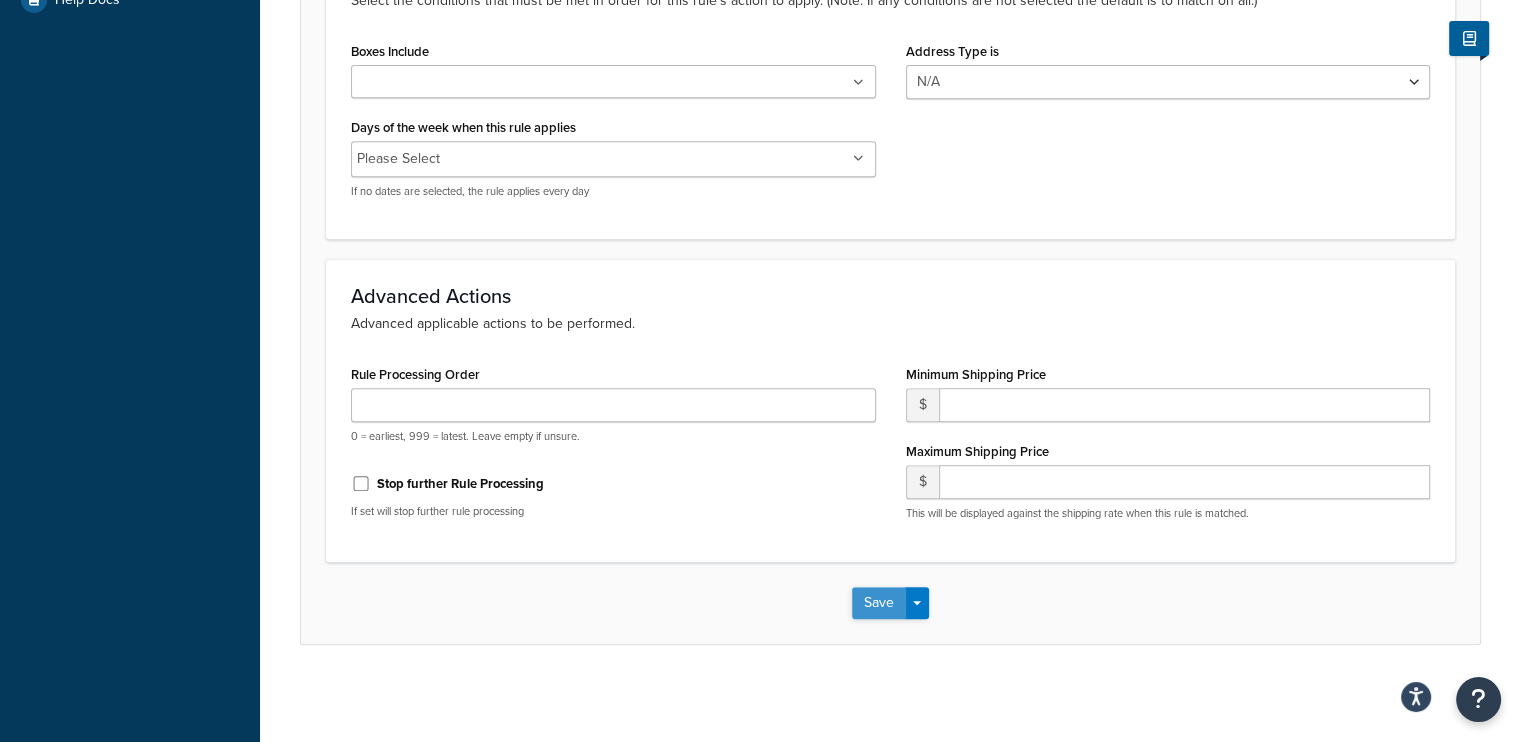 click on "Save" at bounding box center [879, 603] 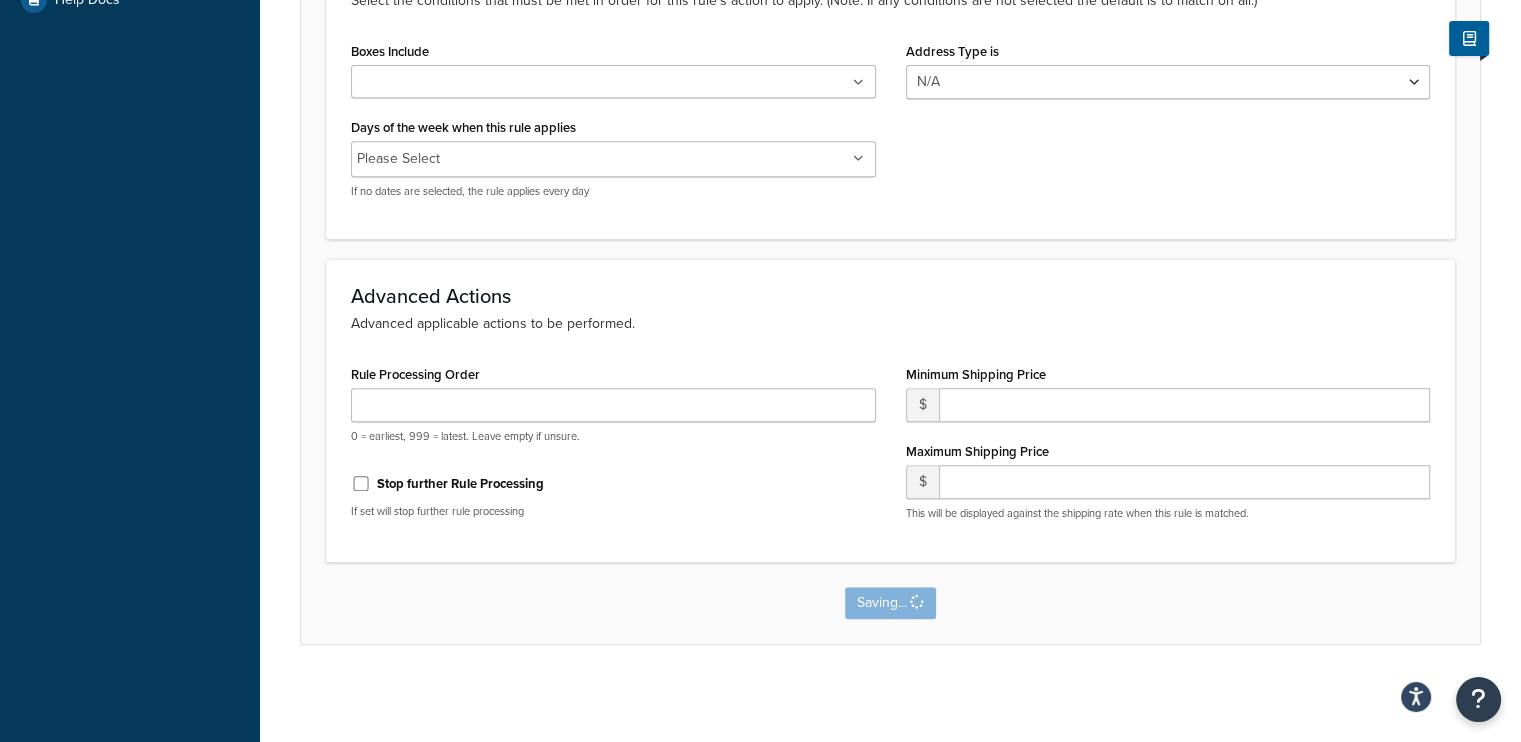 scroll, scrollTop: 0, scrollLeft: 0, axis: both 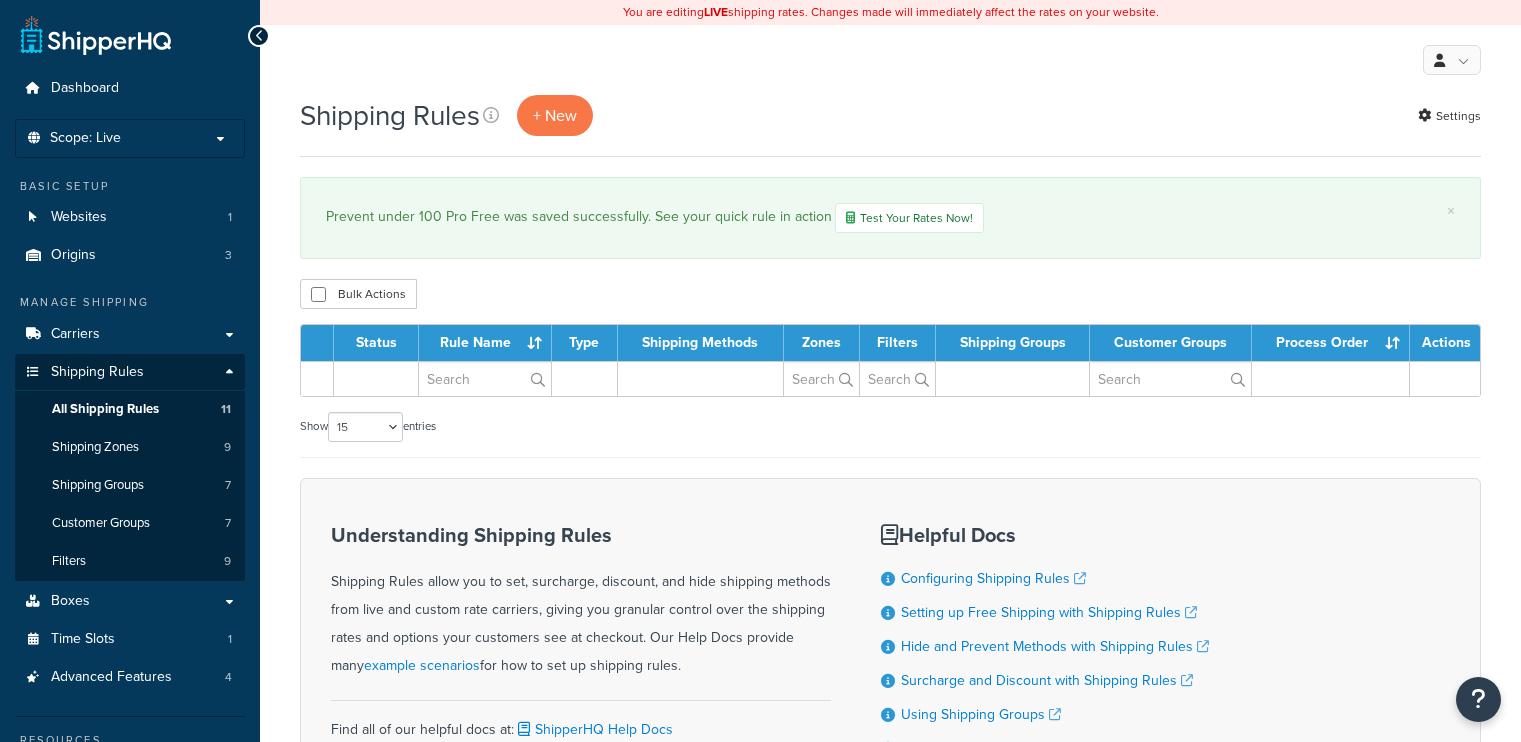 select on "15" 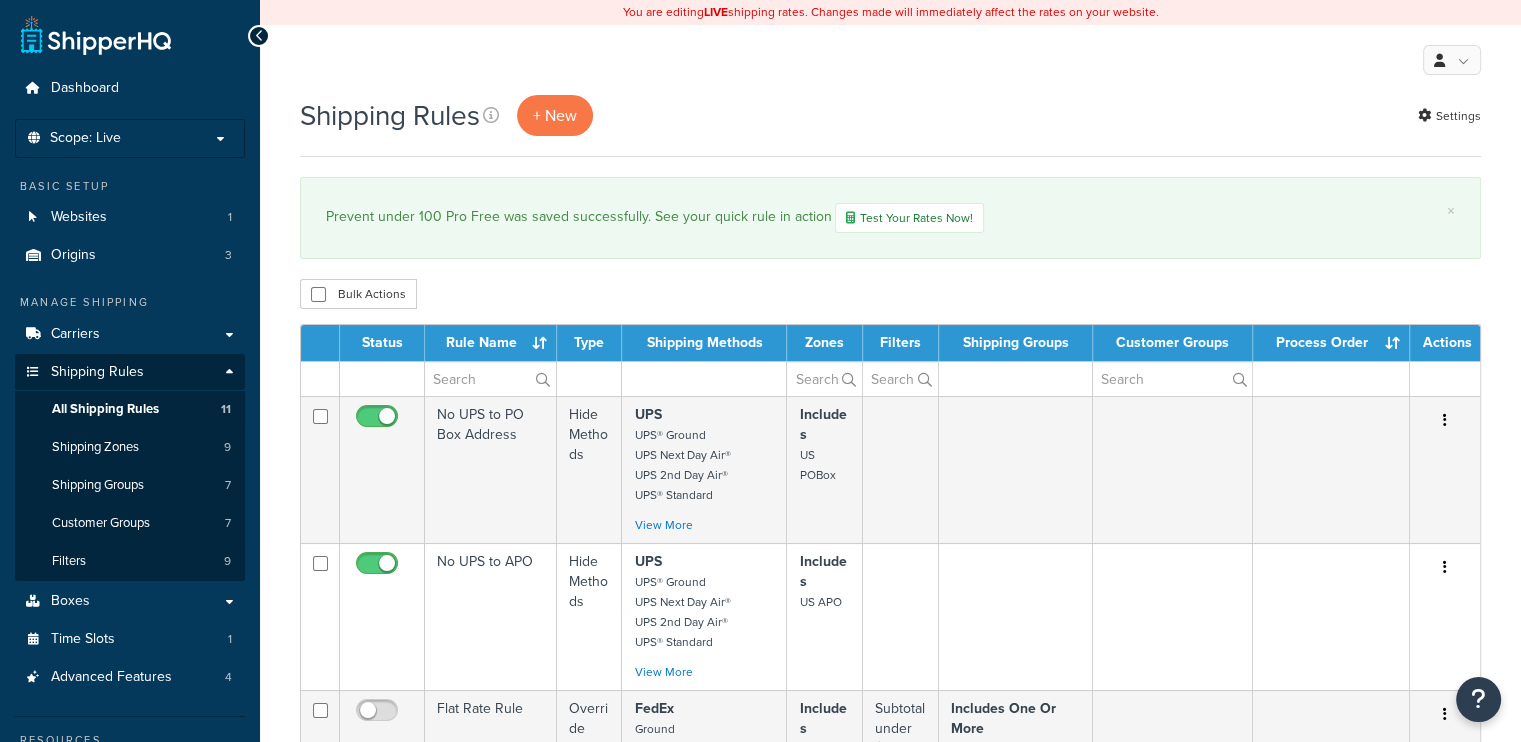 scroll, scrollTop: 0, scrollLeft: 0, axis: both 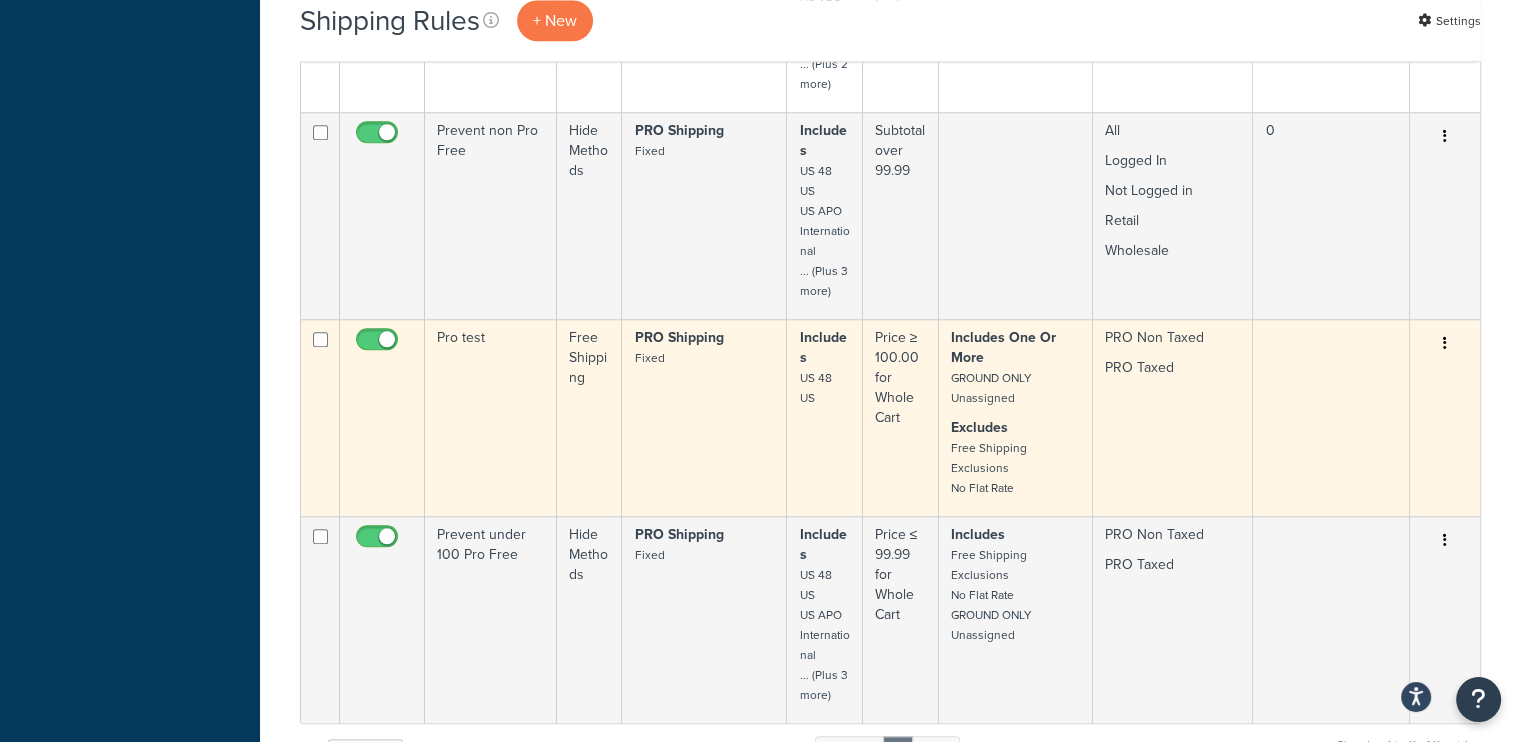 click at bounding box center [1445, 344] 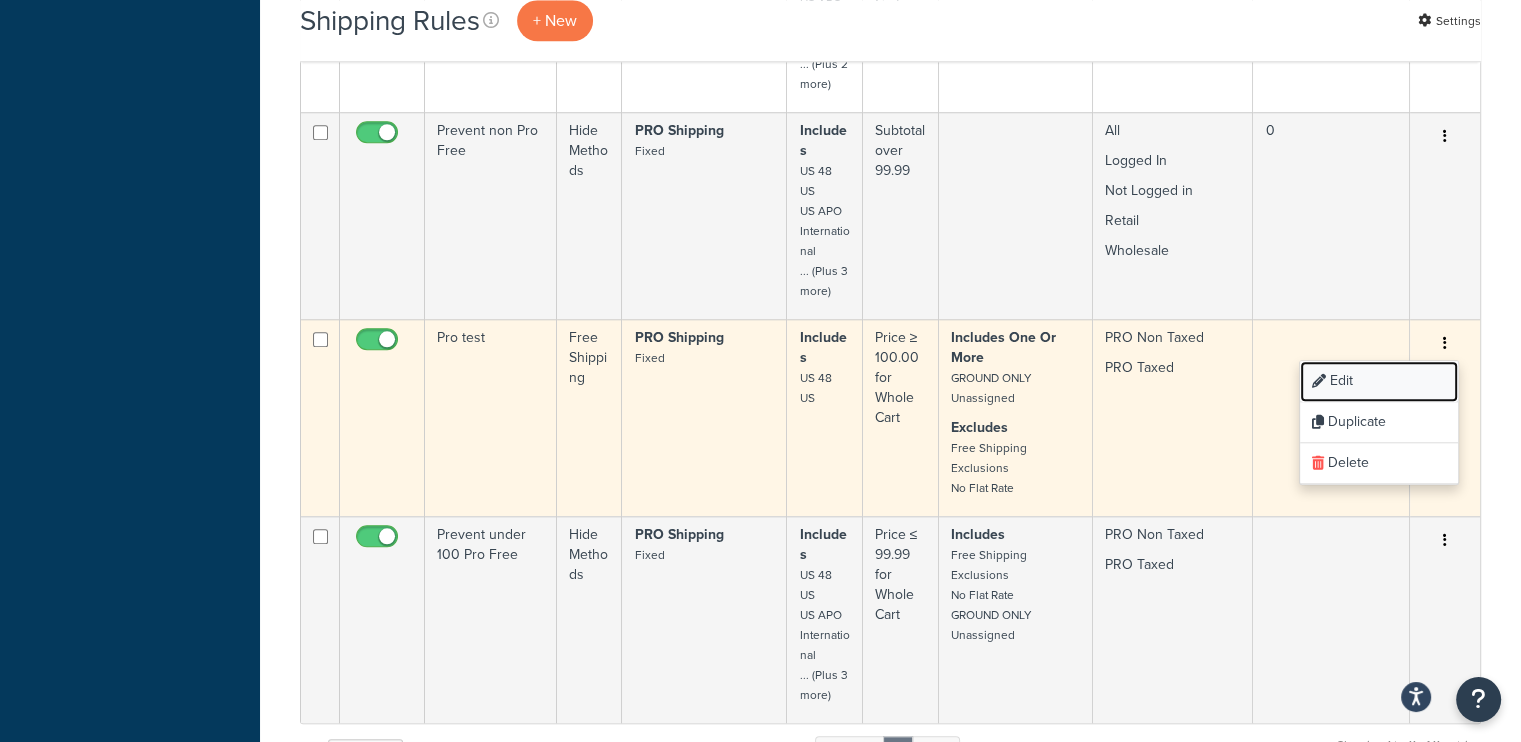 click on "Edit" at bounding box center (1379, 381) 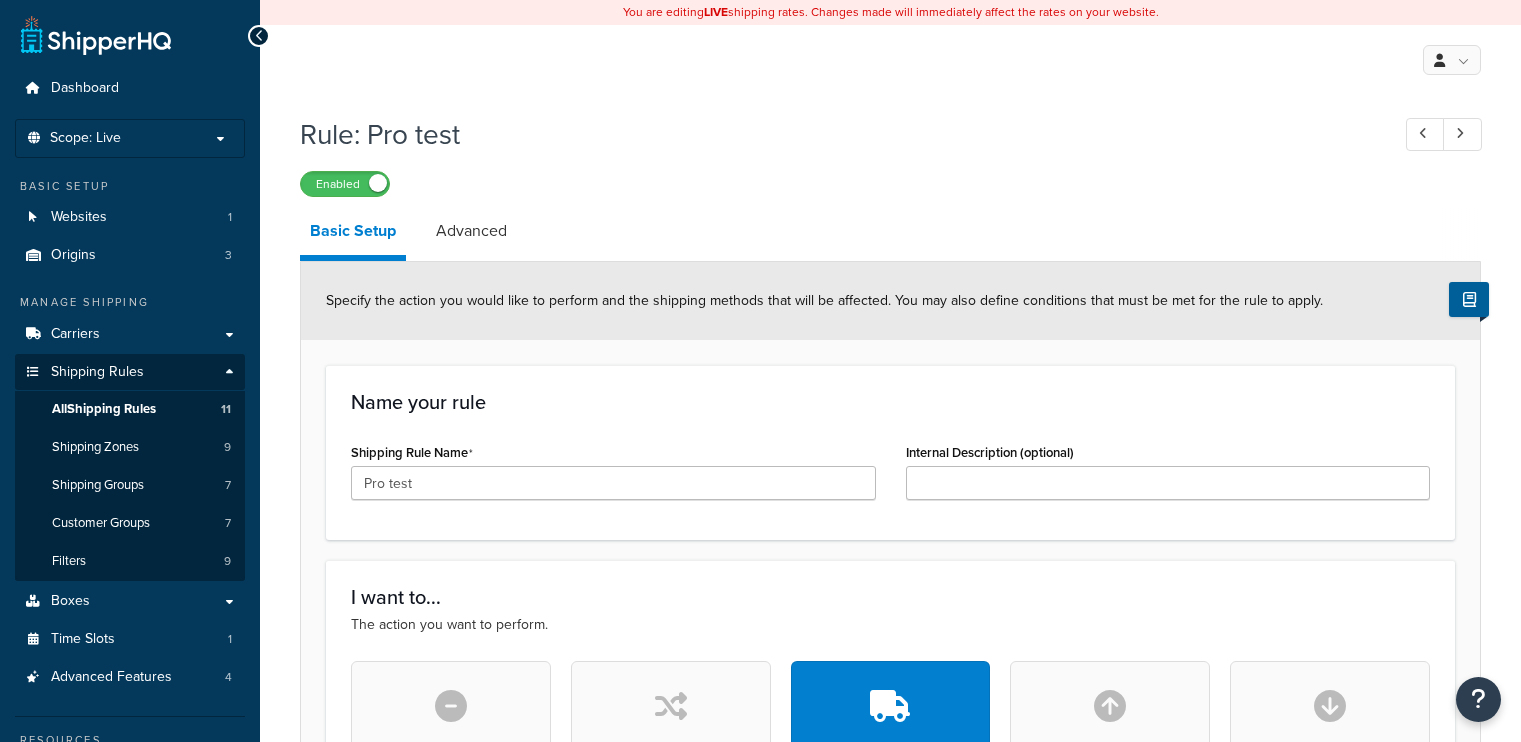 scroll, scrollTop: 0, scrollLeft: 0, axis: both 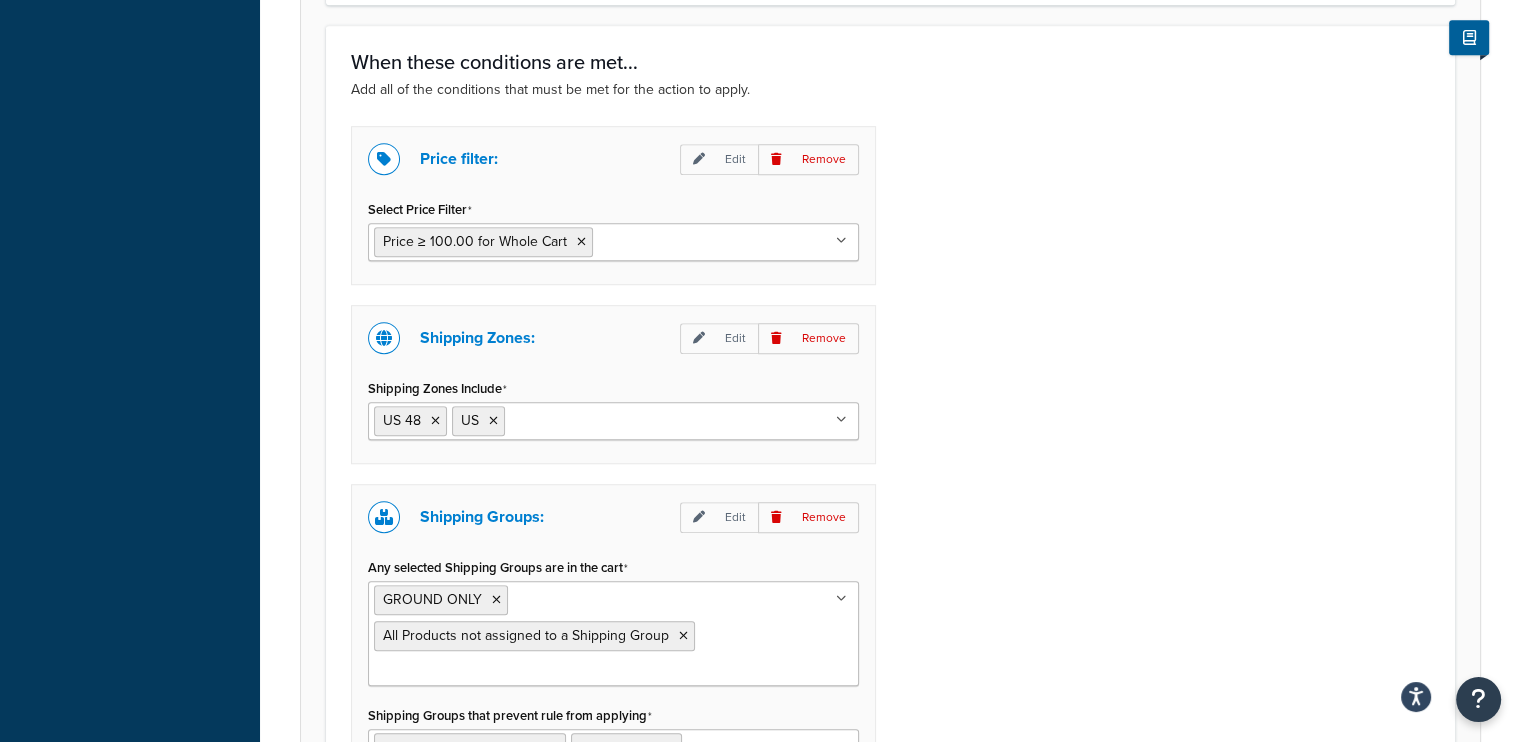 click at bounding box center [841, 599] 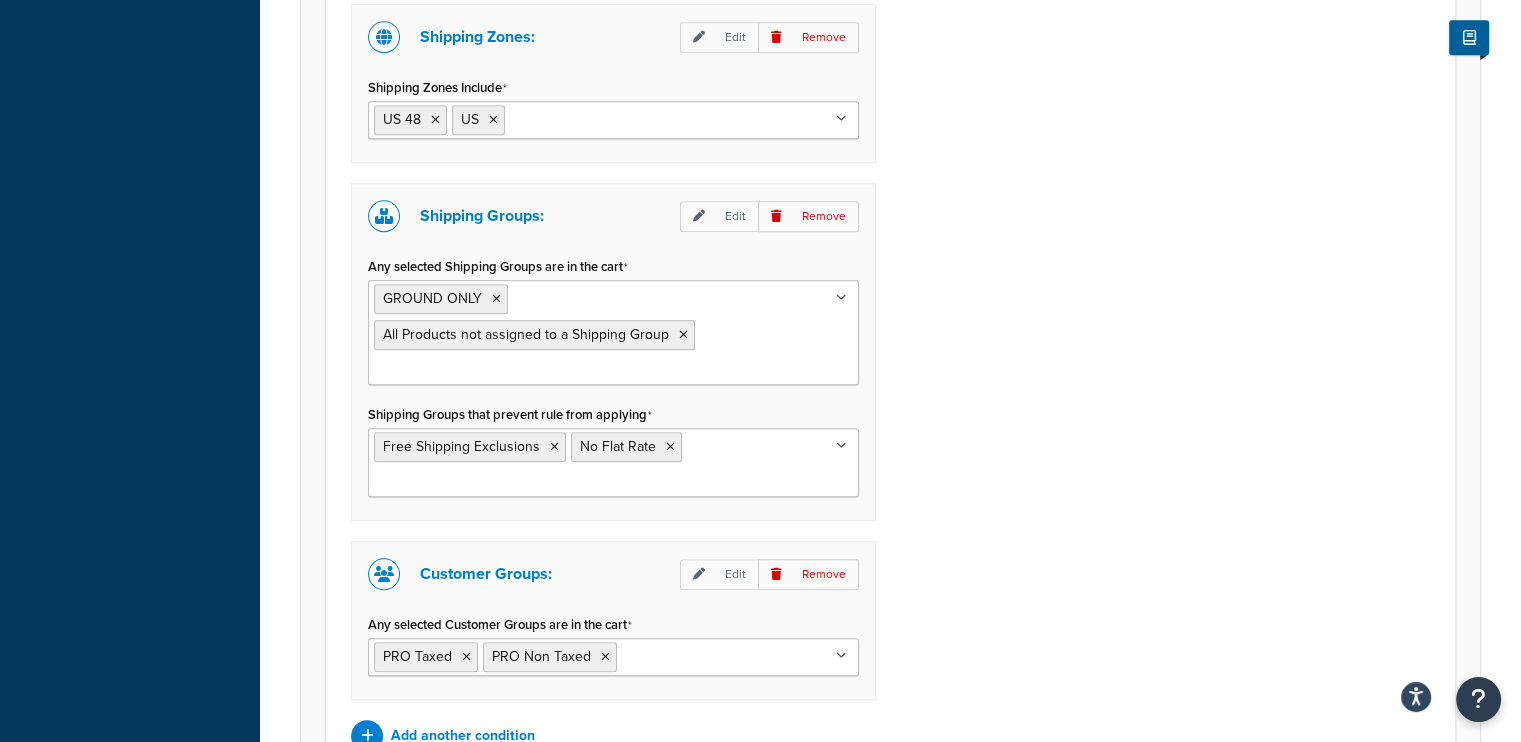 scroll, scrollTop: 1620, scrollLeft: 0, axis: vertical 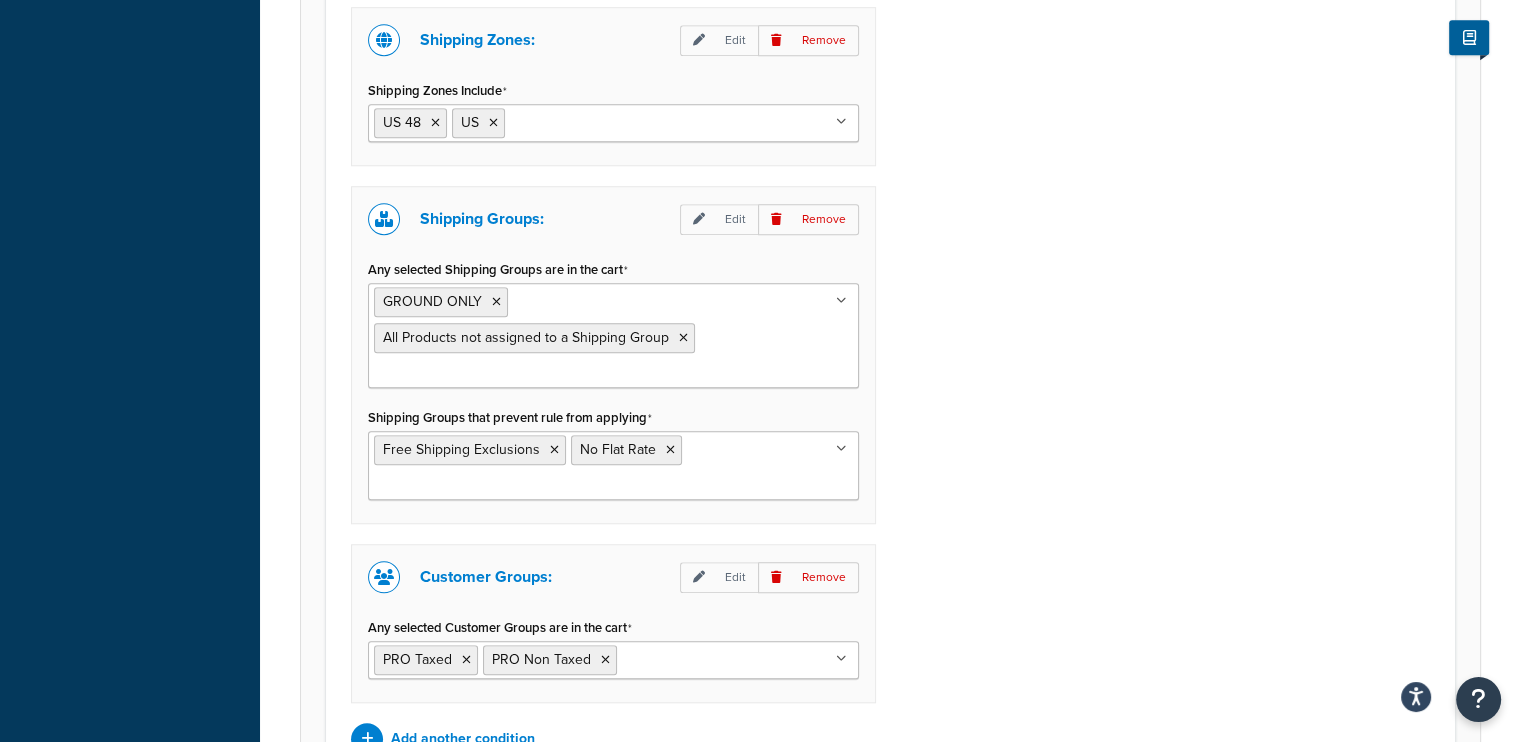 click on "GROUND ONLY   All Products not assigned to a Shipping Group" at bounding box center (613, 335) 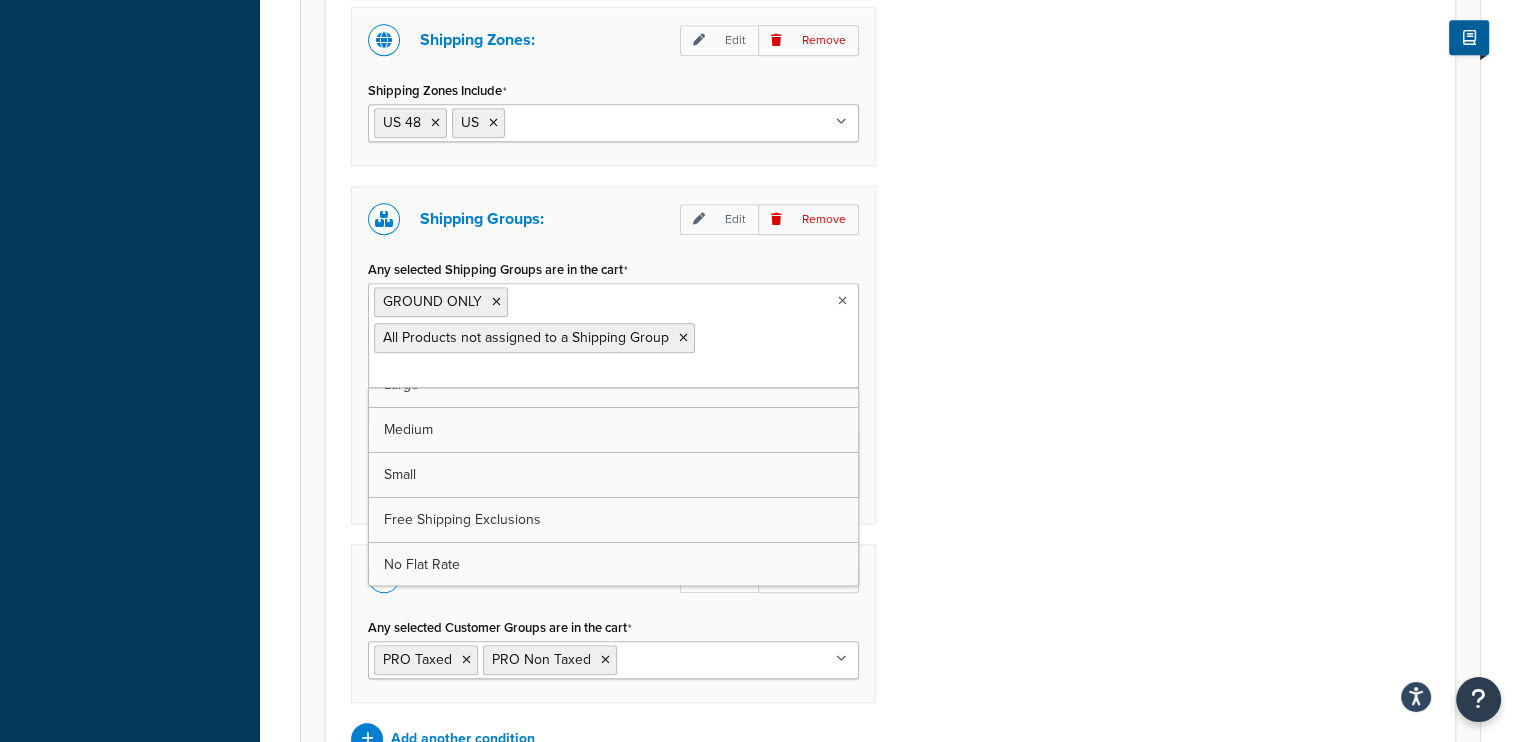 scroll, scrollTop: 0, scrollLeft: 0, axis: both 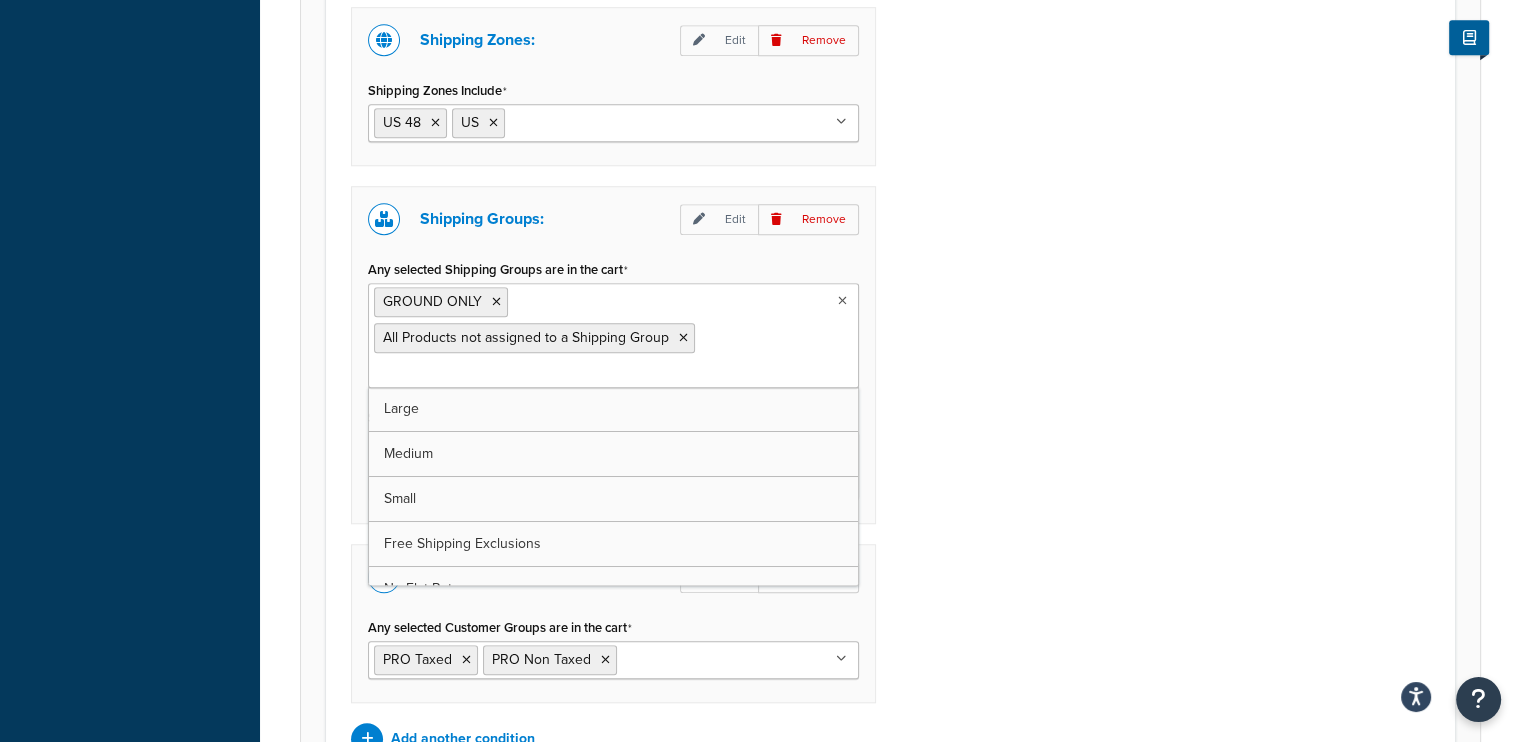 click on "Price filter: Edit Remove Select Price Filter   Price ≥ 100.00 for Whole Cart   Subtotal under $149.00 Subtotal Over $148.99 Subtotal ≤ 248.99 for Whole Cart Subtotal over 99.99 Subtotal ≤ 99.99 for Whole Cart Pro Min Price ≤ 99.98 for Whole Cart Price ≤ 99.99 for Whole Cart Shipping Zones: Edit Remove Shipping Zones Include   US 48   US   US APO International local UPS Remote UPS Extended Our Account Alaska Hi PR US POBox Shipping Groups: Edit Remove Any selected Shipping Groups are in the cart   GROUND ONLY   All Products not assigned to a Shipping Group   Large Medium Small Free Shipping Exclusions No Flat Rate Shipping Groups that prevent rule from applying   Free Shipping Exclusions   No Flat Rate   Large Medium Small GROUND ONLY All Products not assigned to a Shipping Group Customer Groups: Edit Remove Any selected Customer Groups are in the cart   PRO Taxed   PRO Non Taxed   Logged In Not Logged in Retail Wholesale All Add another condition" at bounding box center (890, 291) 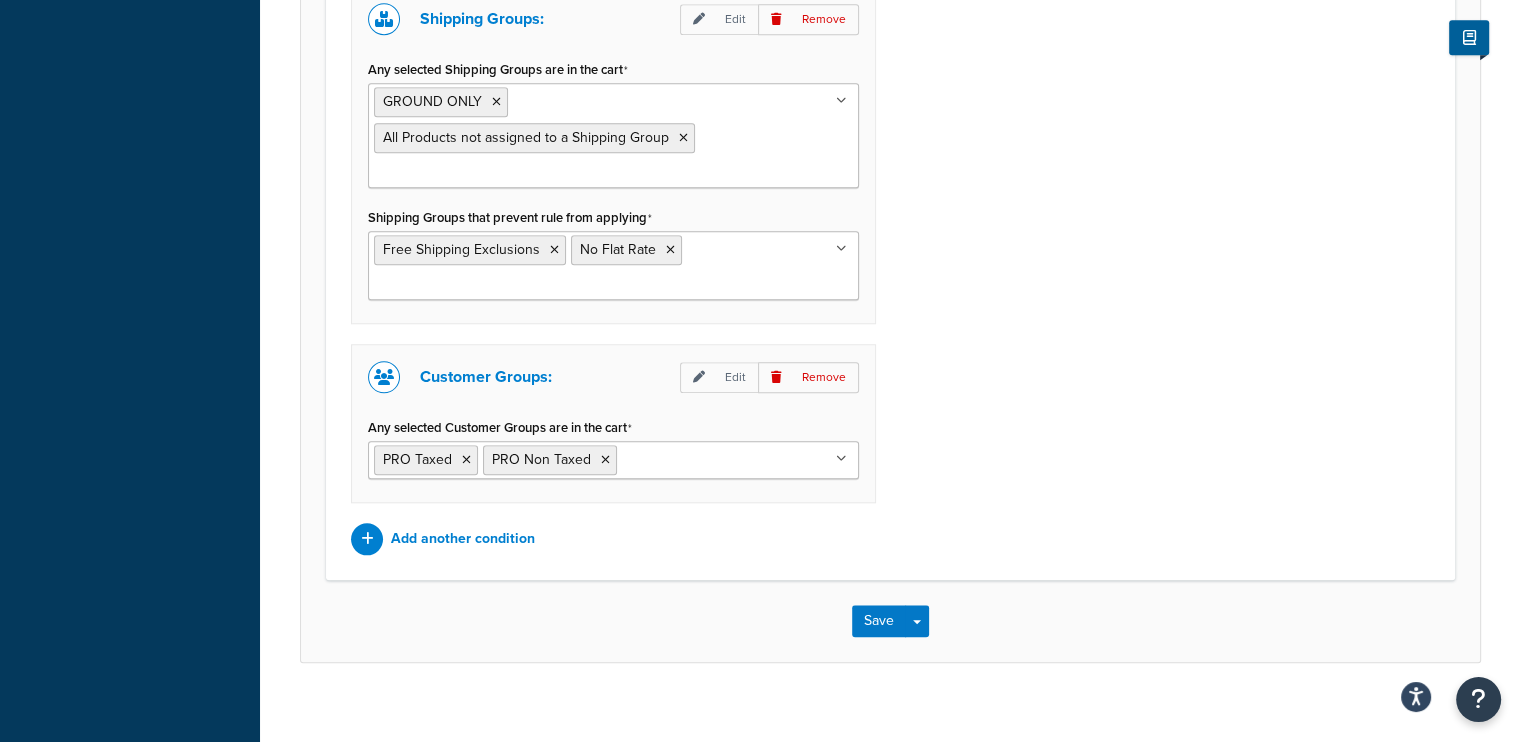 scroll, scrollTop: 1832, scrollLeft: 0, axis: vertical 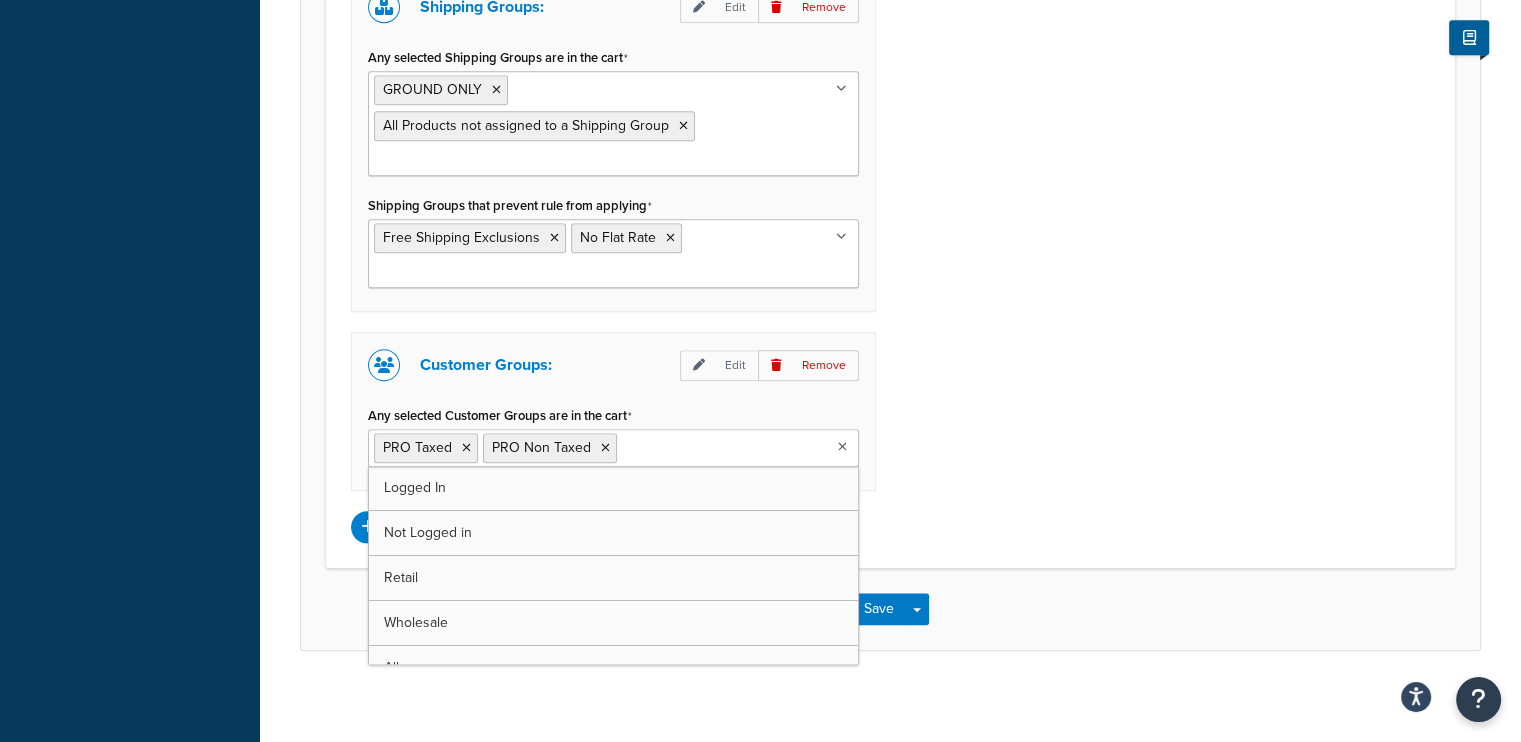 click at bounding box center [842, 447] 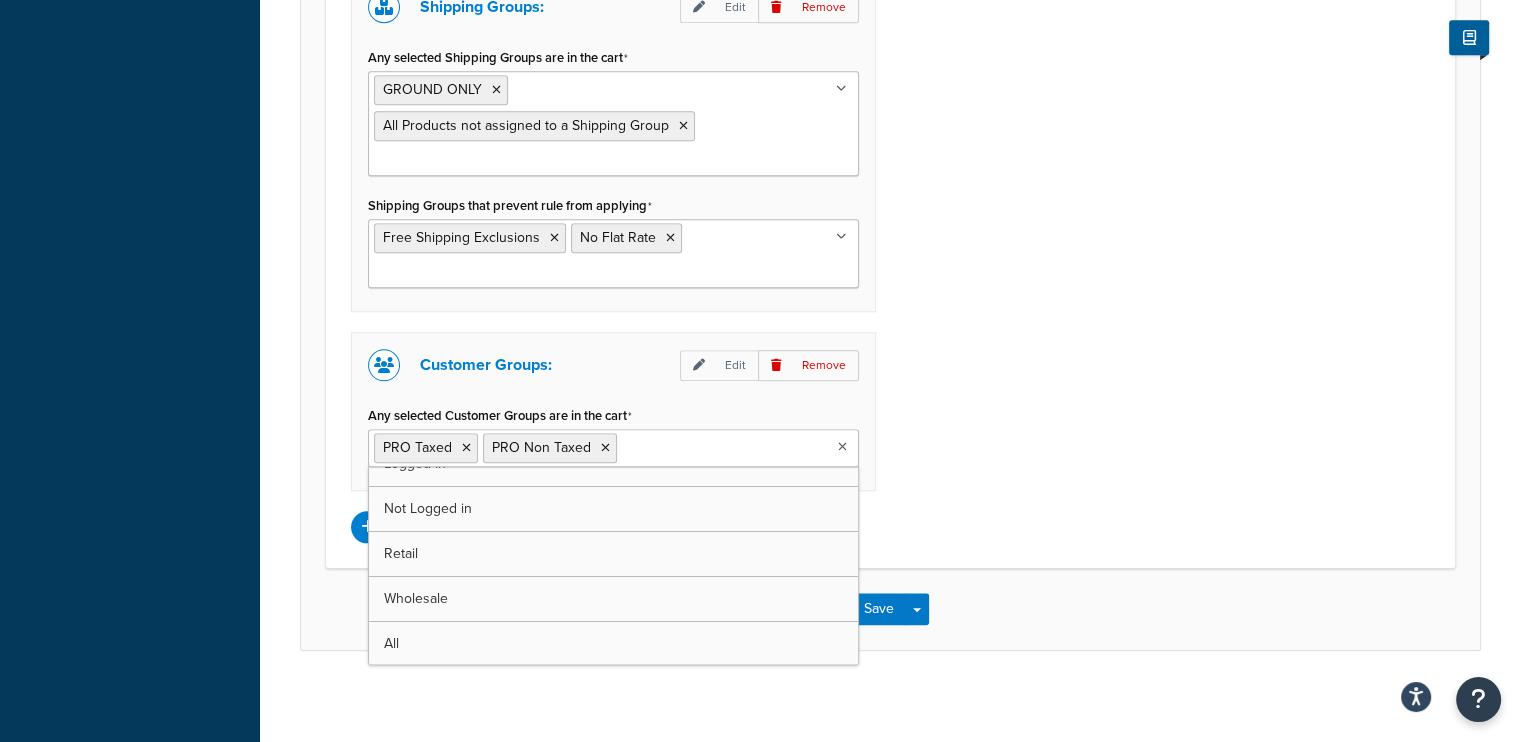 scroll, scrollTop: 0, scrollLeft: 0, axis: both 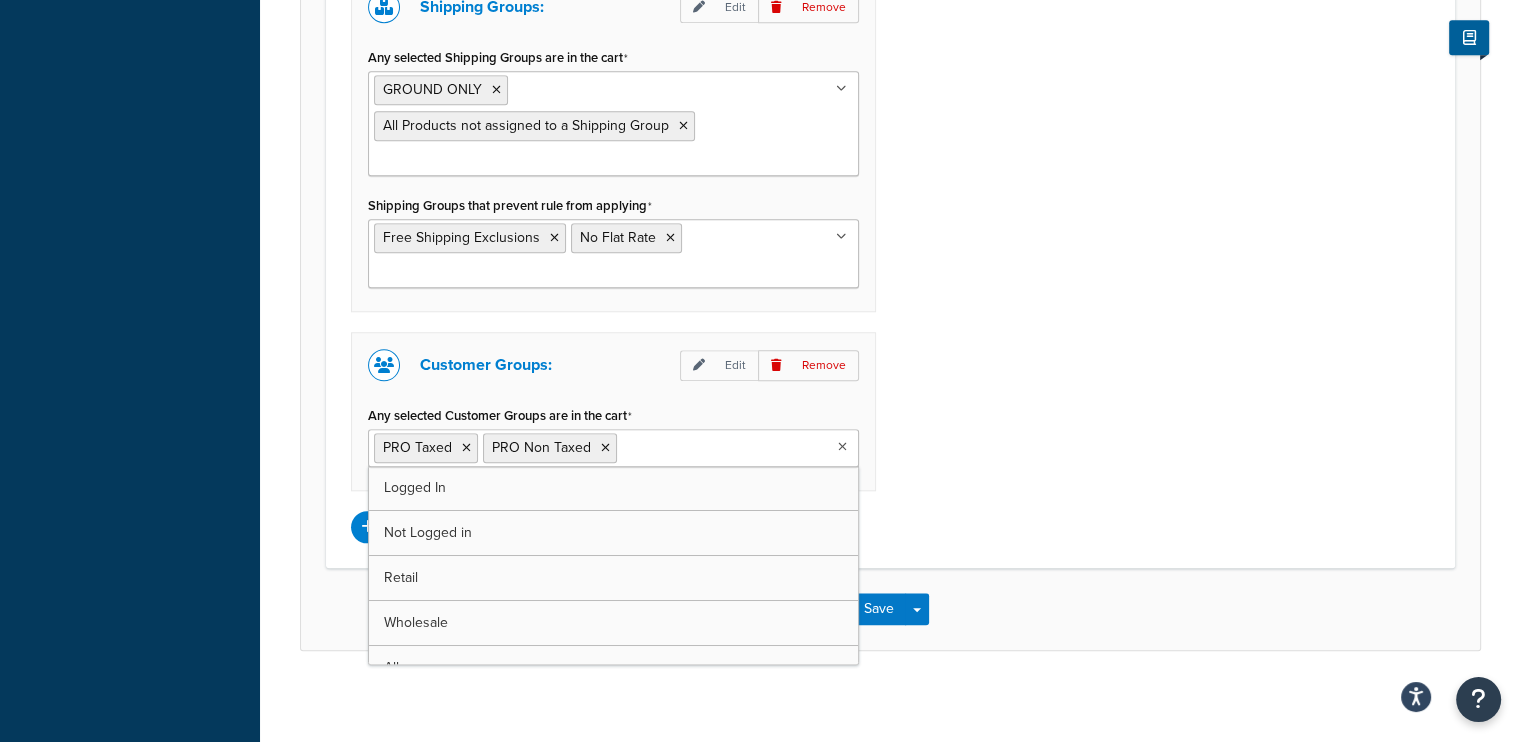 click on "Price filter: Edit Remove Select Price Filter   Price ≥ 100.00 for Whole Cart   Subtotal under $149.00 Subtotal Over $148.99 Subtotal ≤ 248.99 for Whole Cart Subtotal over 99.99 Subtotal ≤ 99.99 for Whole Cart Pro Min Price ≤ 99.98 for Whole Cart Price ≤ 99.99 for Whole Cart Shipping Zones: Edit Remove Shipping Zones Include   US 48   US   US APO International local UPS Remote UPS Extended Our Account Alaska Hi PR US POBox Shipping Groups: Edit Remove Any selected Shipping Groups are in the cart   GROUND ONLY   All Products not assigned to a Shipping Group   Large Medium Small Free Shipping Exclusions No Flat Rate Shipping Groups that prevent rule from applying   Free Shipping Exclusions   No Flat Rate   Large Medium Small GROUND ONLY All Products not assigned to a Shipping Group Customer Groups: Edit Remove Any selected Customer Groups are in the cart   PRO Taxed   PRO Non Taxed   Logged In Not Logged in Retail Wholesale All Add another condition" at bounding box center (890, 79) 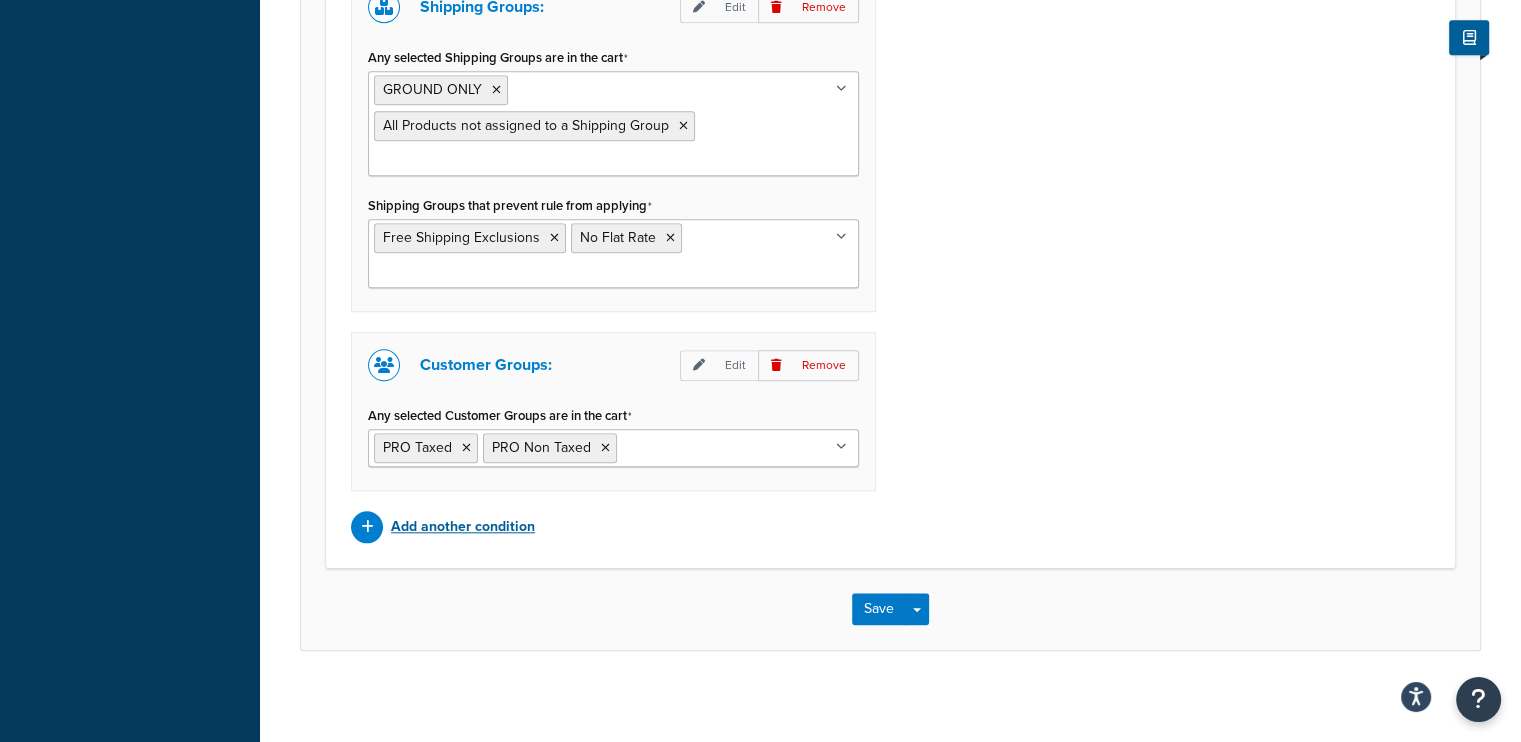 click on "Add another condition" at bounding box center (463, 527) 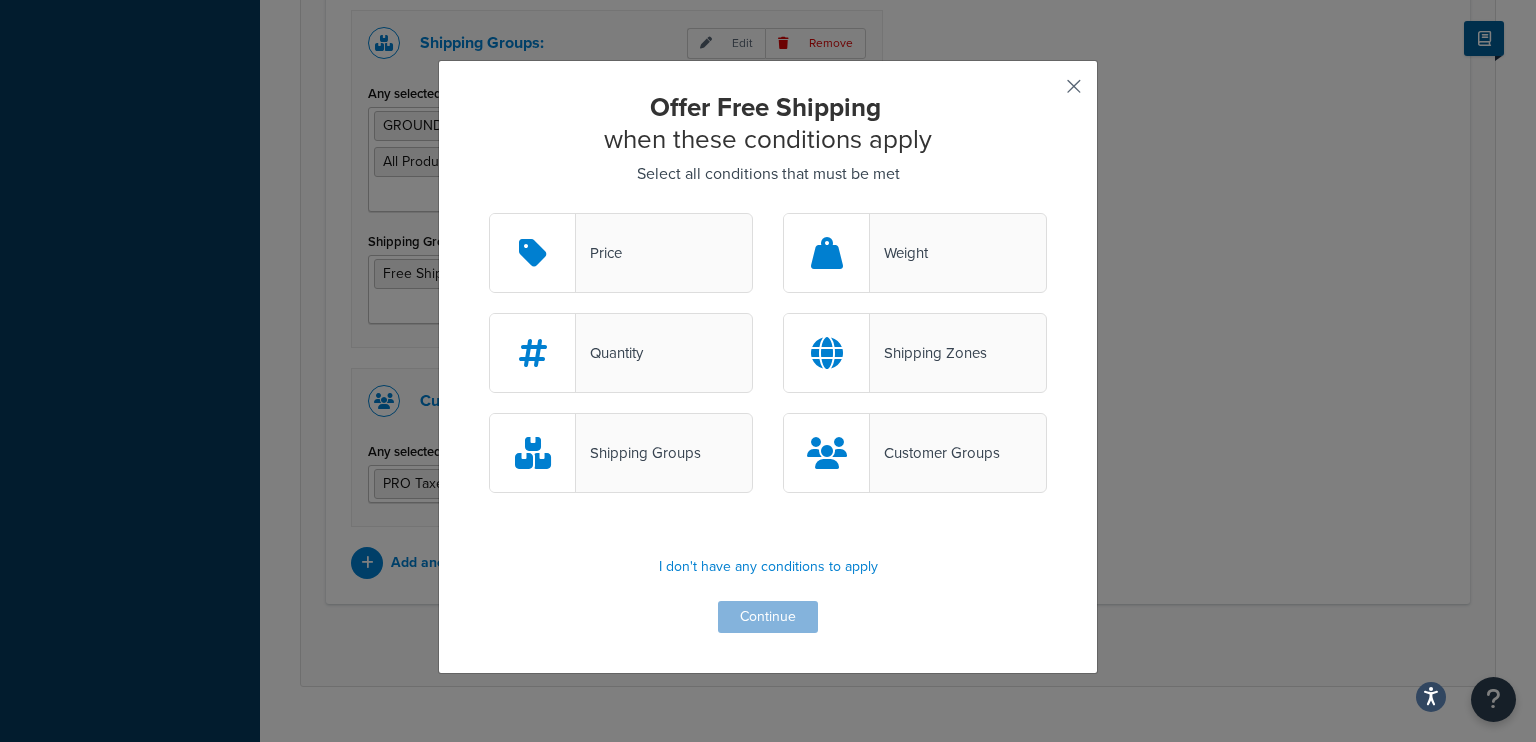 click at bounding box center (1044, 93) 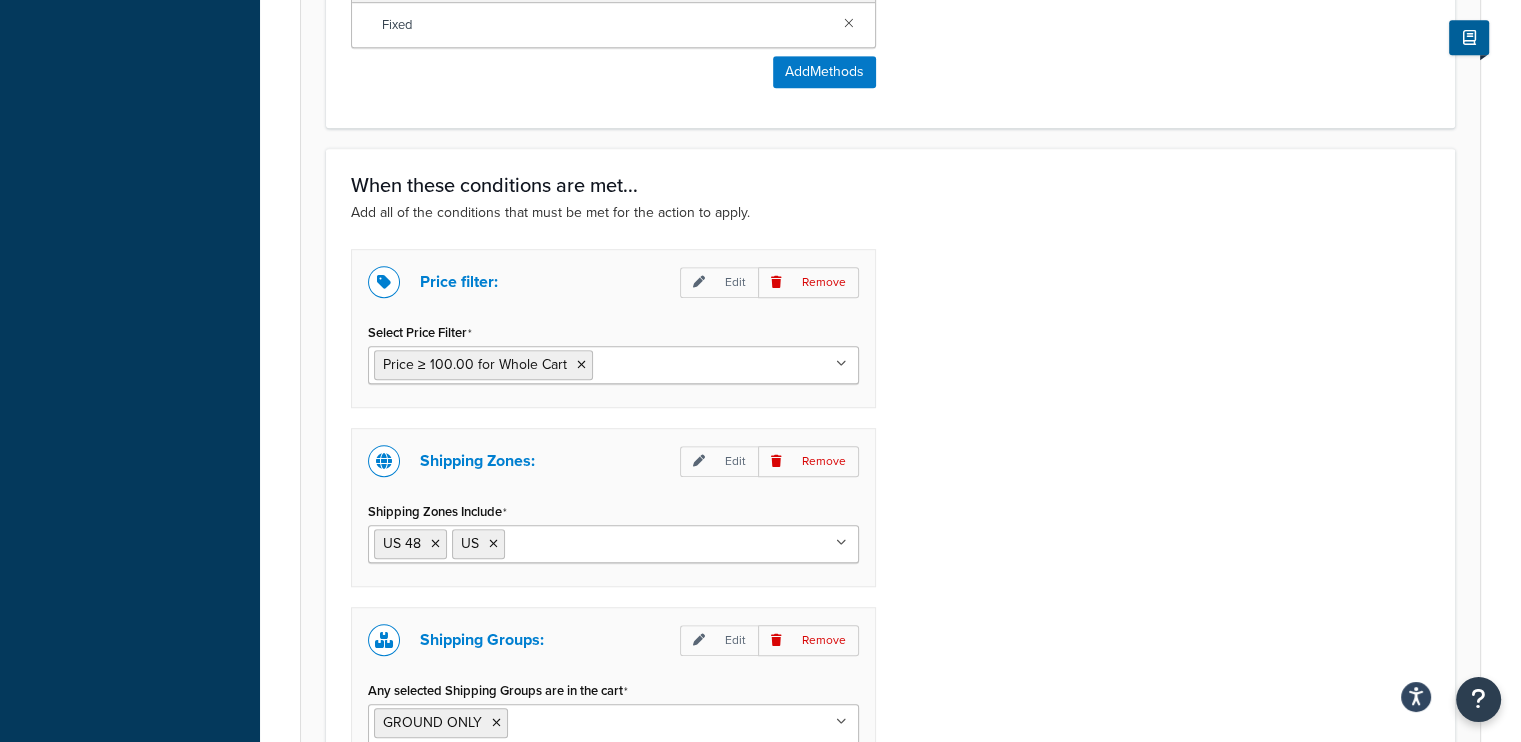 scroll, scrollTop: 1161, scrollLeft: 0, axis: vertical 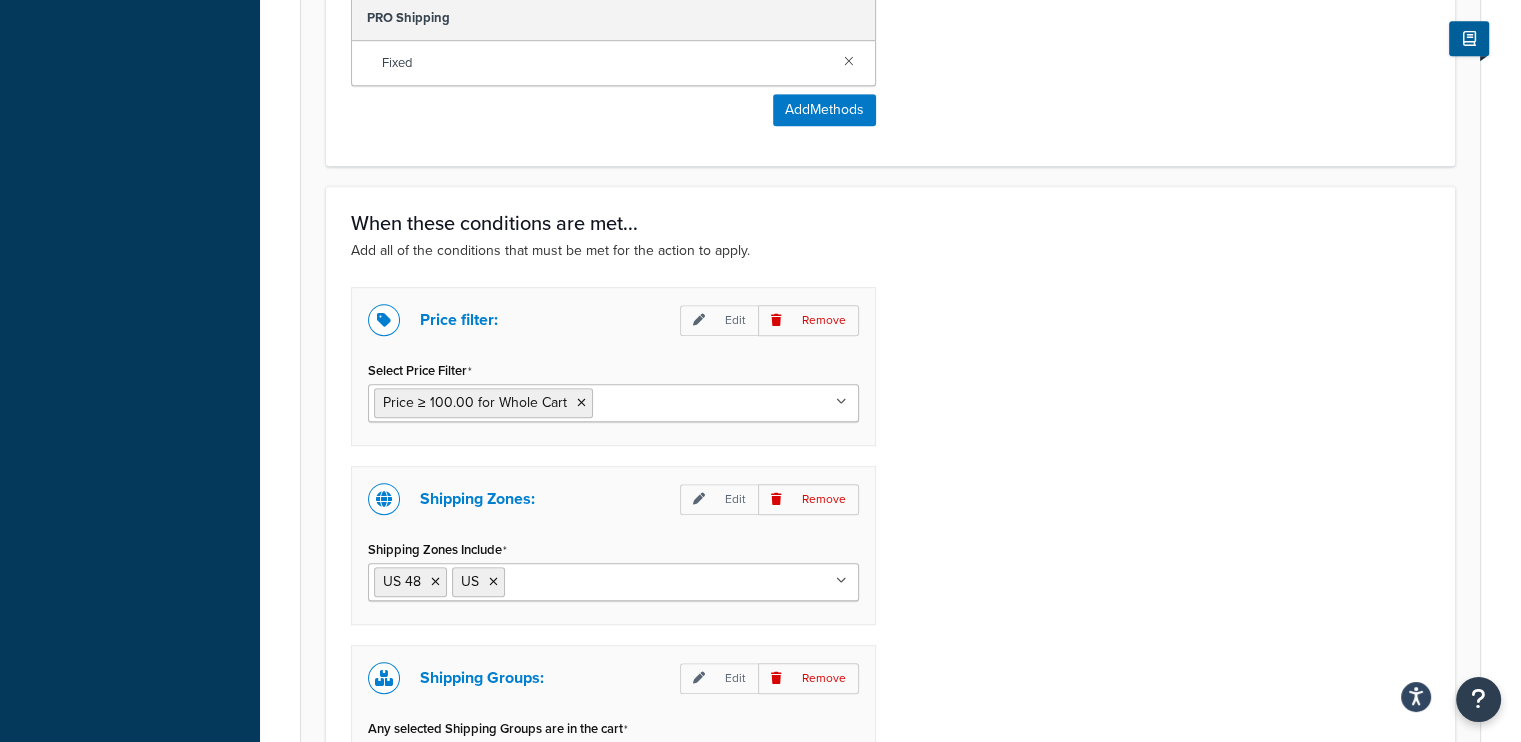 click at bounding box center [841, 402] 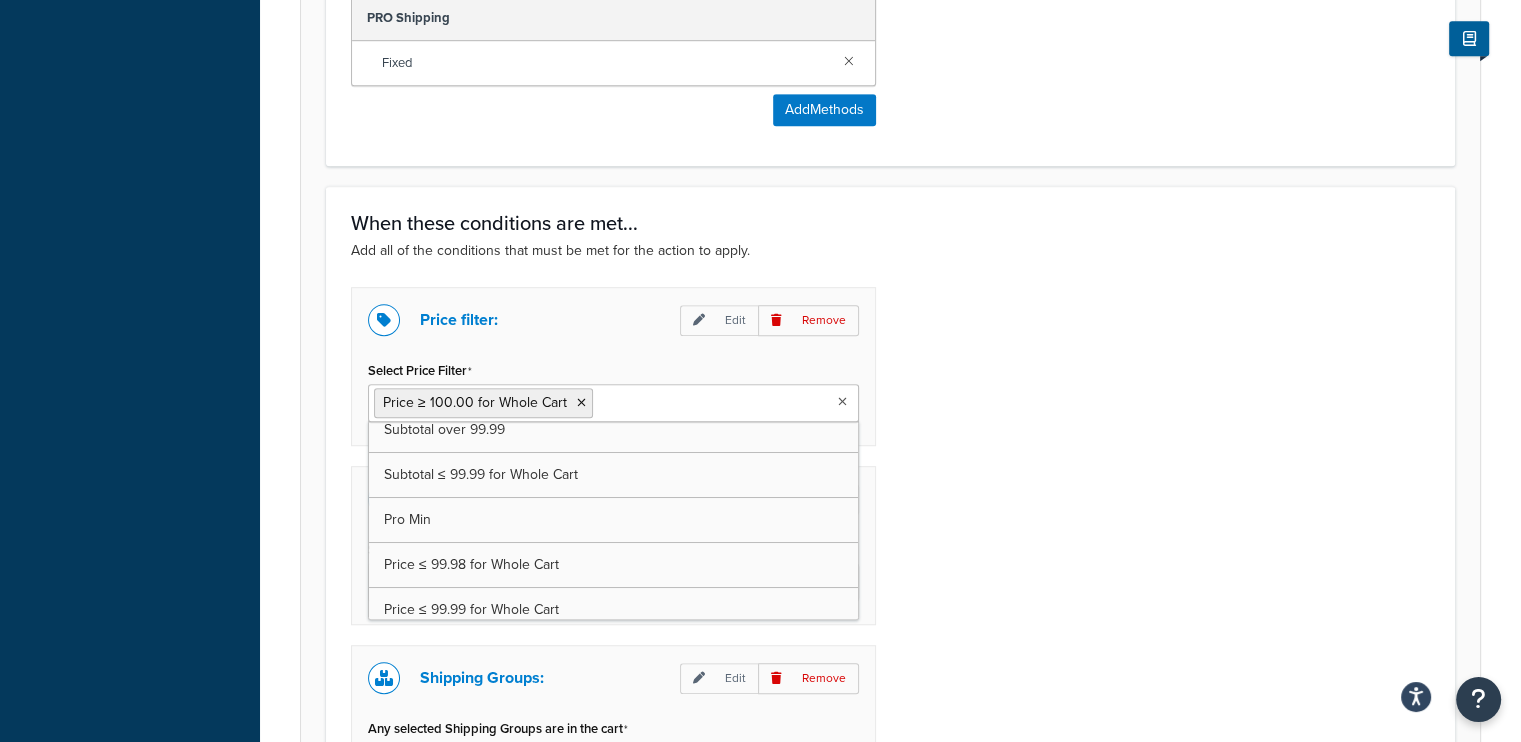scroll, scrollTop: 159, scrollLeft: 0, axis: vertical 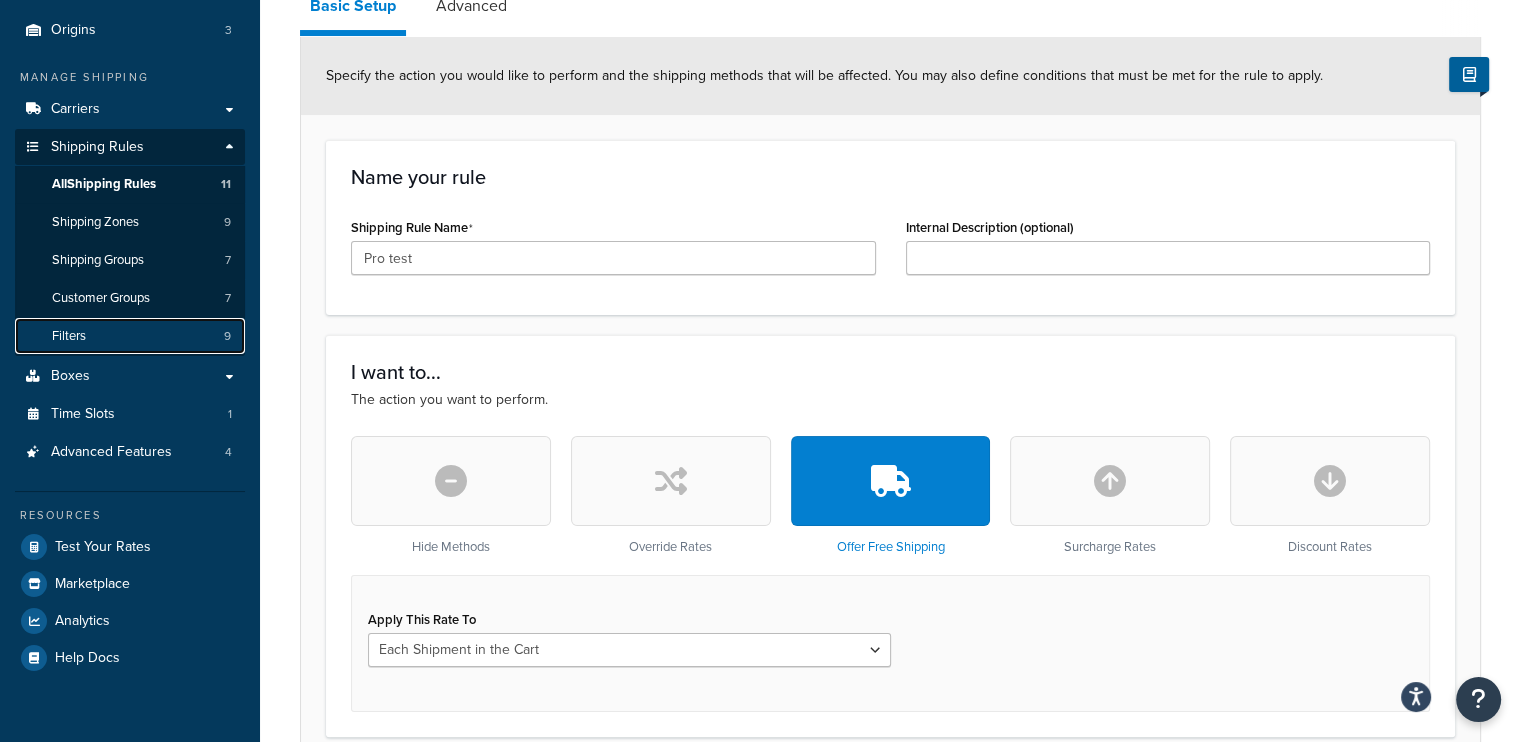 click on "Filters 9" at bounding box center (130, 336) 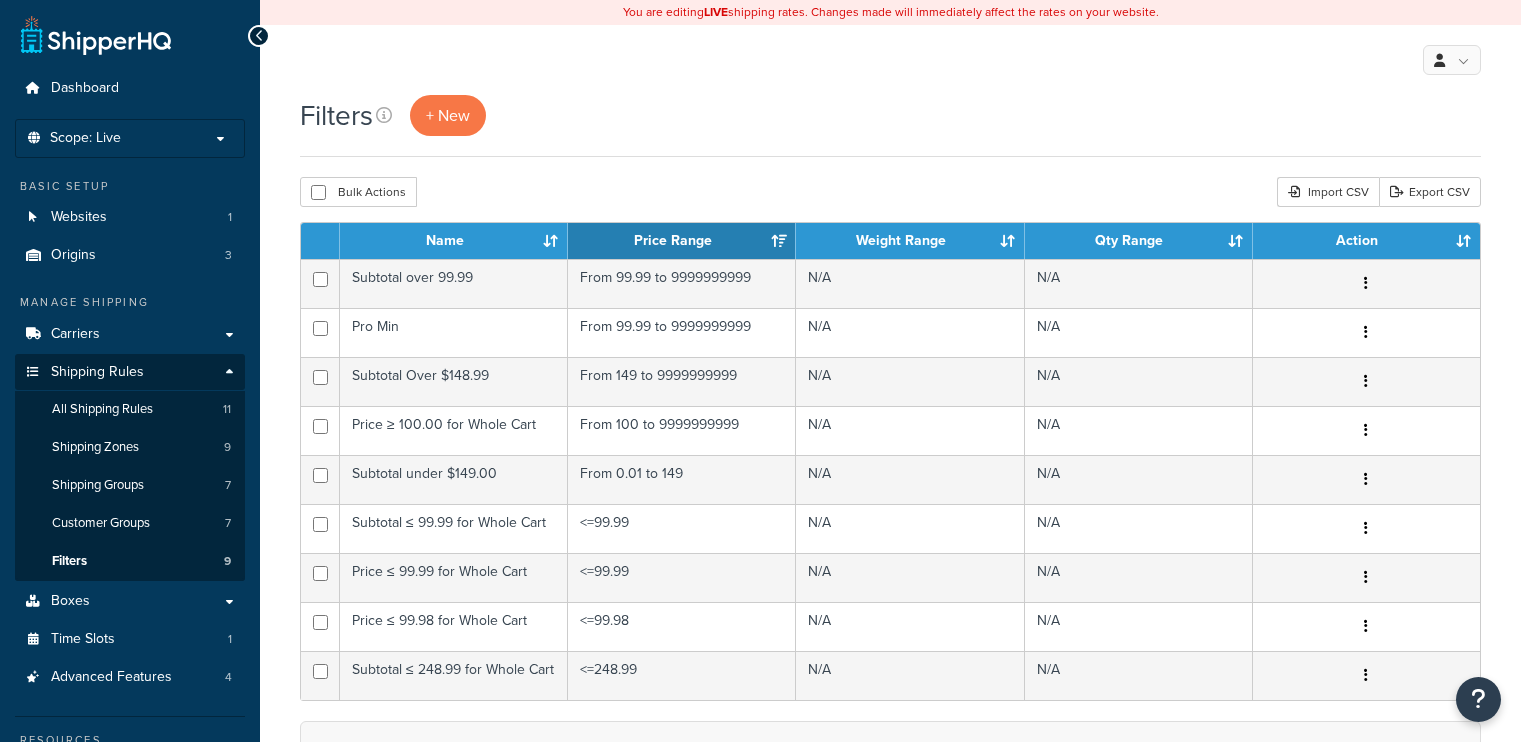 scroll, scrollTop: 0, scrollLeft: 0, axis: both 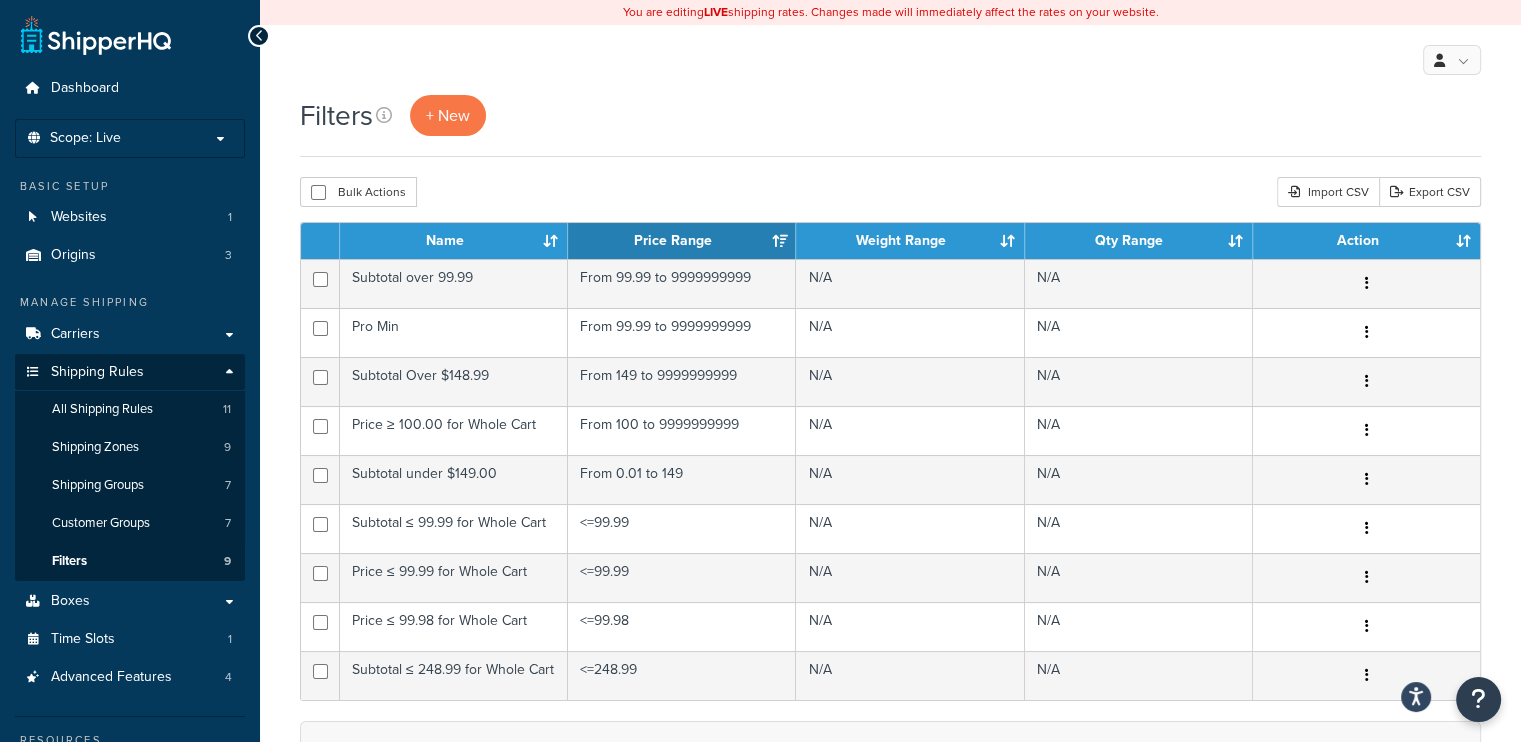 click on "Filters
+ New" at bounding box center [890, 115] 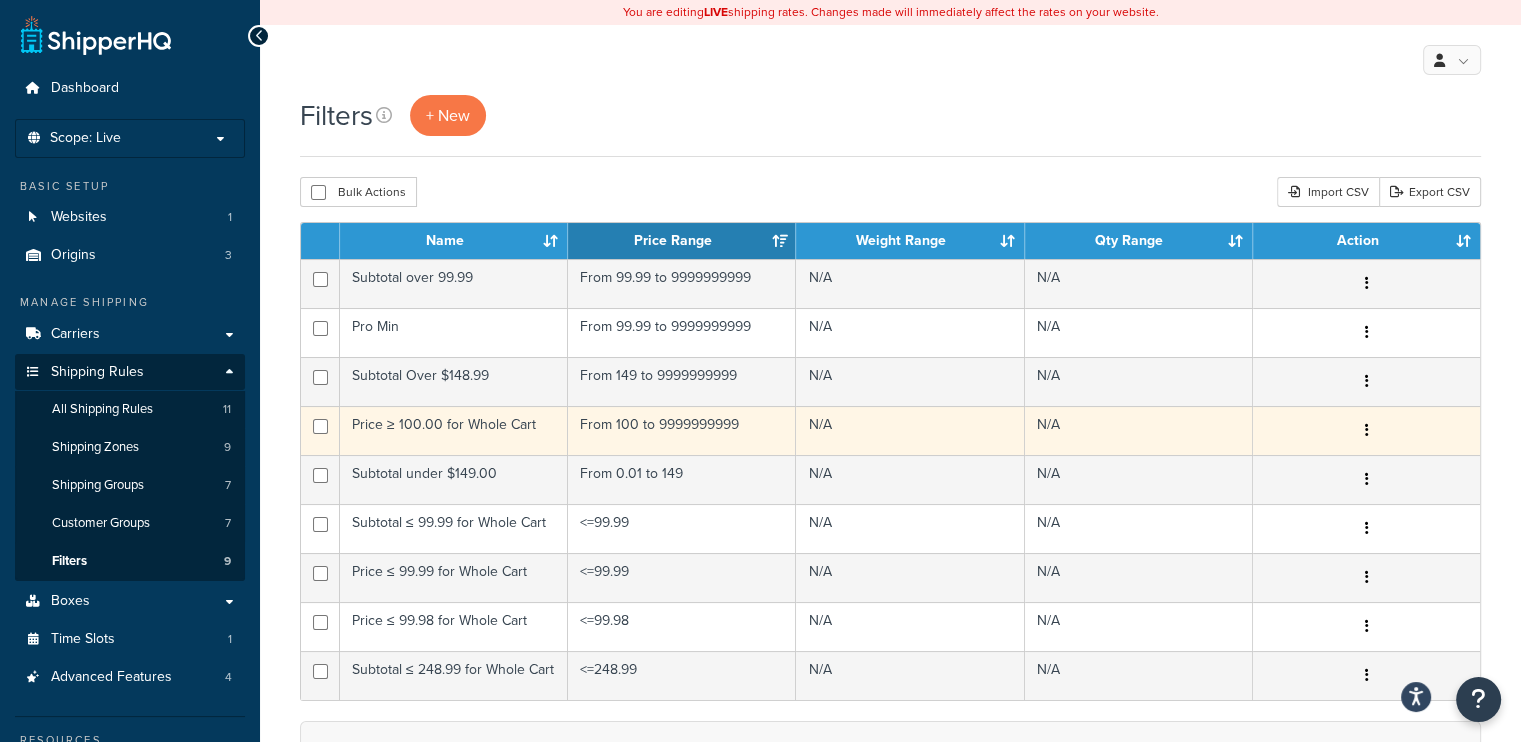 click on "From 100 to 9999999999" at bounding box center [682, 430] 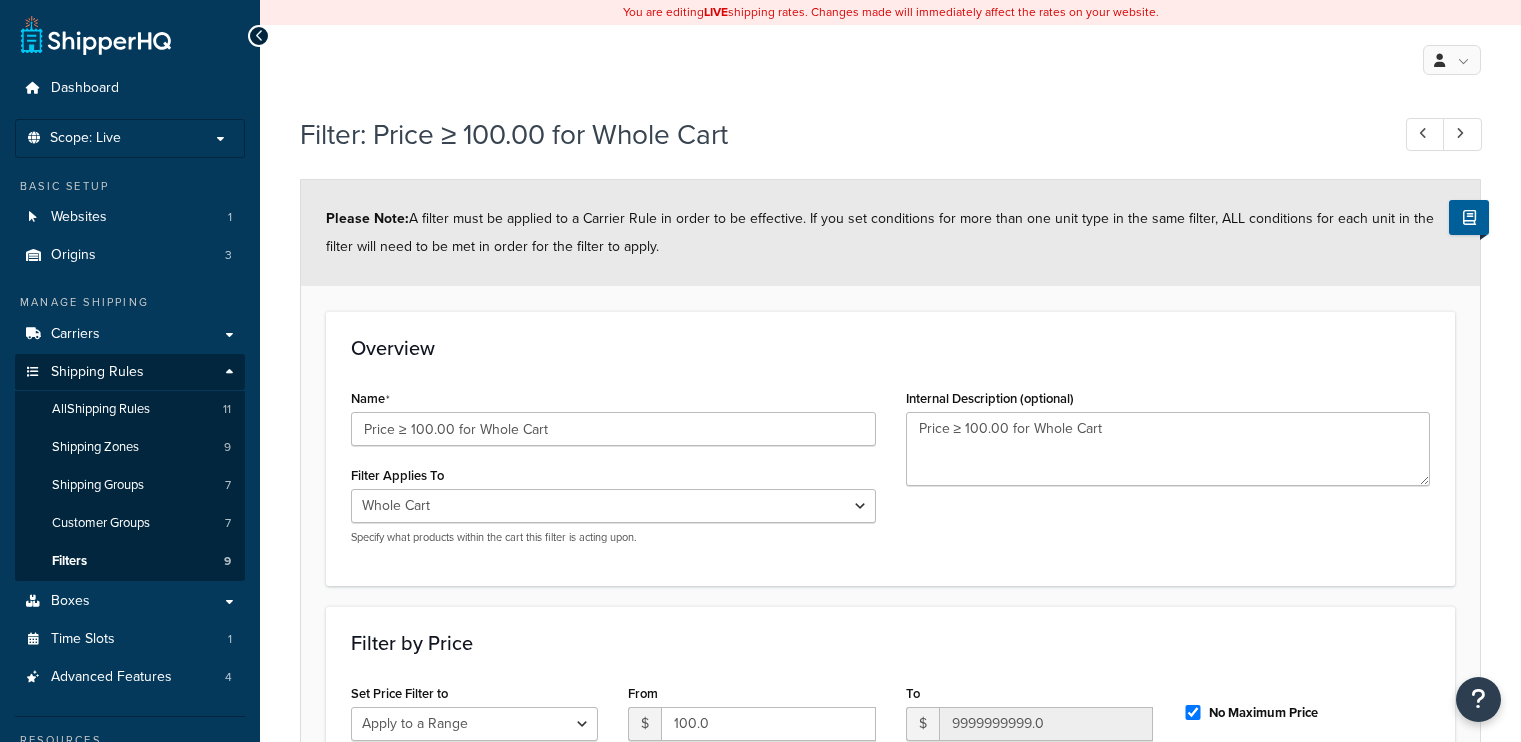 select on "range" 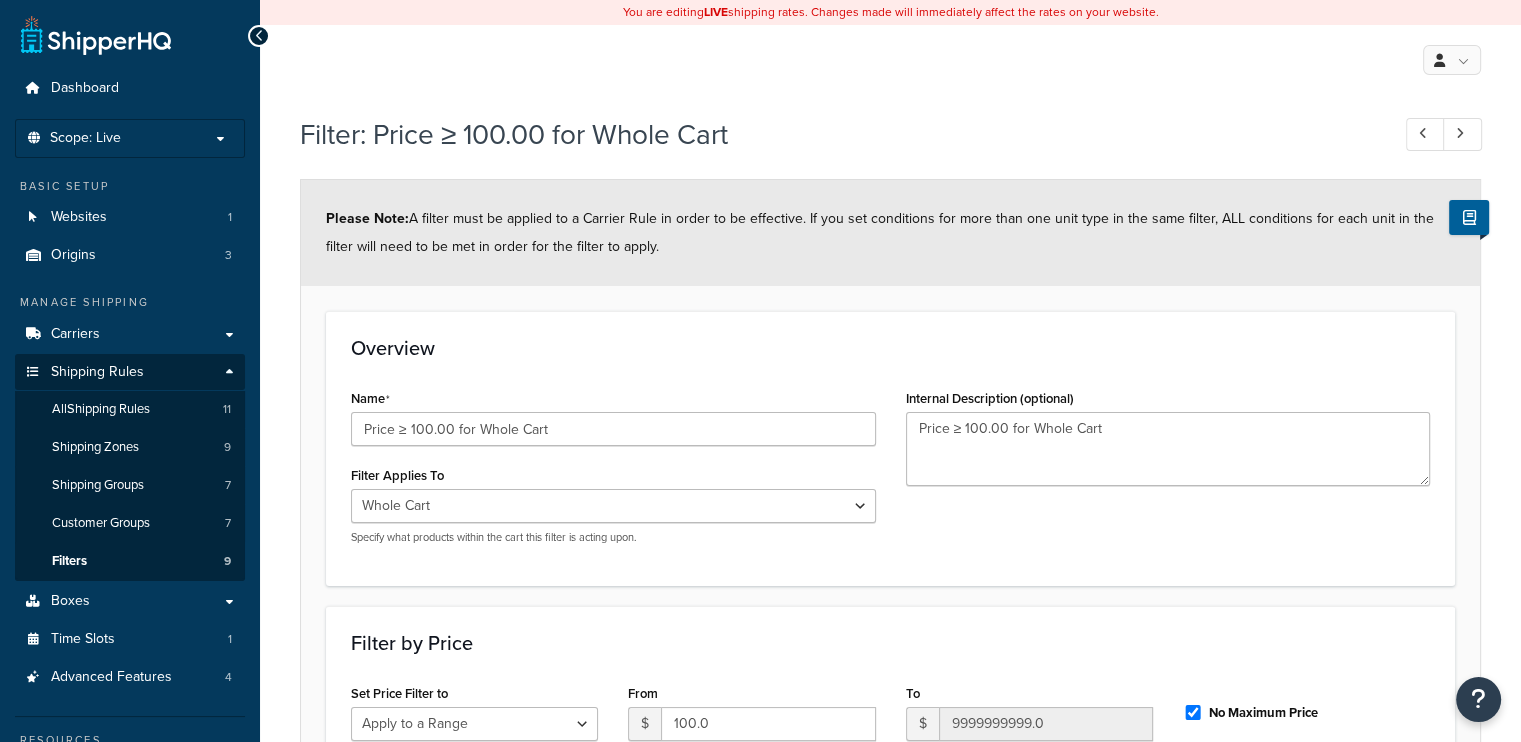 scroll, scrollTop: 0, scrollLeft: 0, axis: both 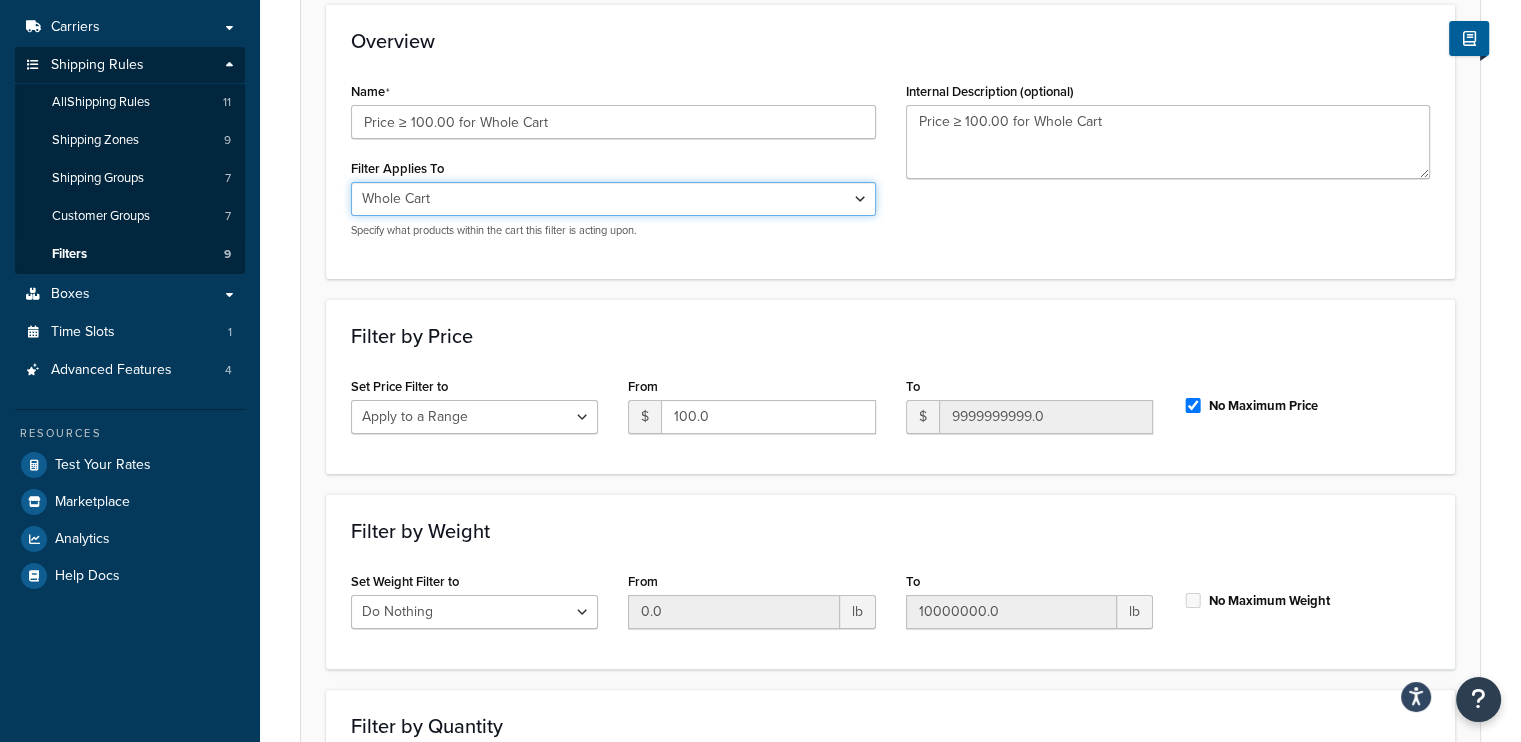 click on "Whole Cart  Everything in Shipping Group  Everything at Origin  Each Item within Shipping Group" at bounding box center [613, 199] 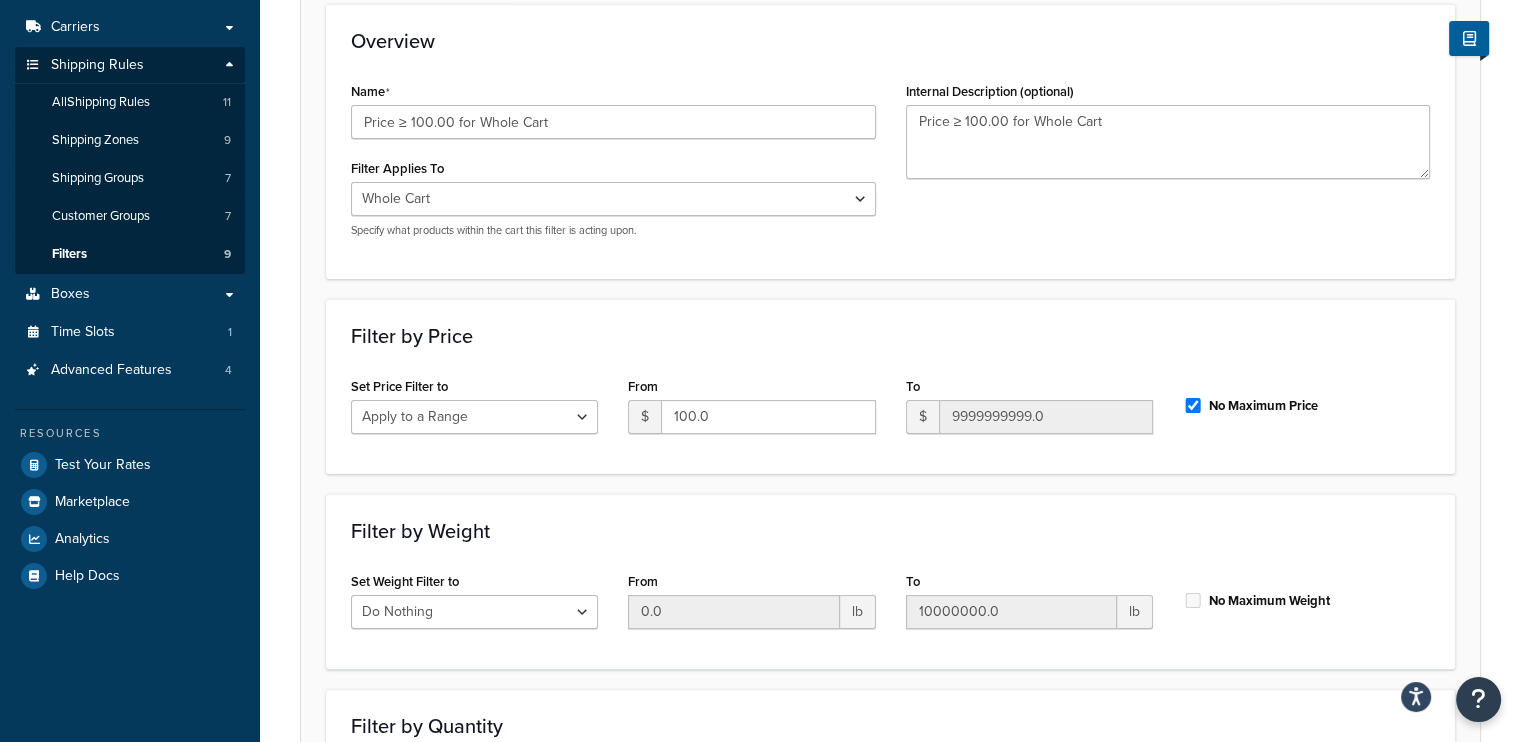 click on "Please Note:  A filter must be applied to a Carrier Rule in order to be effective. If you set conditions for more than one unit type in the same filter, ALL conditions for each unit in the filter will need to be met in order for the filter to apply. Overview Name   Price ≥ 100.00 for Whole Cart Filter Applies To   Whole Cart  Everything in Shipping Group  Everything at Origin  Each Item within Shipping Group  Specify what products within the cart this filter is acting upon. Internal Description (optional)   Price ≥ 100.00 for Whole Cart  Filter by Price Set Price Filter to   Do Nothing  Apply to a Range  From   $ 100.0 To   $ 9999999999.0   No Maximum Price Filter by Weight Set Weight Filter to   Do Nothing  Apply to a Range  From   0.0 lb To   10000000.0 lb   No Maximum Weight Filter by Quantity Set Quantity Filter to   Do Nothing  Apply to a Range  From   0 To   10000000   No Maximum Qty Save Save Dropdown Save and Edit   Save and Duplicate   Save and Create New" at bounding box center [890, 409] 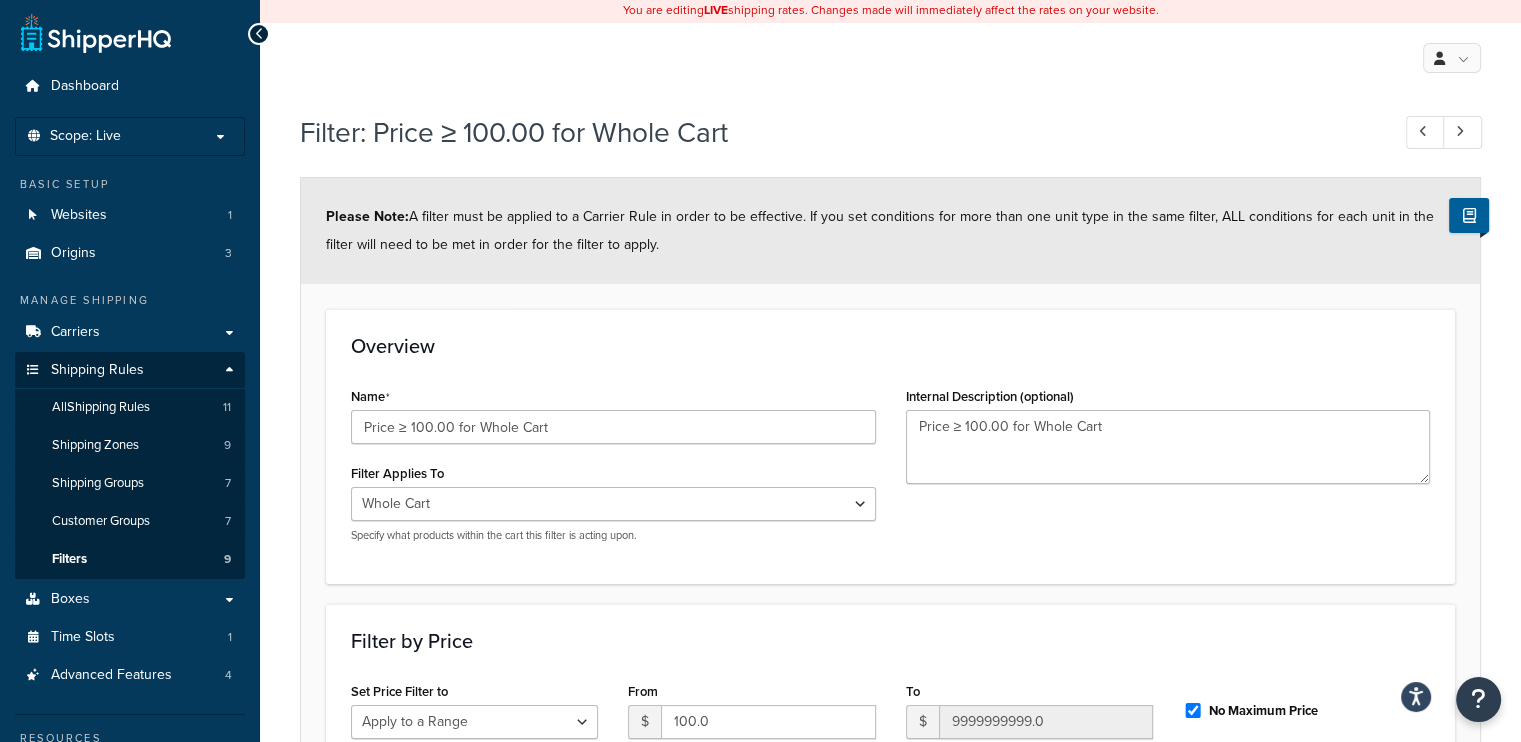 scroll, scrollTop: 0, scrollLeft: 0, axis: both 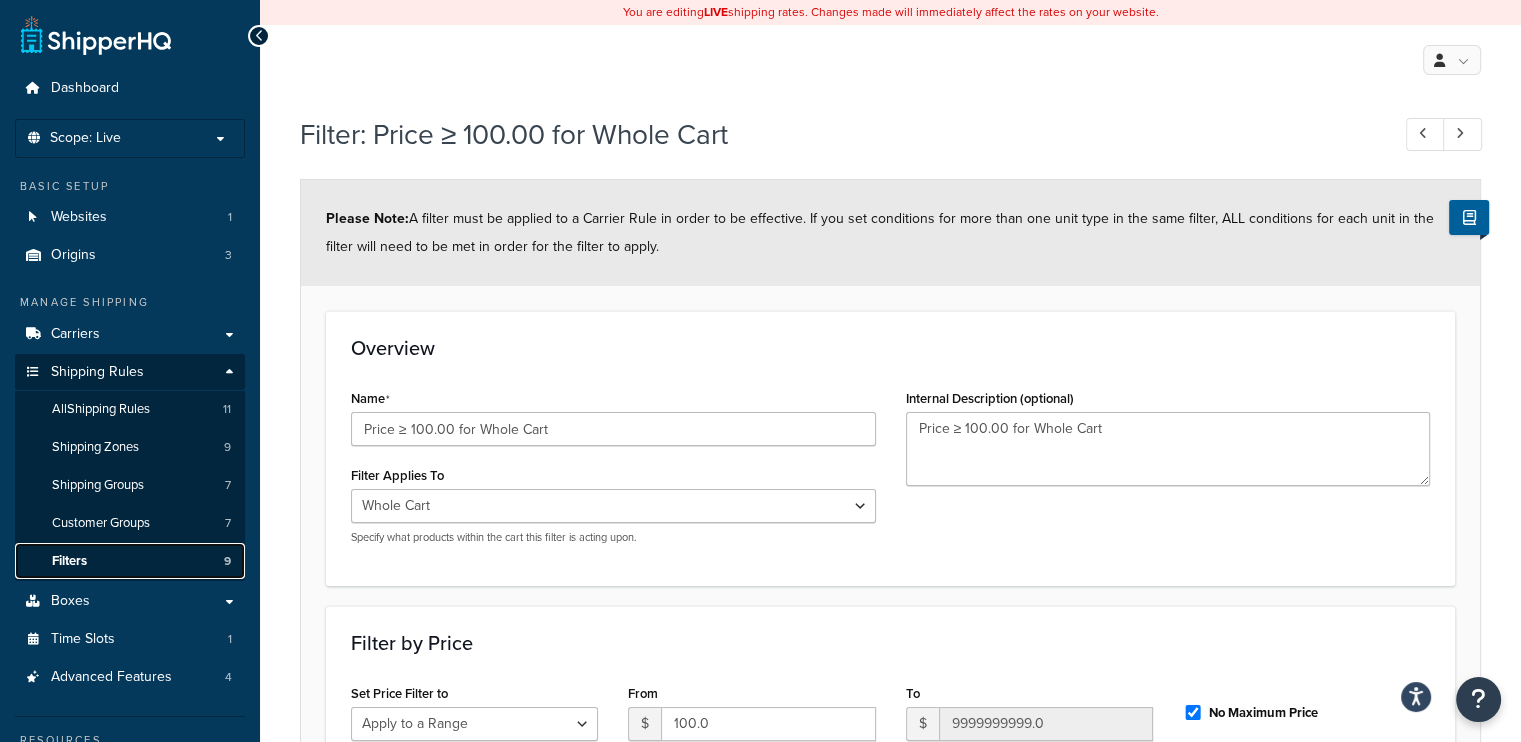 click on "Filters" at bounding box center (69, 561) 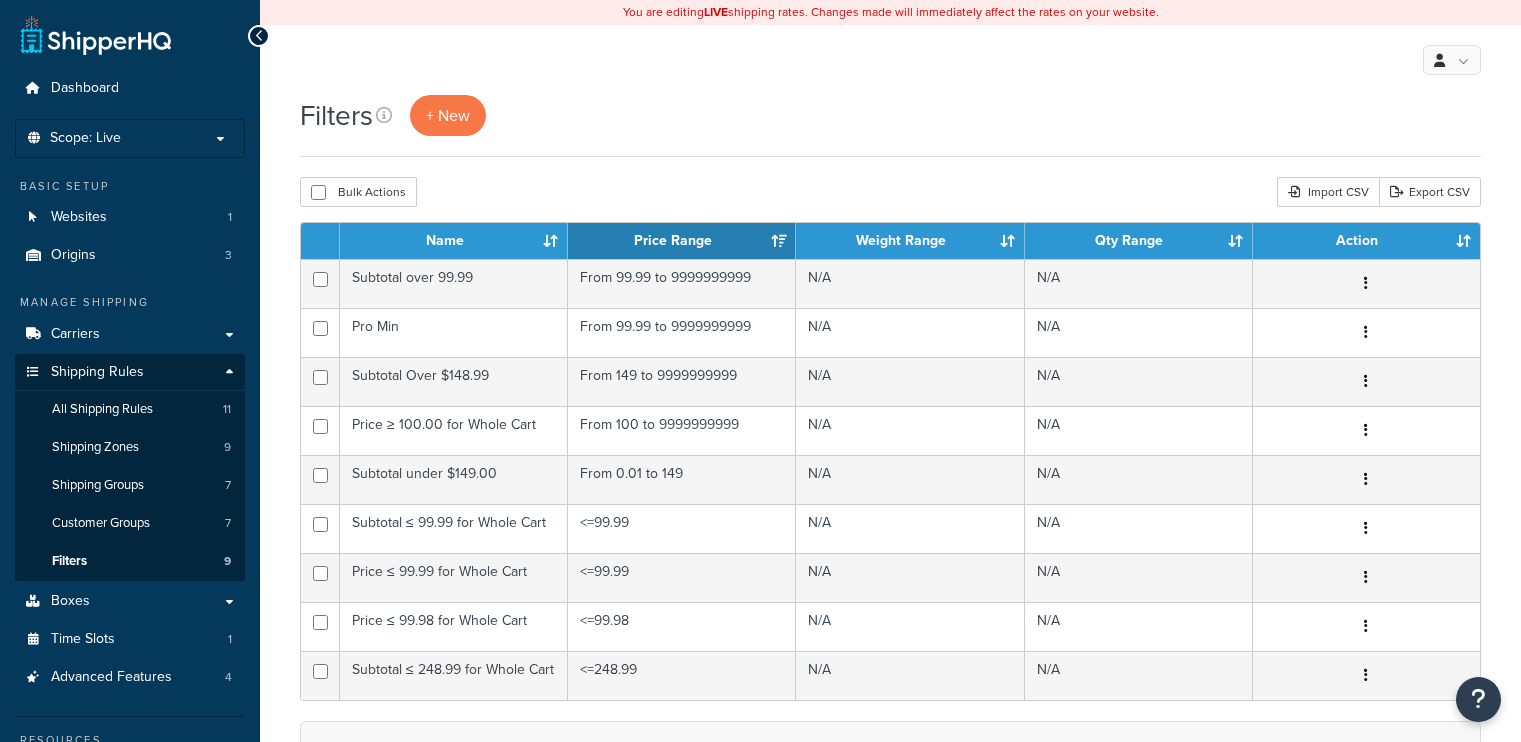 scroll, scrollTop: 0, scrollLeft: 0, axis: both 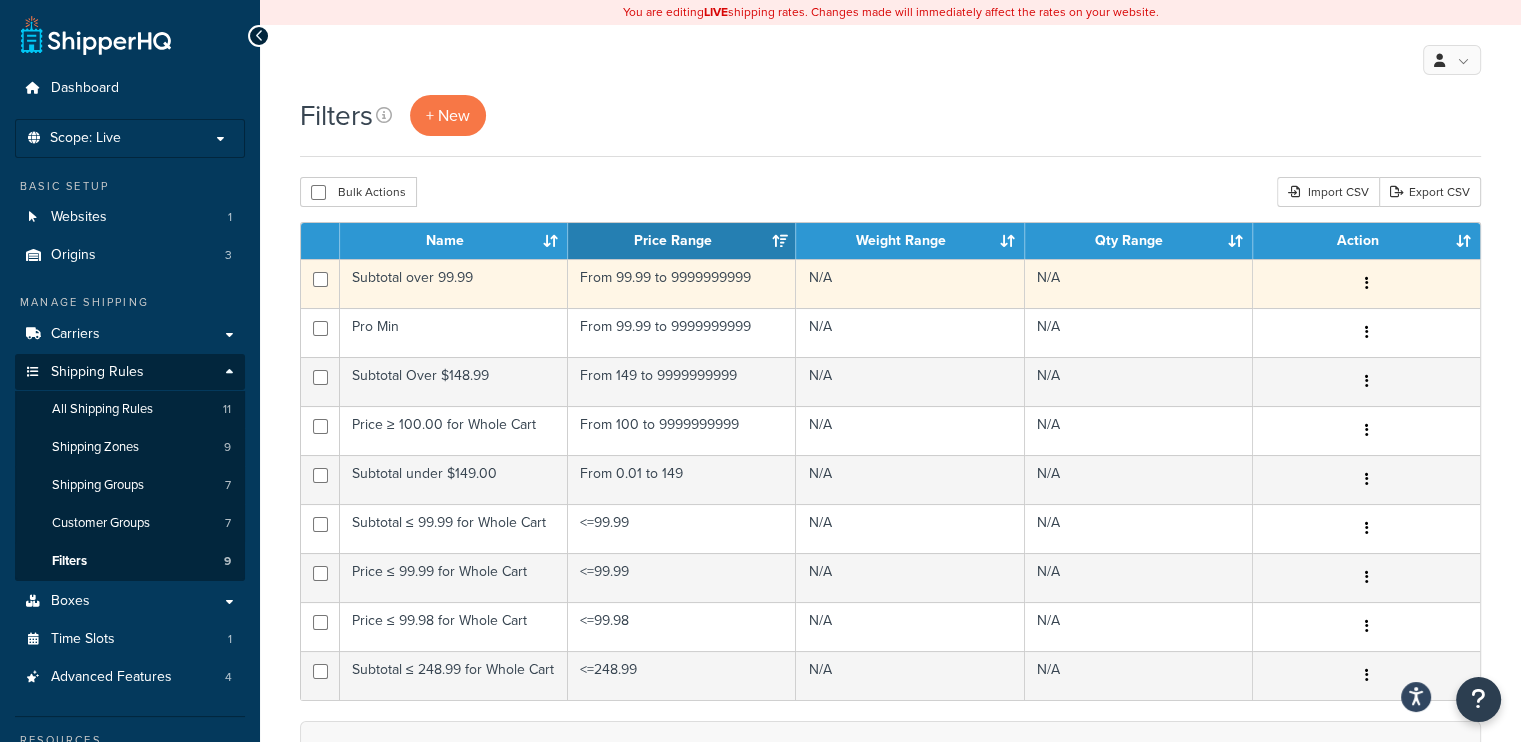 click on "N/A" at bounding box center (910, 283) 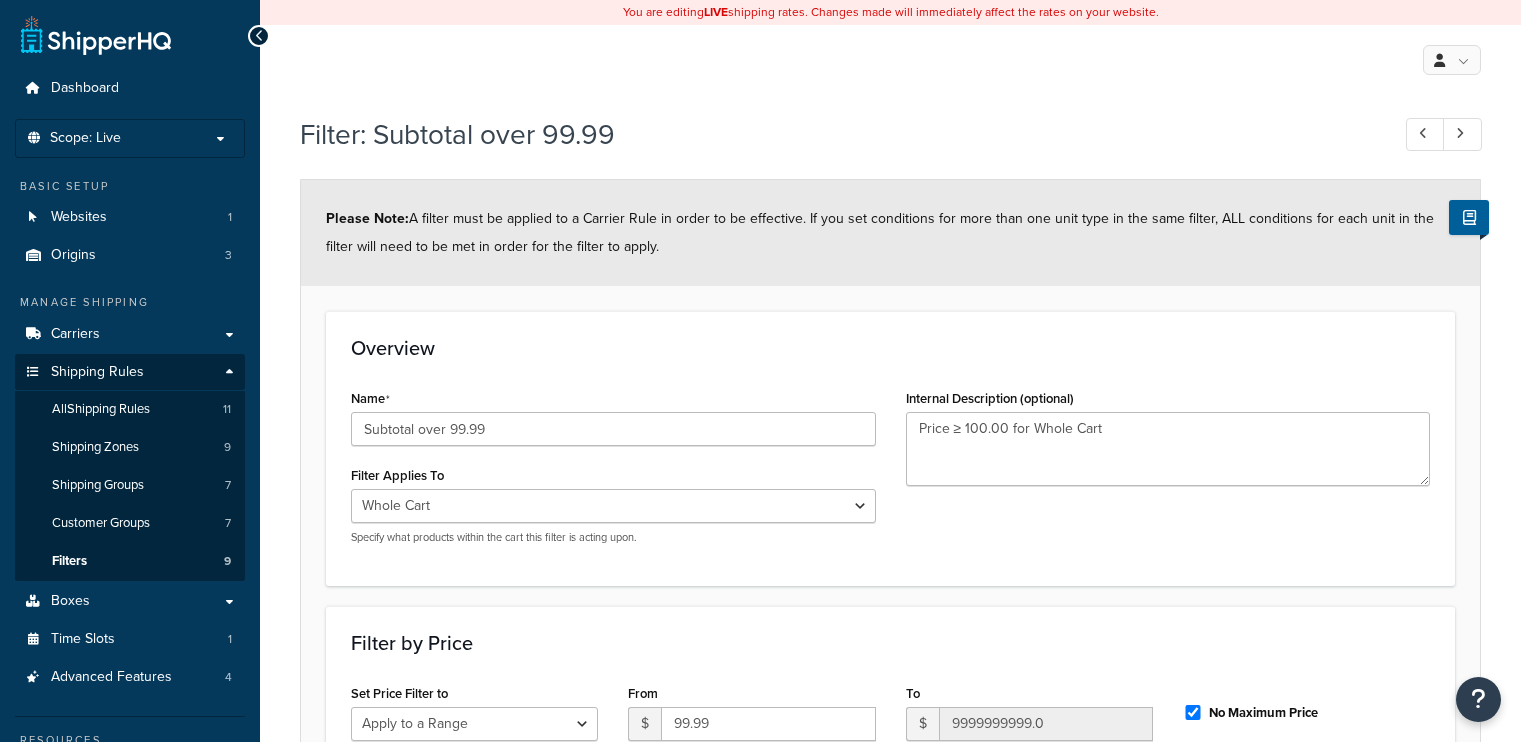 select on "range" 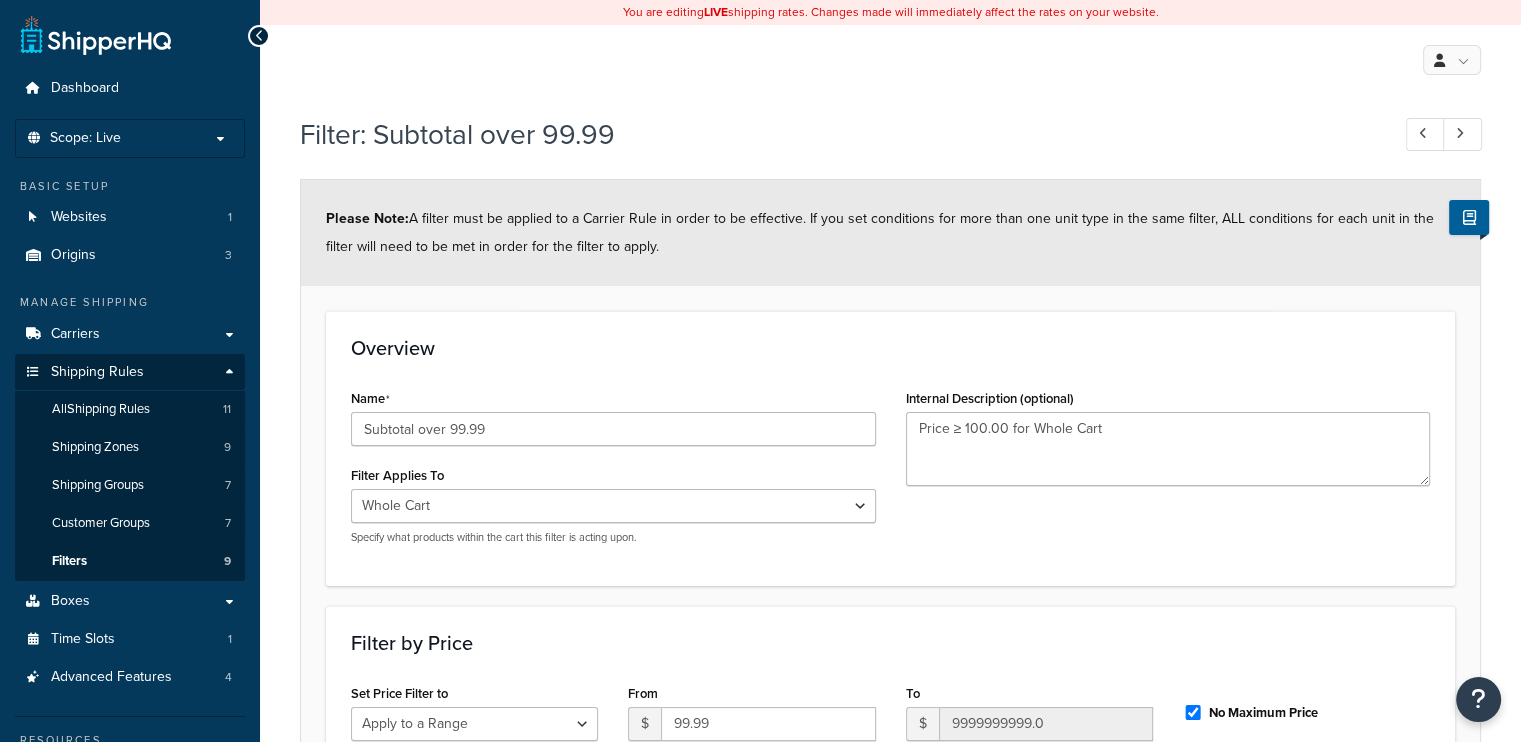 scroll, scrollTop: 0, scrollLeft: 0, axis: both 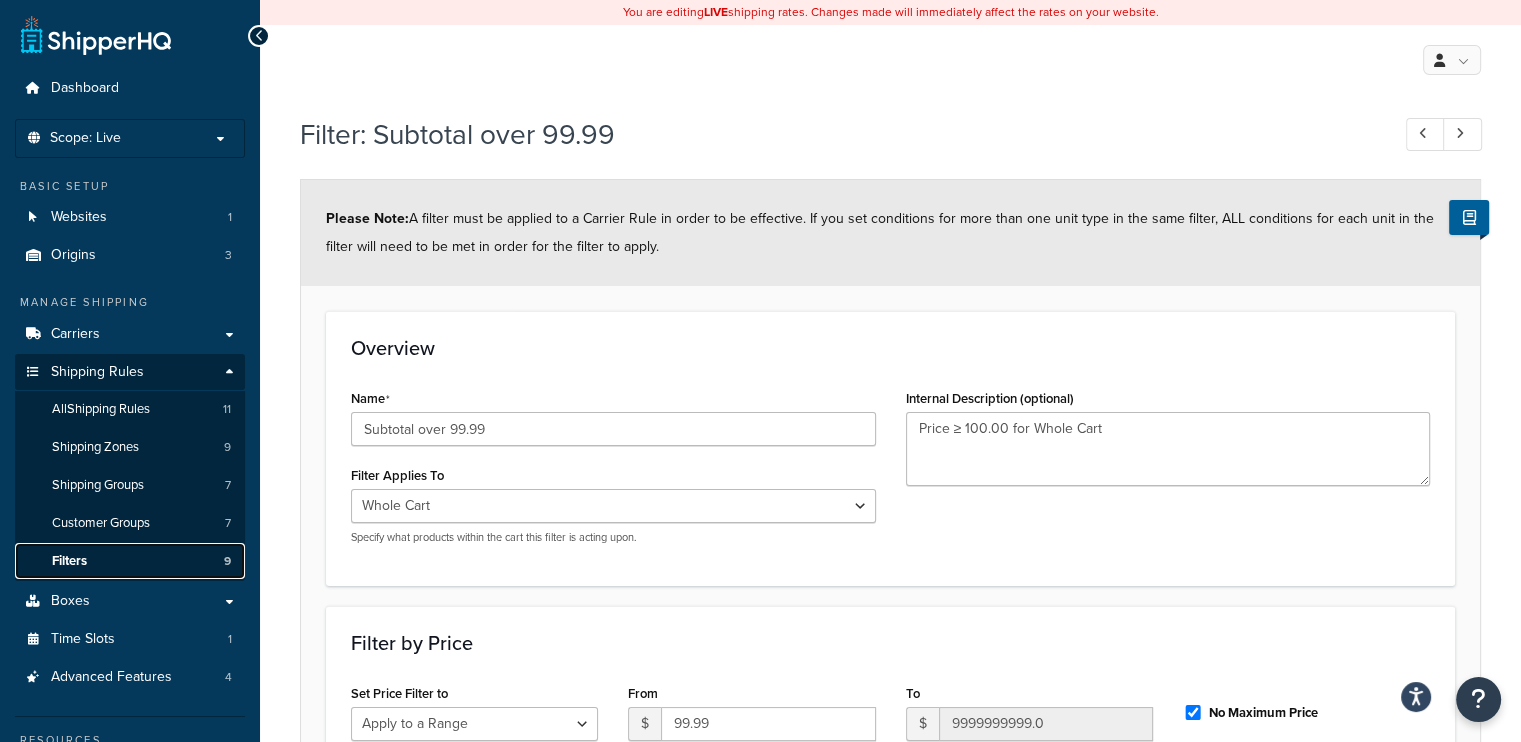 click on "Filters" at bounding box center (69, 561) 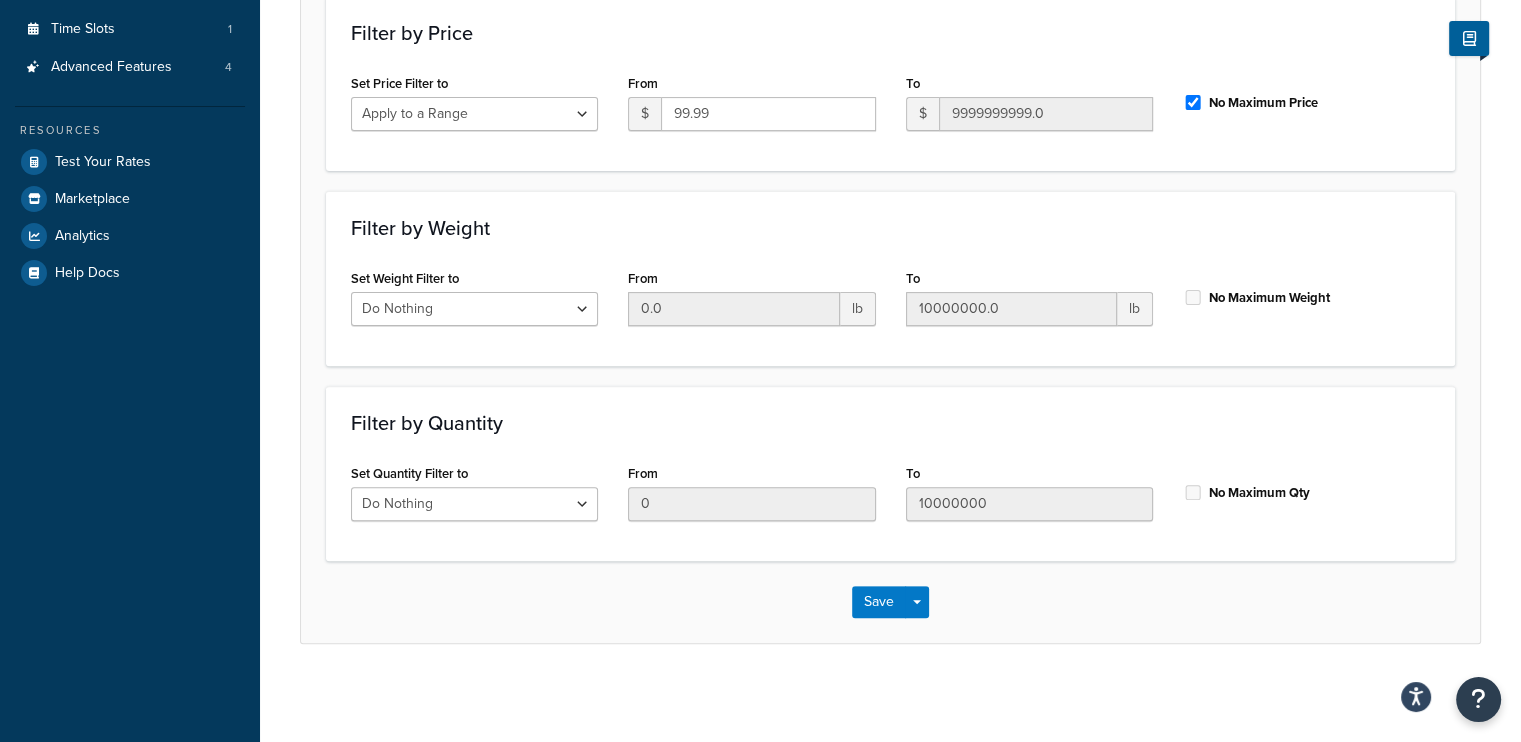 scroll, scrollTop: 0, scrollLeft: 0, axis: both 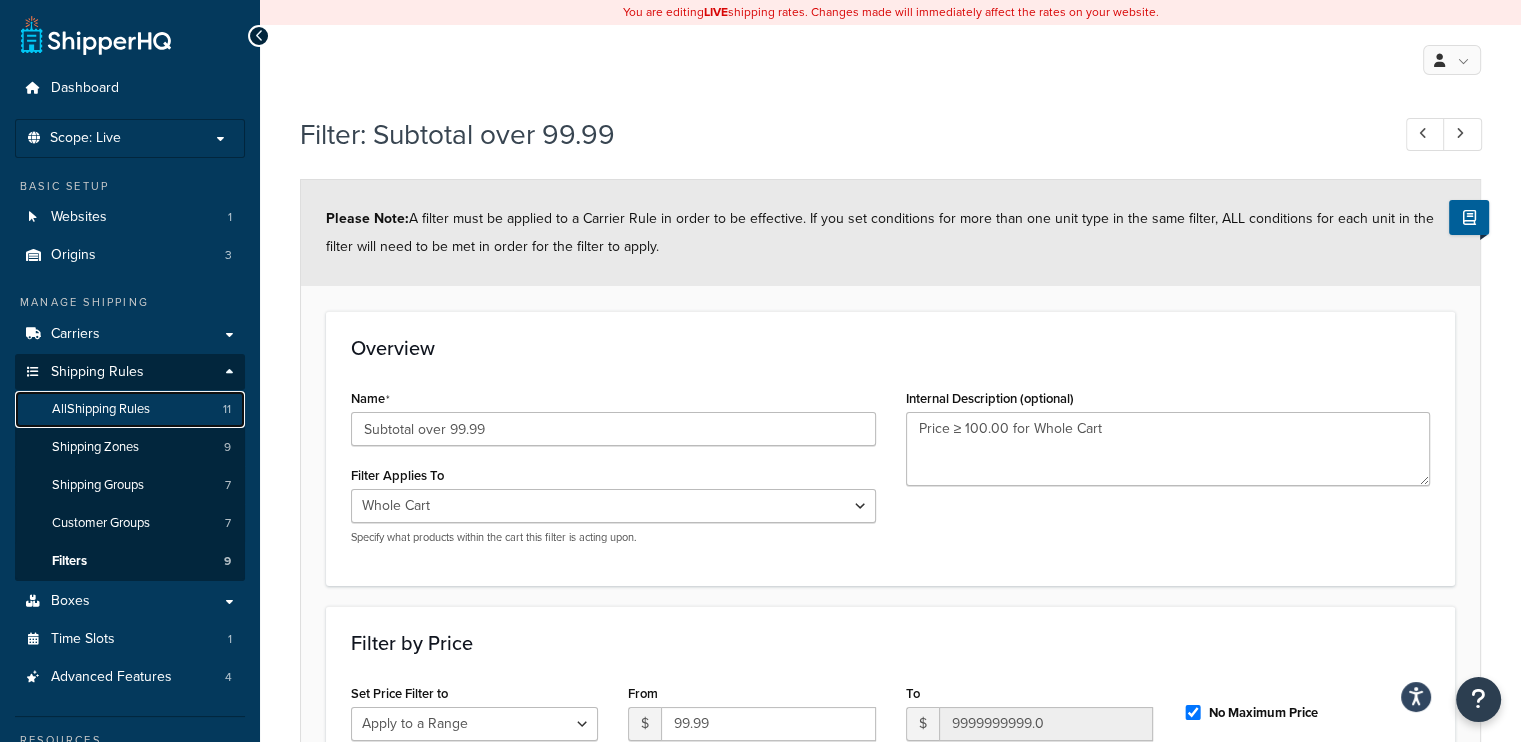 click on "All  Shipping Rules" at bounding box center (101, 409) 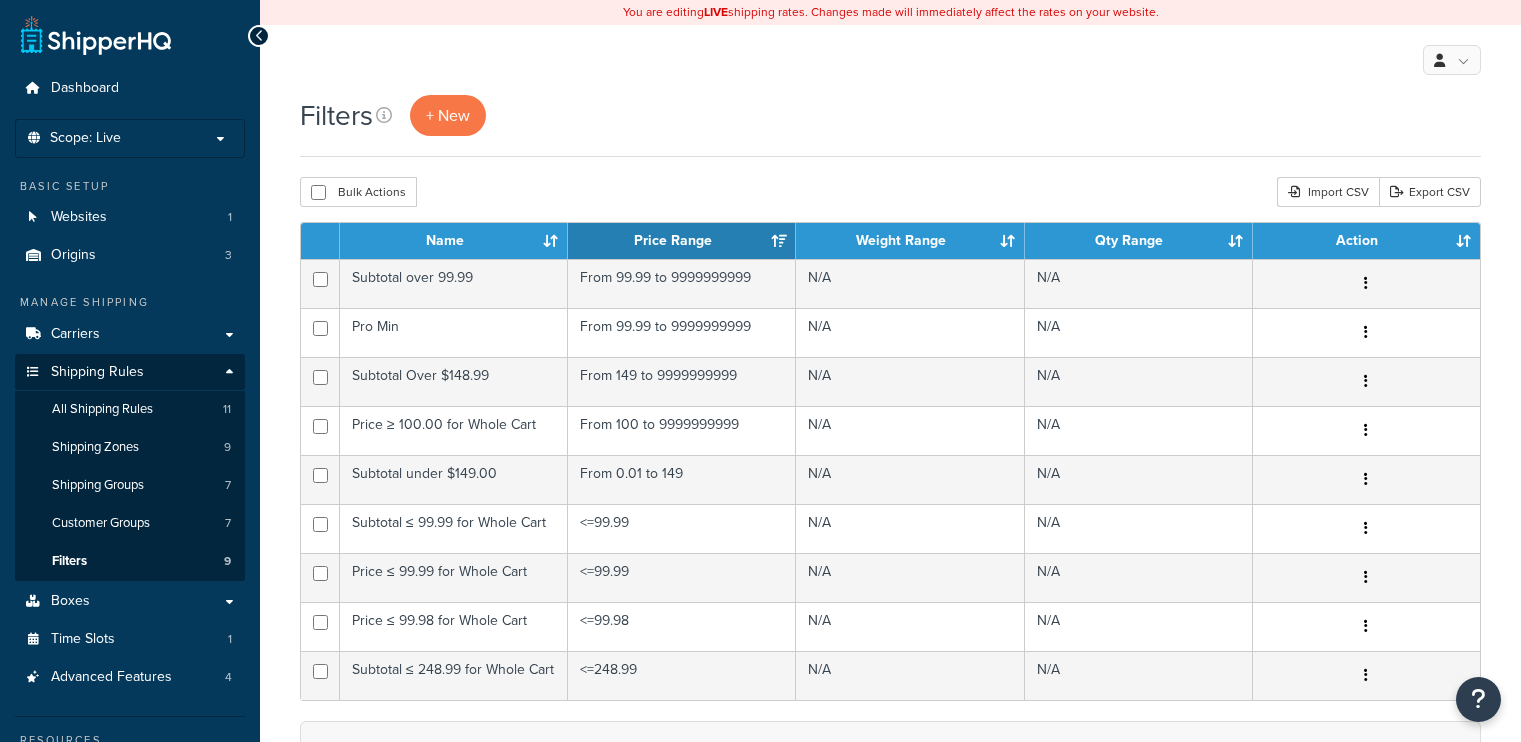 scroll, scrollTop: 0, scrollLeft: 0, axis: both 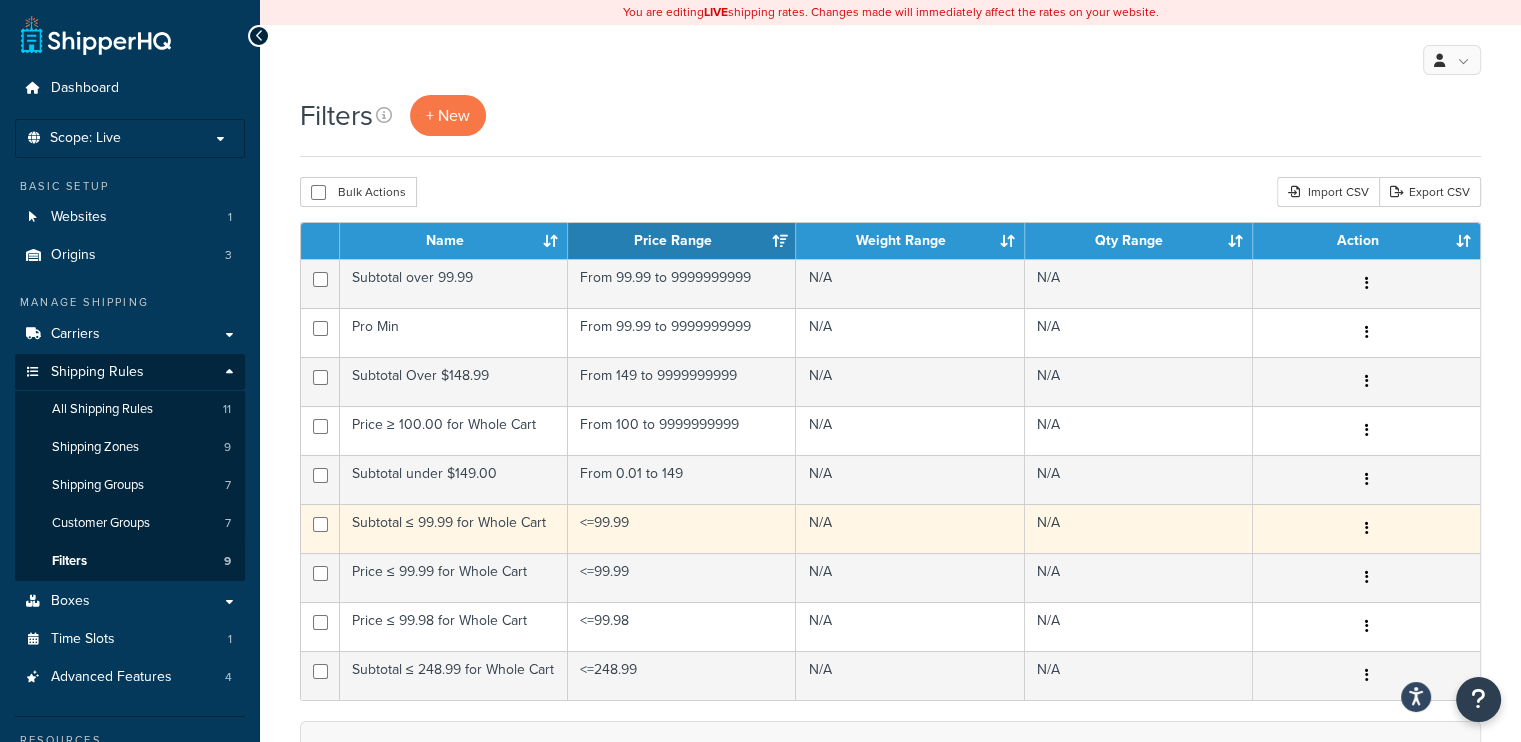 click on "<=99.99" at bounding box center (682, 528) 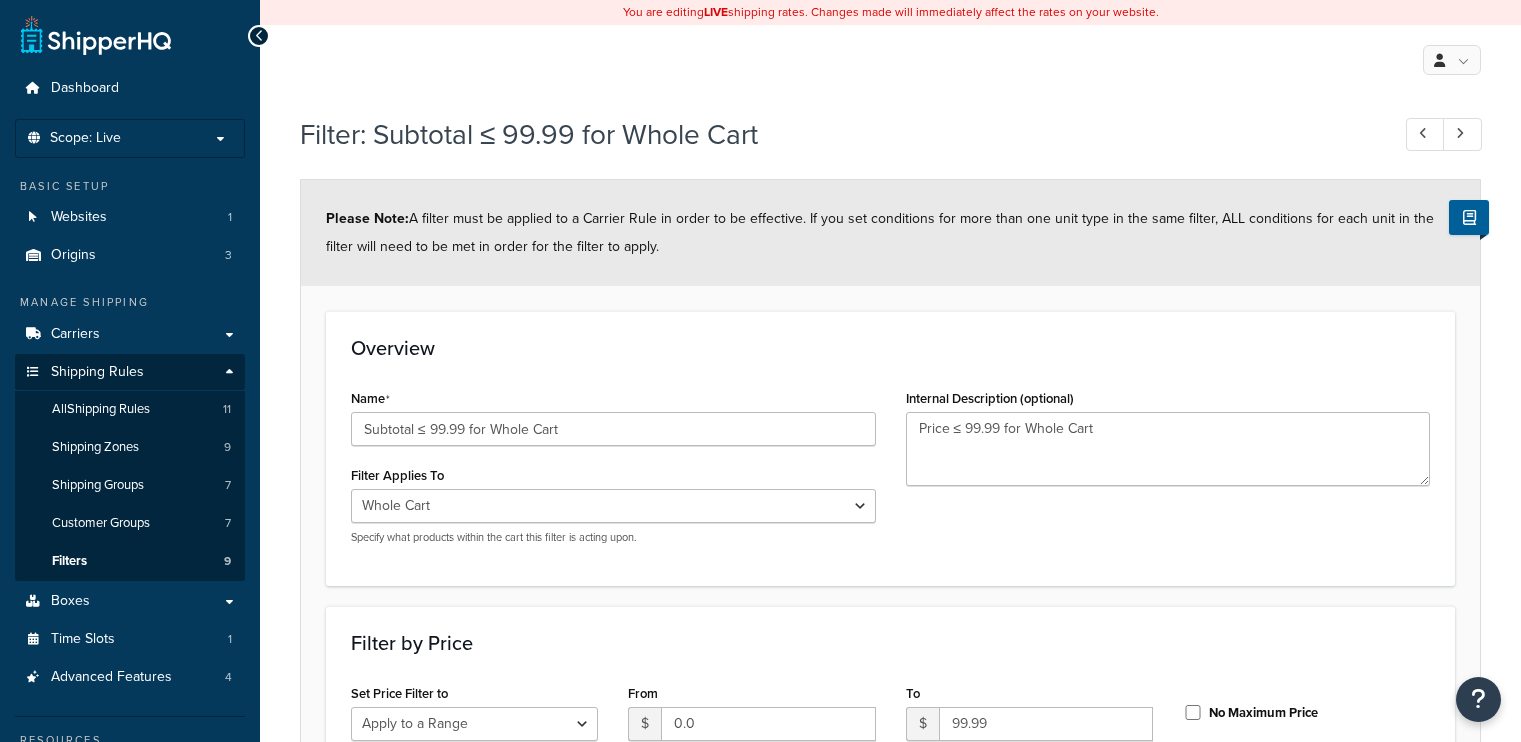 select on "range" 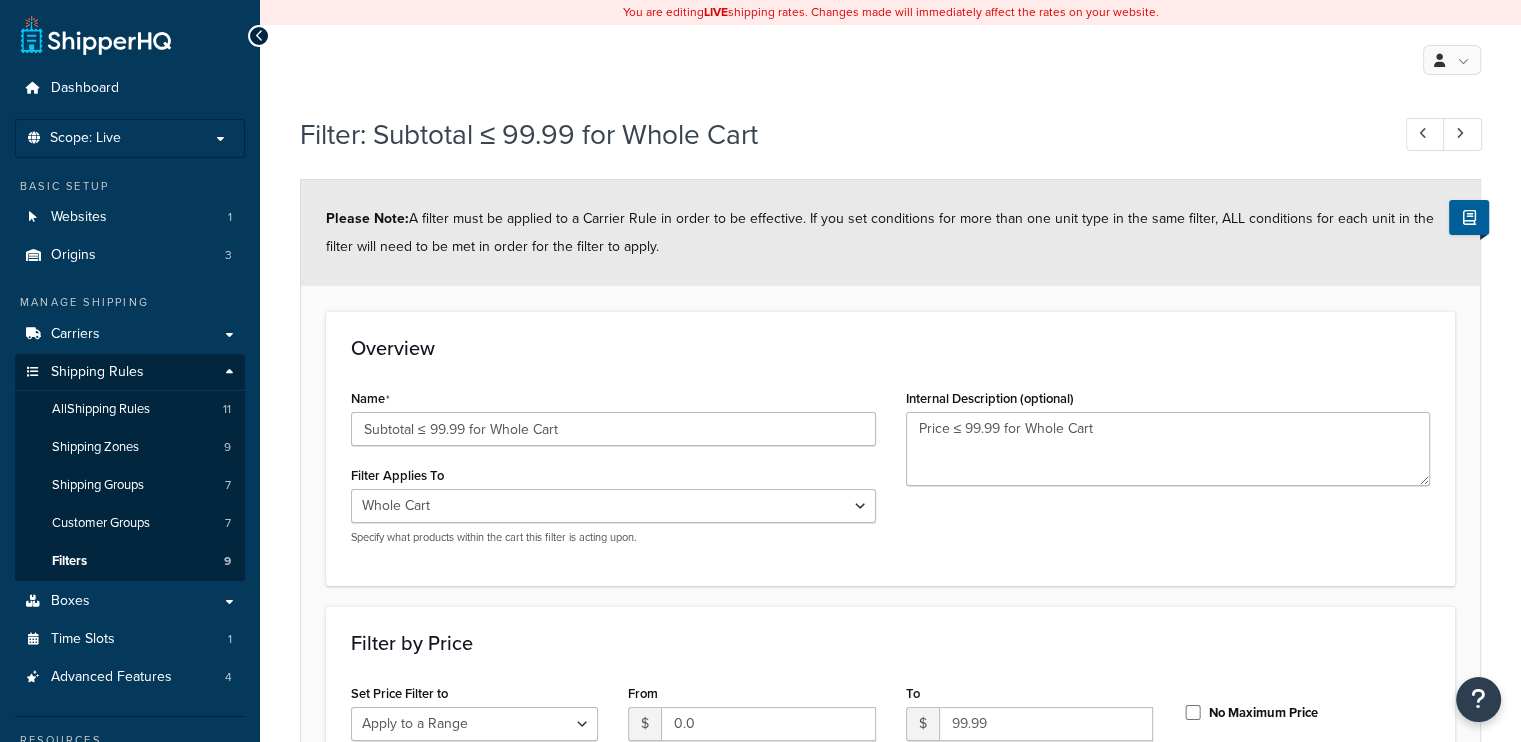 scroll, scrollTop: 0, scrollLeft: 0, axis: both 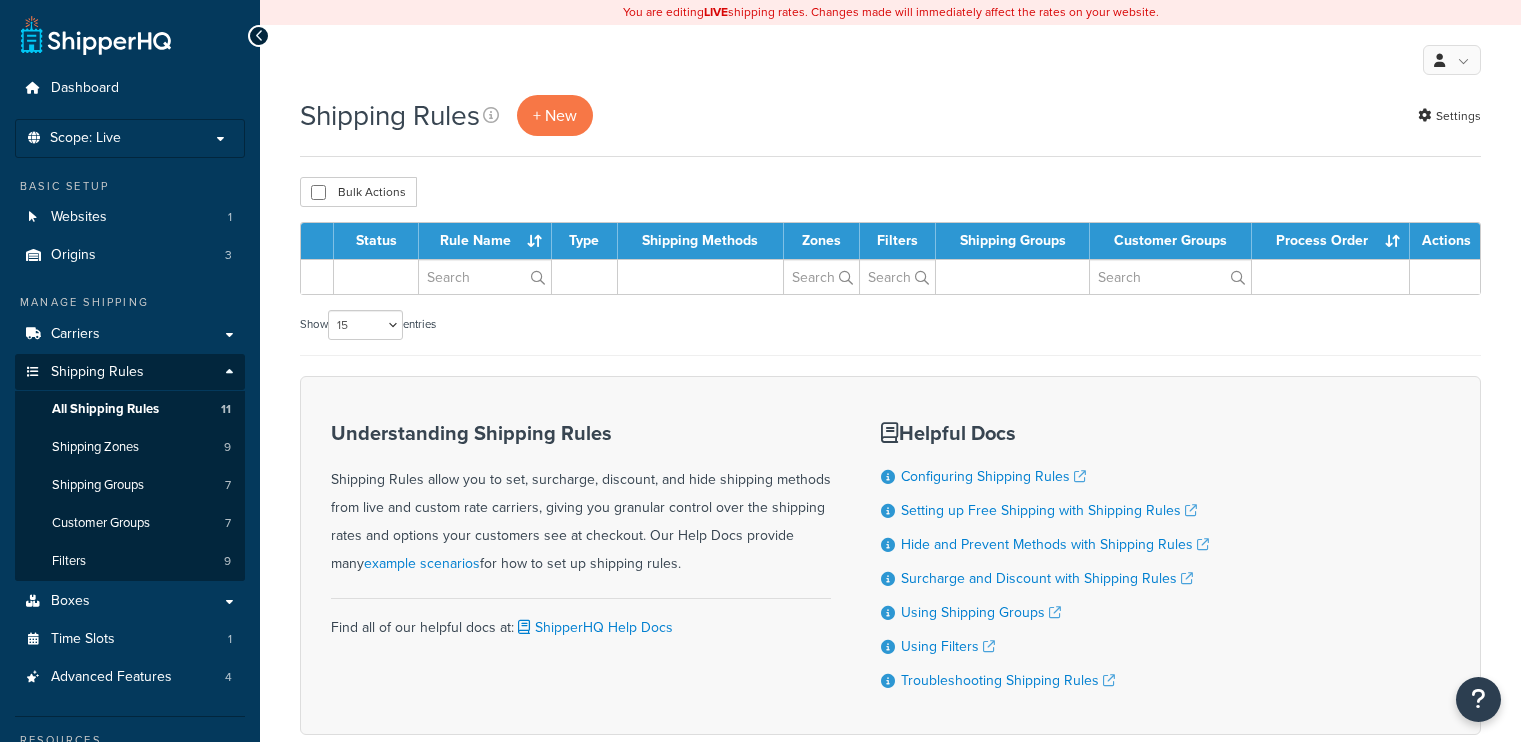 select on "15" 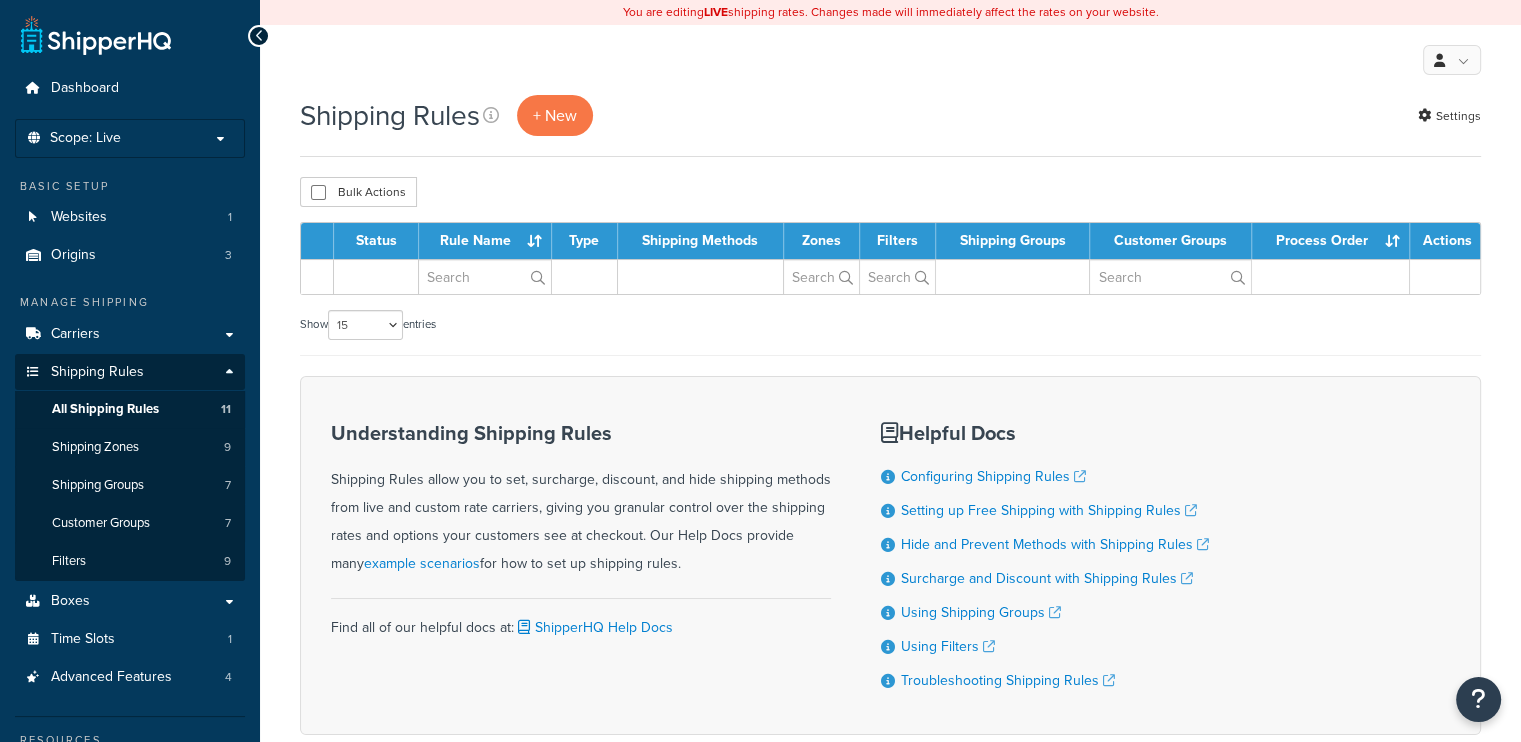 scroll, scrollTop: 0, scrollLeft: 0, axis: both 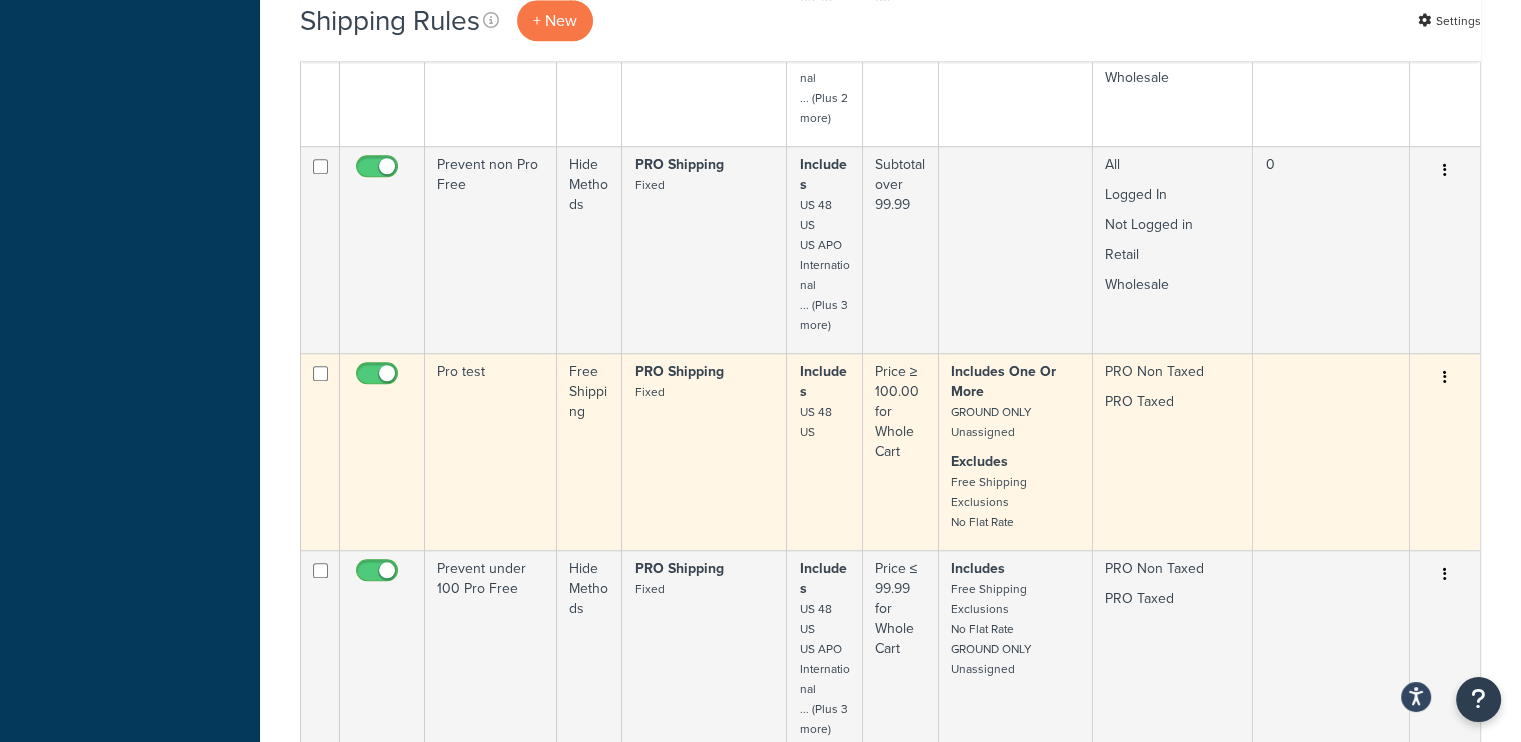 click at bounding box center [1445, 377] 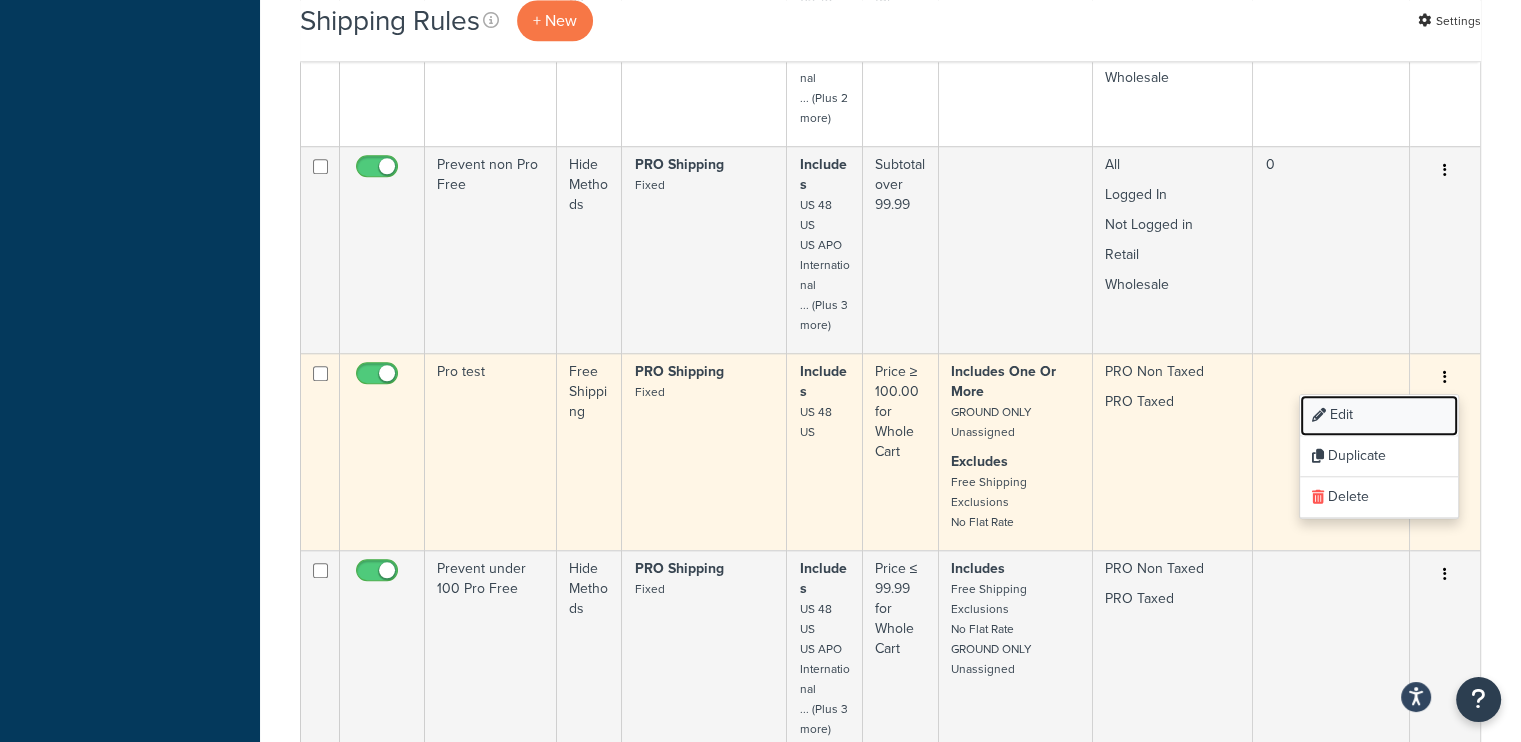 click on "Edit" at bounding box center (1379, 415) 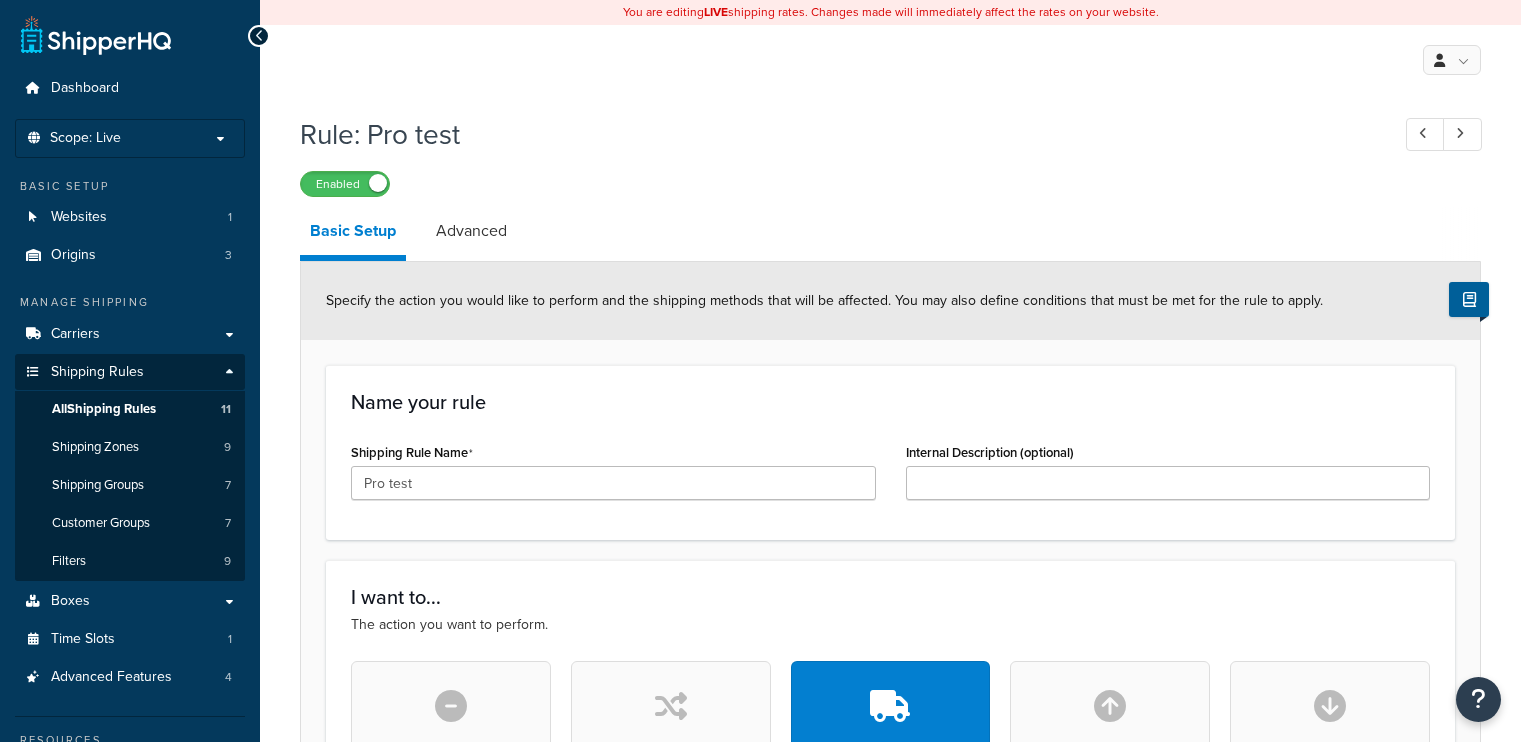 scroll, scrollTop: 0, scrollLeft: 0, axis: both 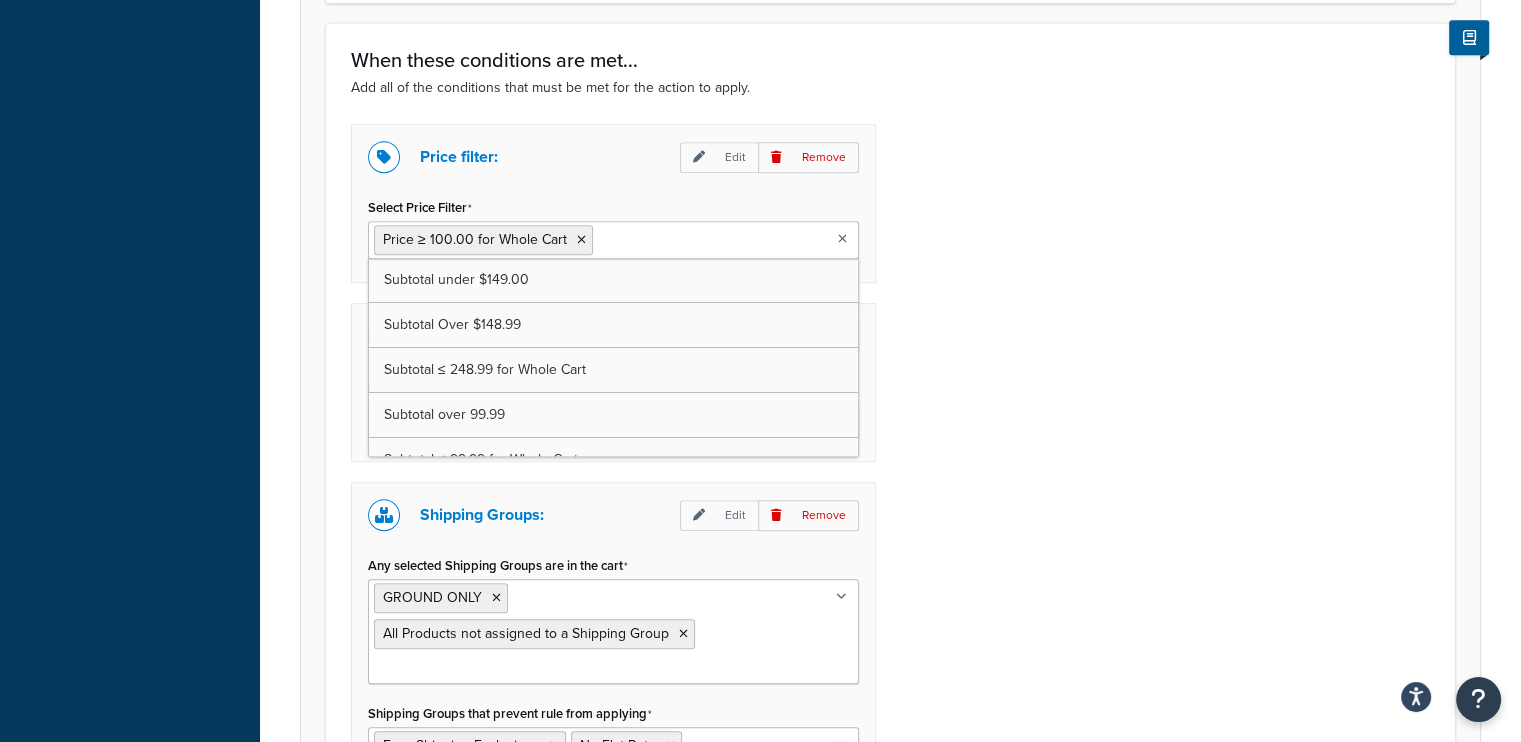 click at bounding box center (842, 239) 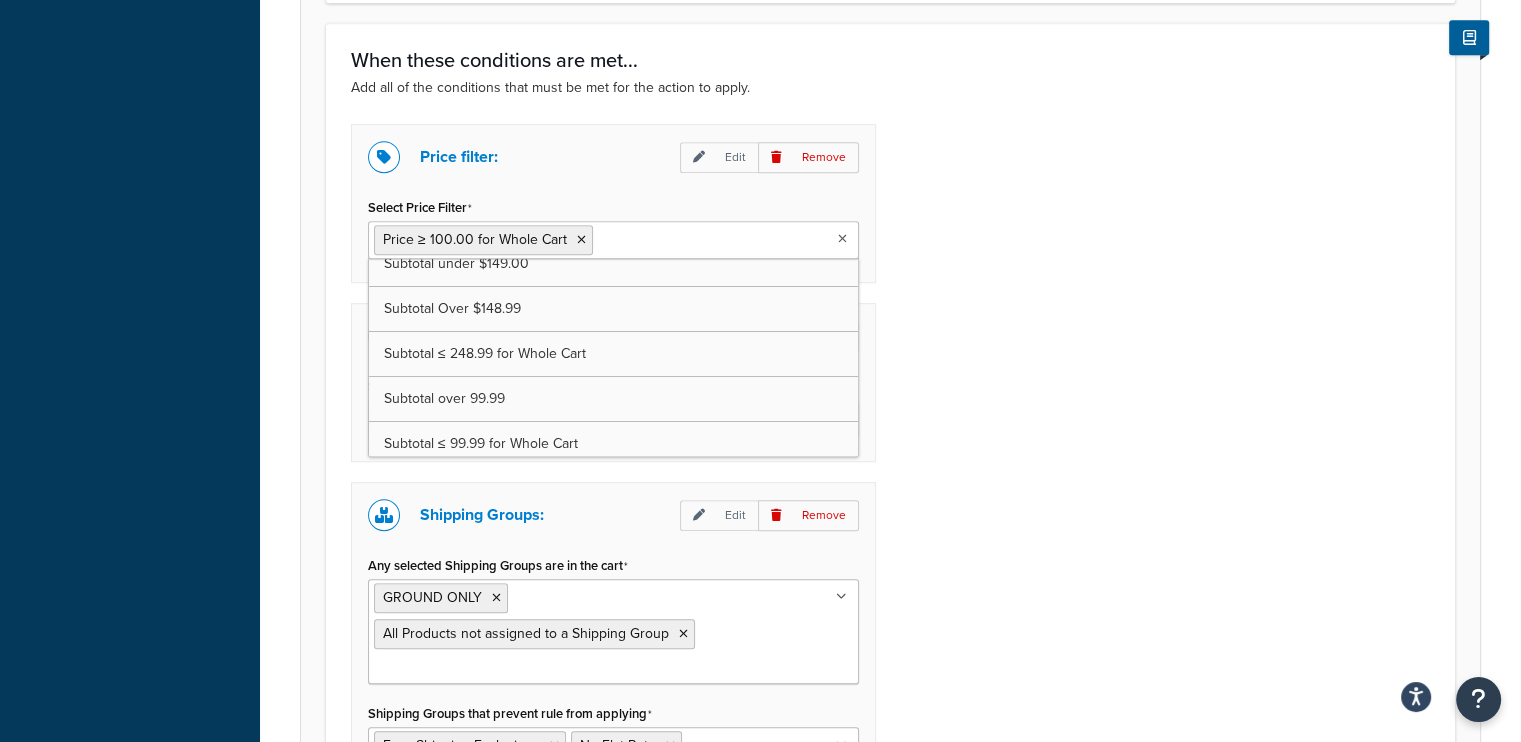 scroll, scrollTop: 14, scrollLeft: 0, axis: vertical 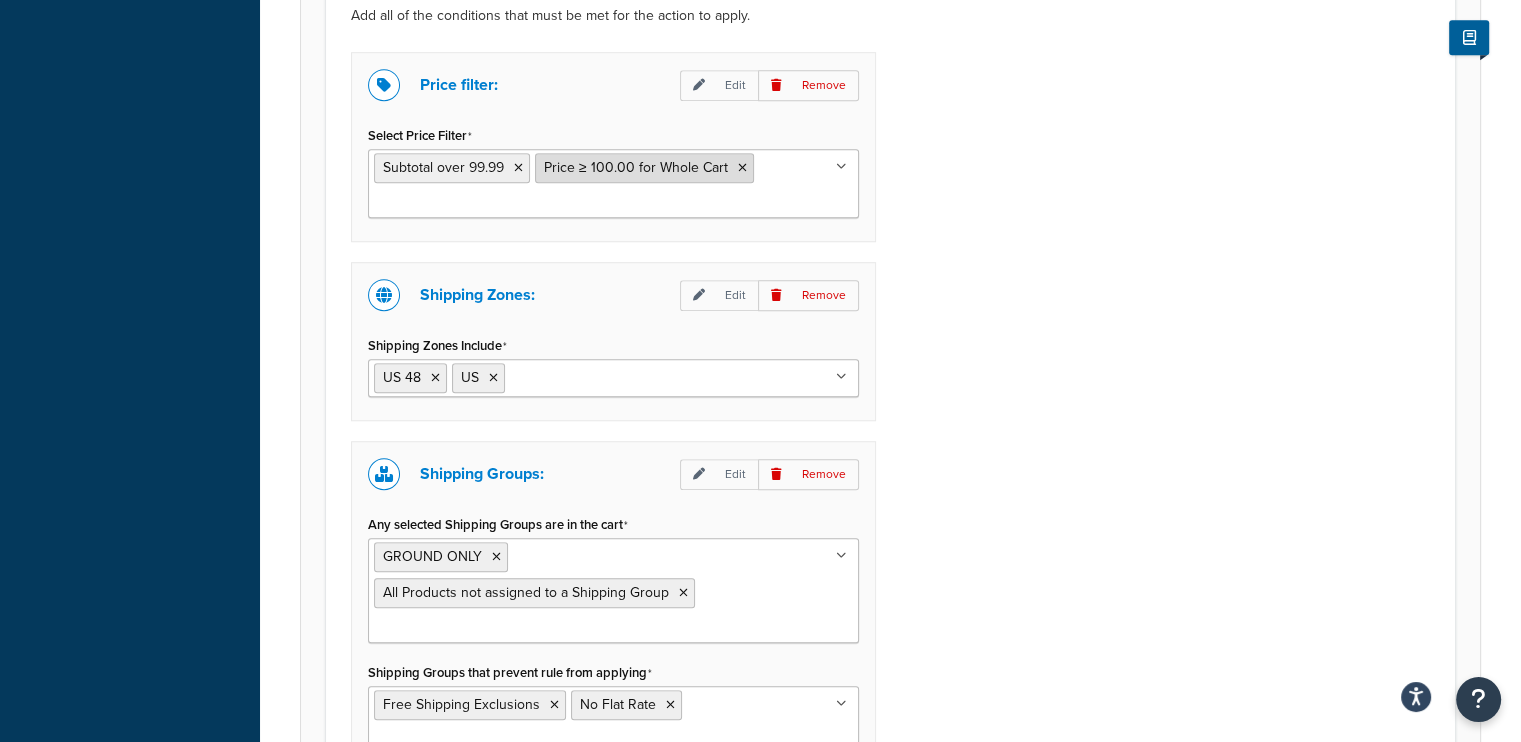 click at bounding box center (742, 168) 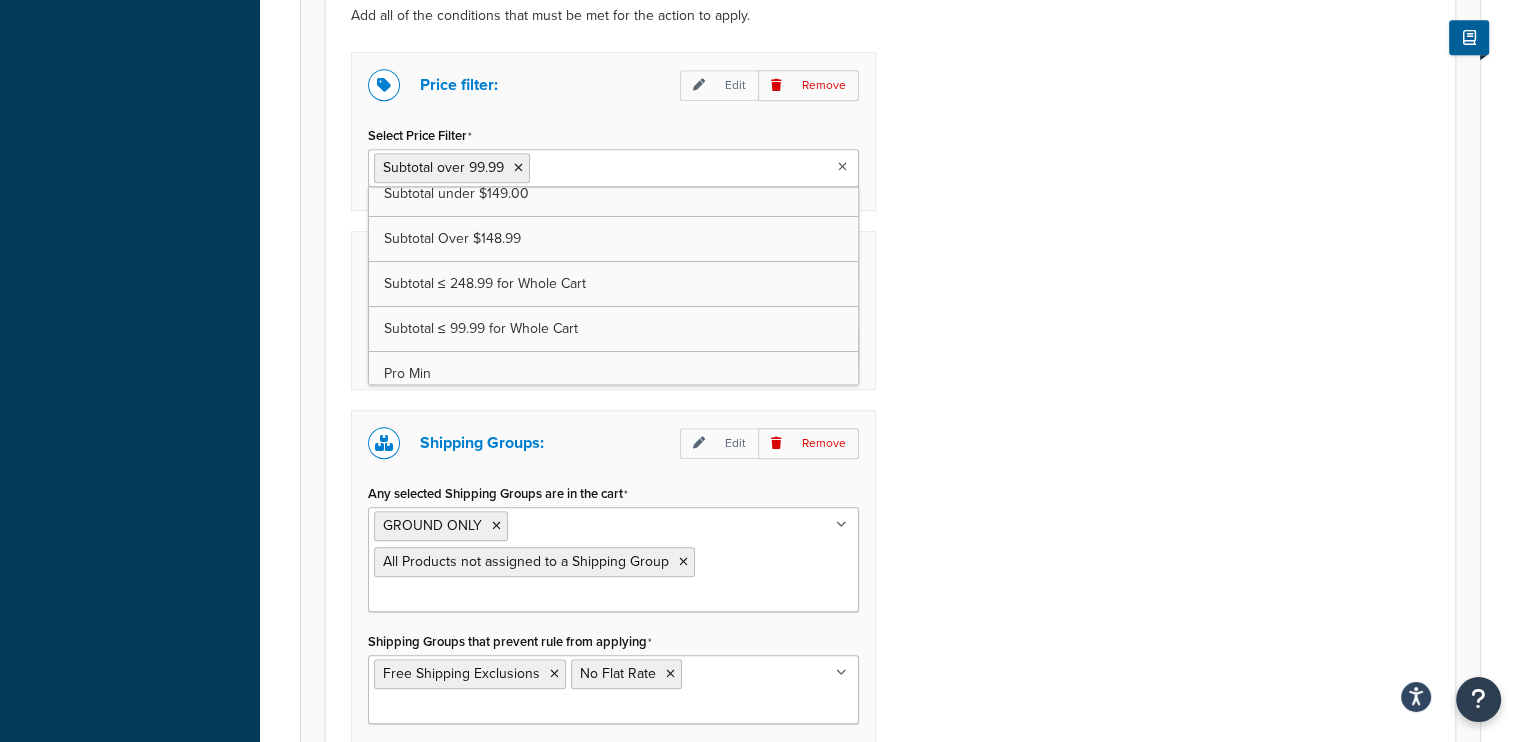 click on "Price filter: Edit Remove Select Price Filter   Subtotal over 99.99   Subtotal under $149.00 Subtotal Over $148.99 Subtotal ≤ 248.99 for Whole Cart Subtotal ≤ 99.99 for Whole Cart Pro Min Price ≤ 99.98 for Whole Cart Price ≥ 100.00 for Whole Cart Price ≤ 99.99 for Whole Cart Shipping Zones: Edit Remove Shipping Zones Include   US 48   US   US APO International local UPS Remote UPS Extended Our Account [US_STATE] Hi PR [GEOGRAPHIC_DATA] POBox Shipping Groups: Edit Remove Any selected Shipping Groups are in the cart   GROUND ONLY   All Products not assigned to a Shipping Group   Large Medium Small Free Shipping Exclusions No Flat Rate Shipping Groups that prevent rule from applying   Free Shipping Exclusions   No Flat Rate   Large Medium Small GROUND ONLY All Products not assigned to a Shipping Group Customer Groups: Edit Remove Any selected Customer Groups are in the cart   PRO Taxed   PRO Non Taxed   Logged In Not Logged in Retail Wholesale All Add another condition" at bounding box center (890, 515) 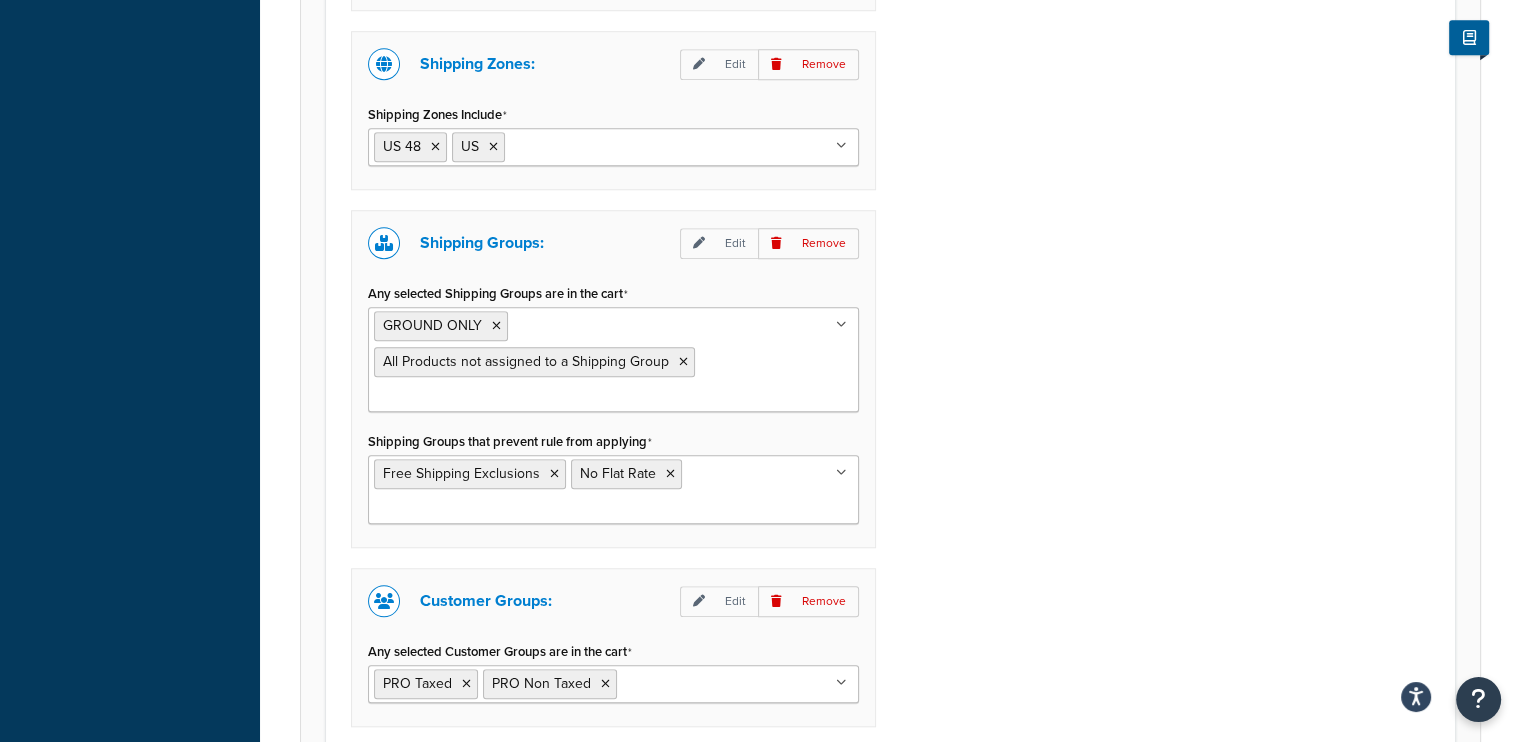 scroll, scrollTop: 1832, scrollLeft: 0, axis: vertical 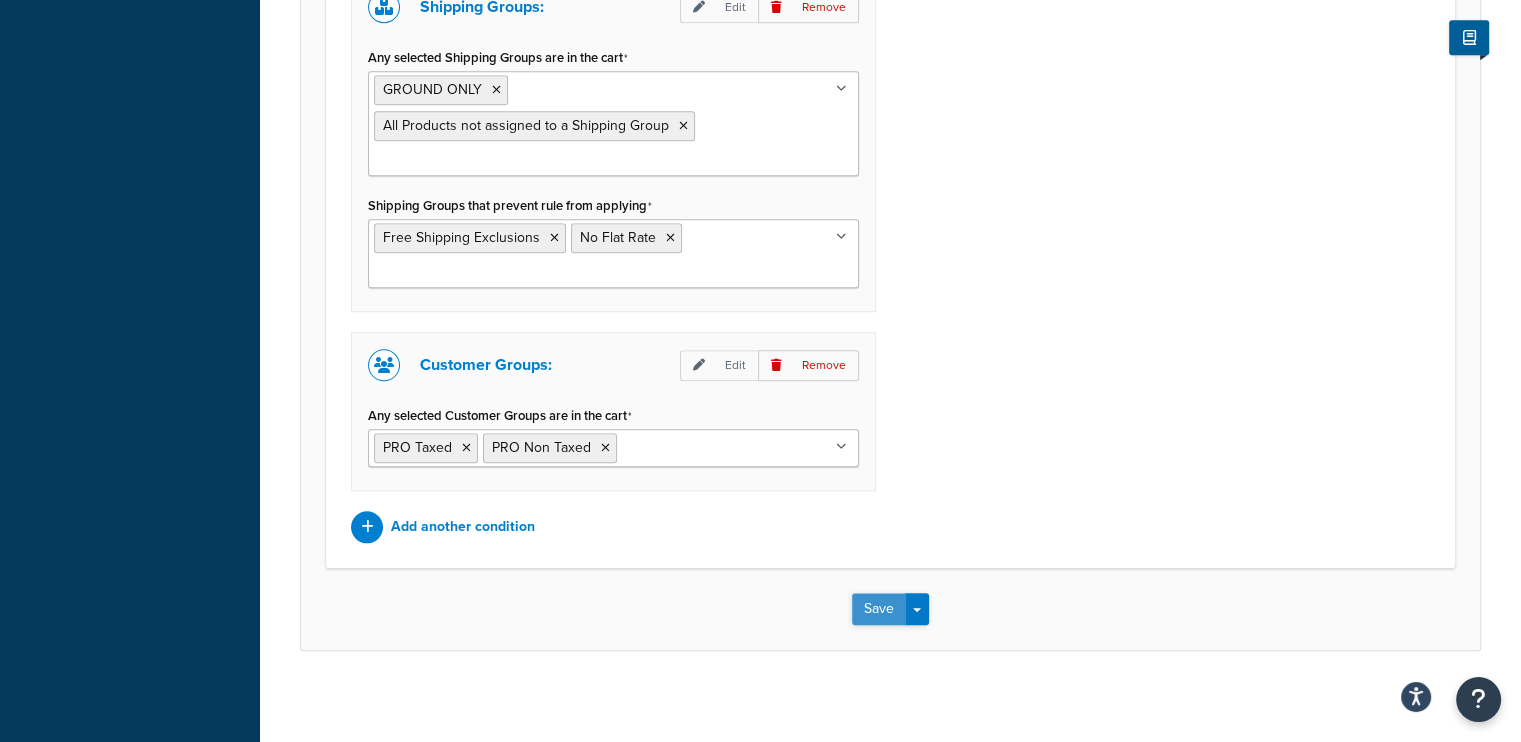 click on "Save" at bounding box center (879, 609) 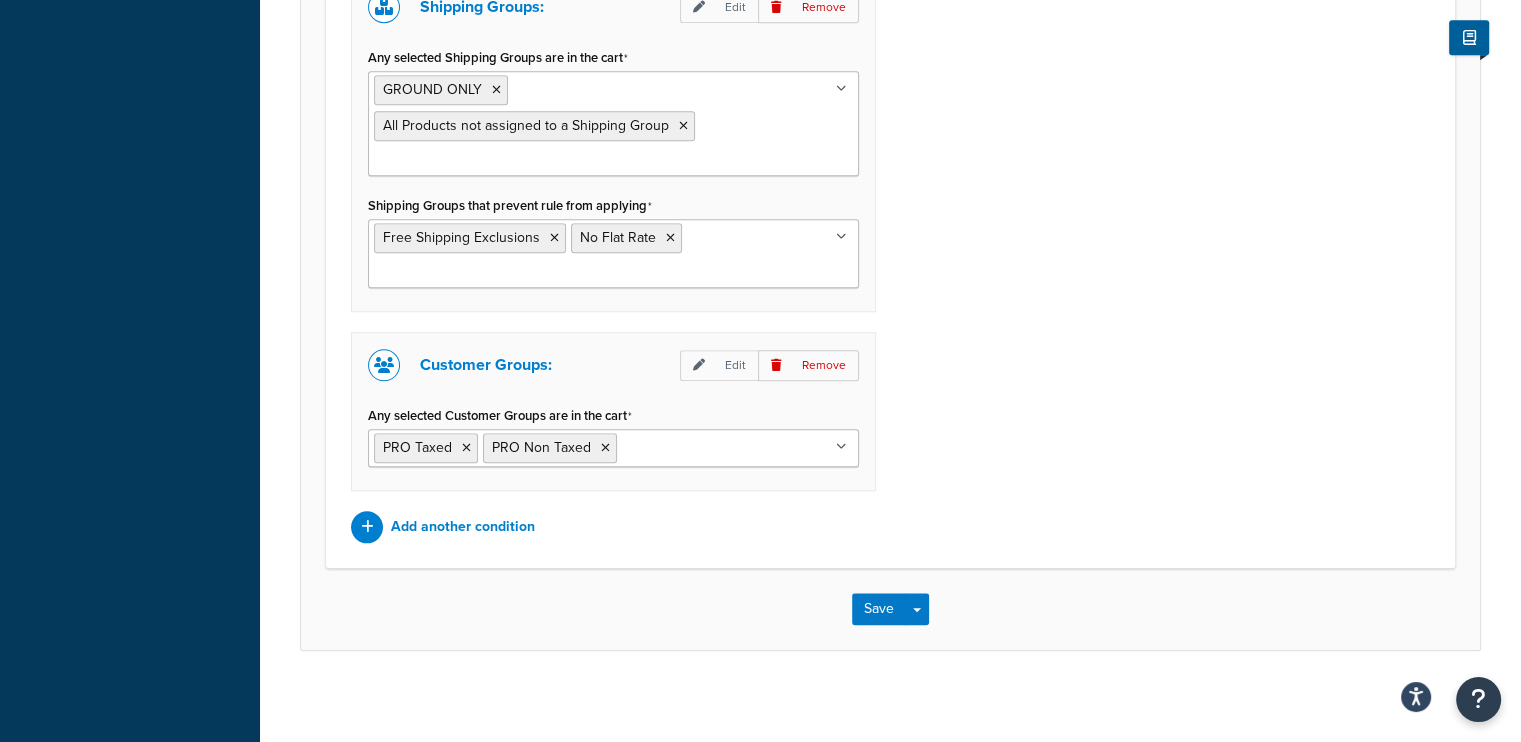 scroll, scrollTop: 0, scrollLeft: 0, axis: both 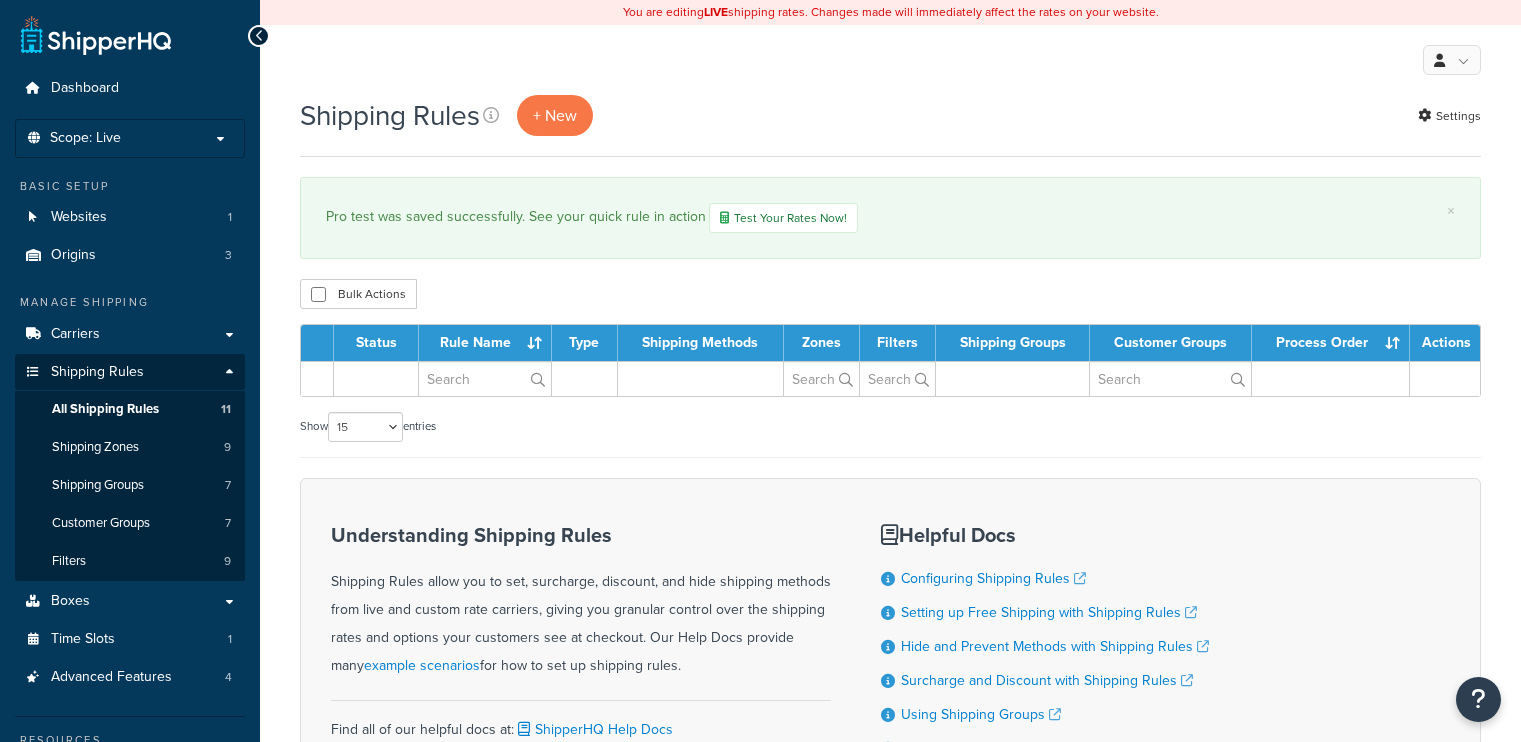 select on "15" 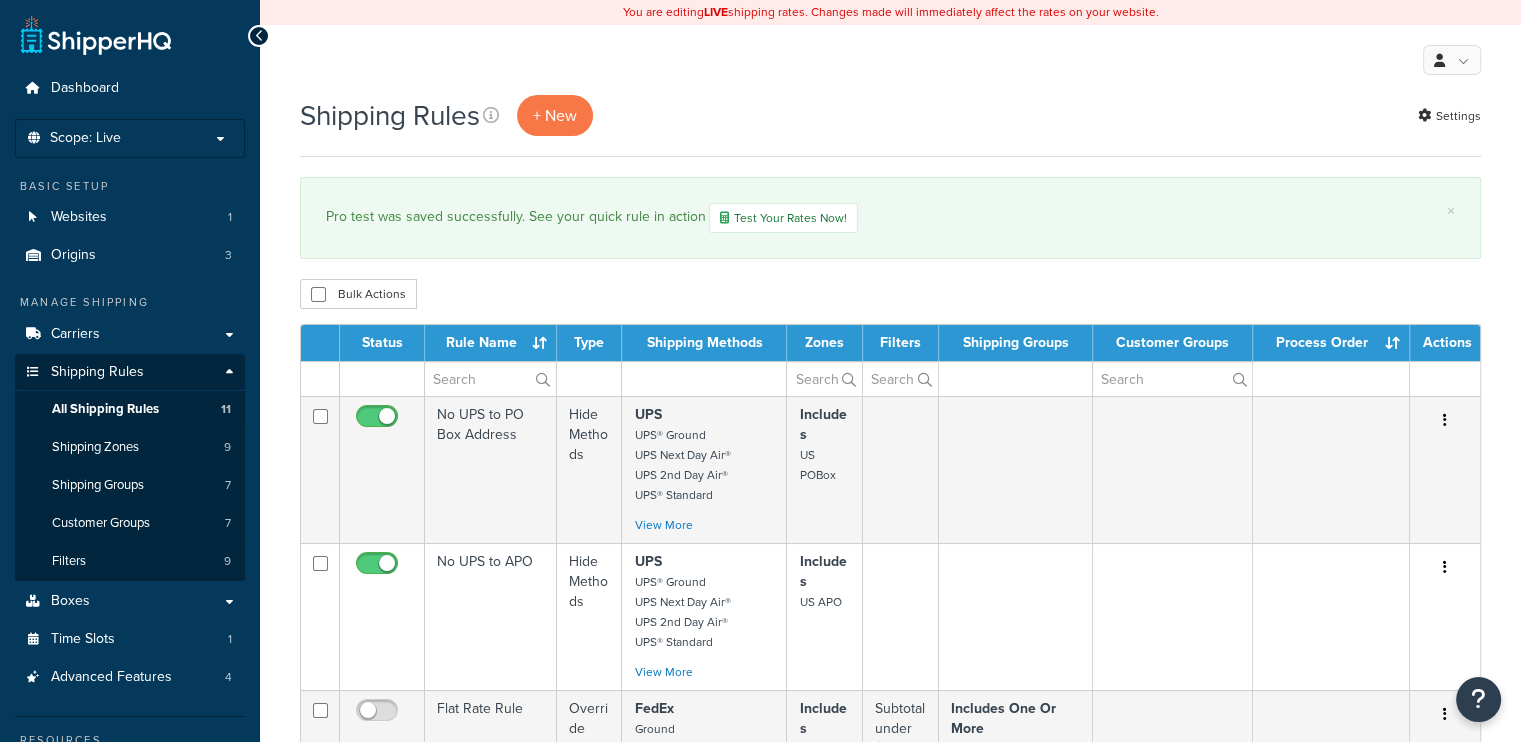 scroll, scrollTop: 0, scrollLeft: 0, axis: both 